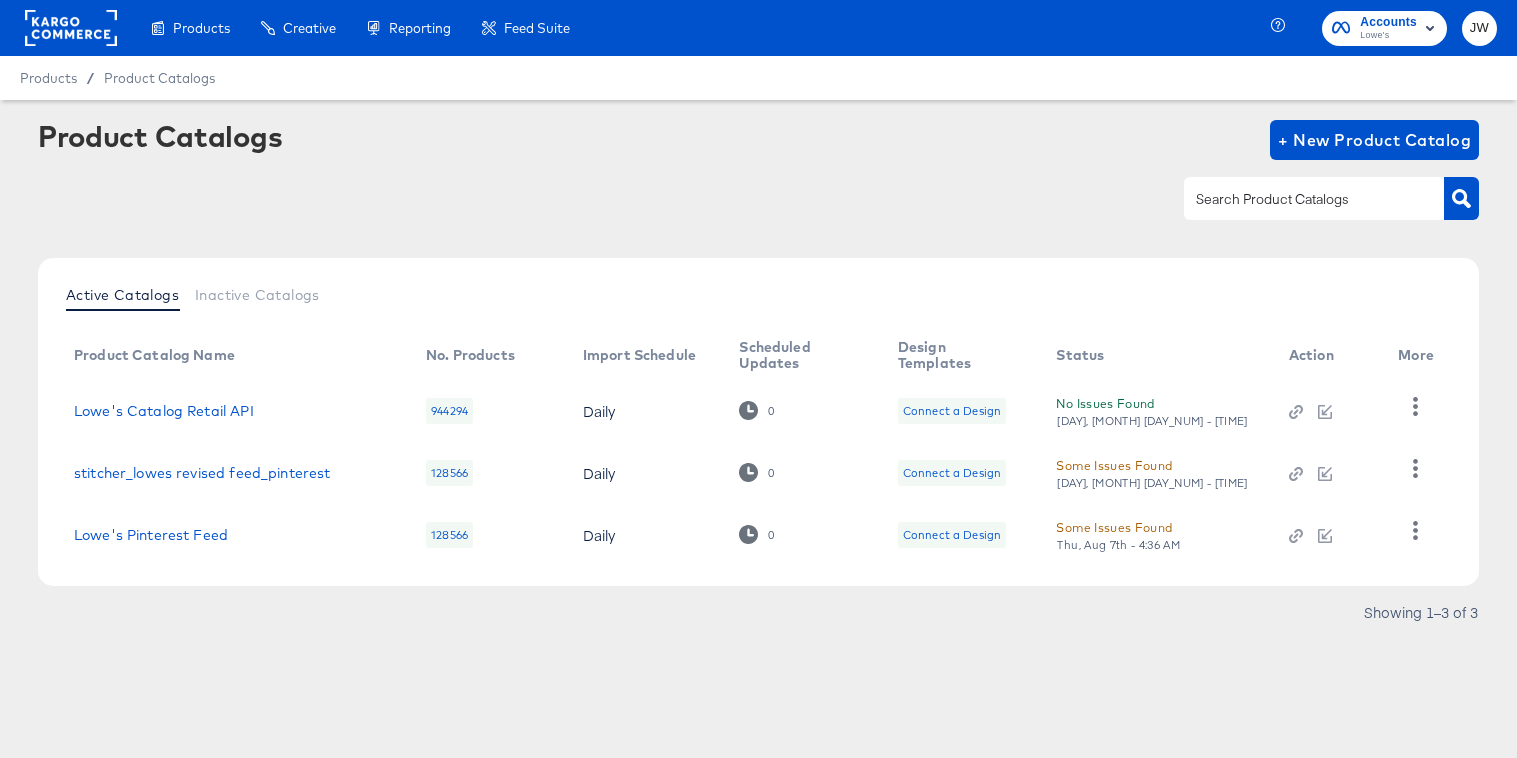 scroll, scrollTop: 0, scrollLeft: 0, axis: both 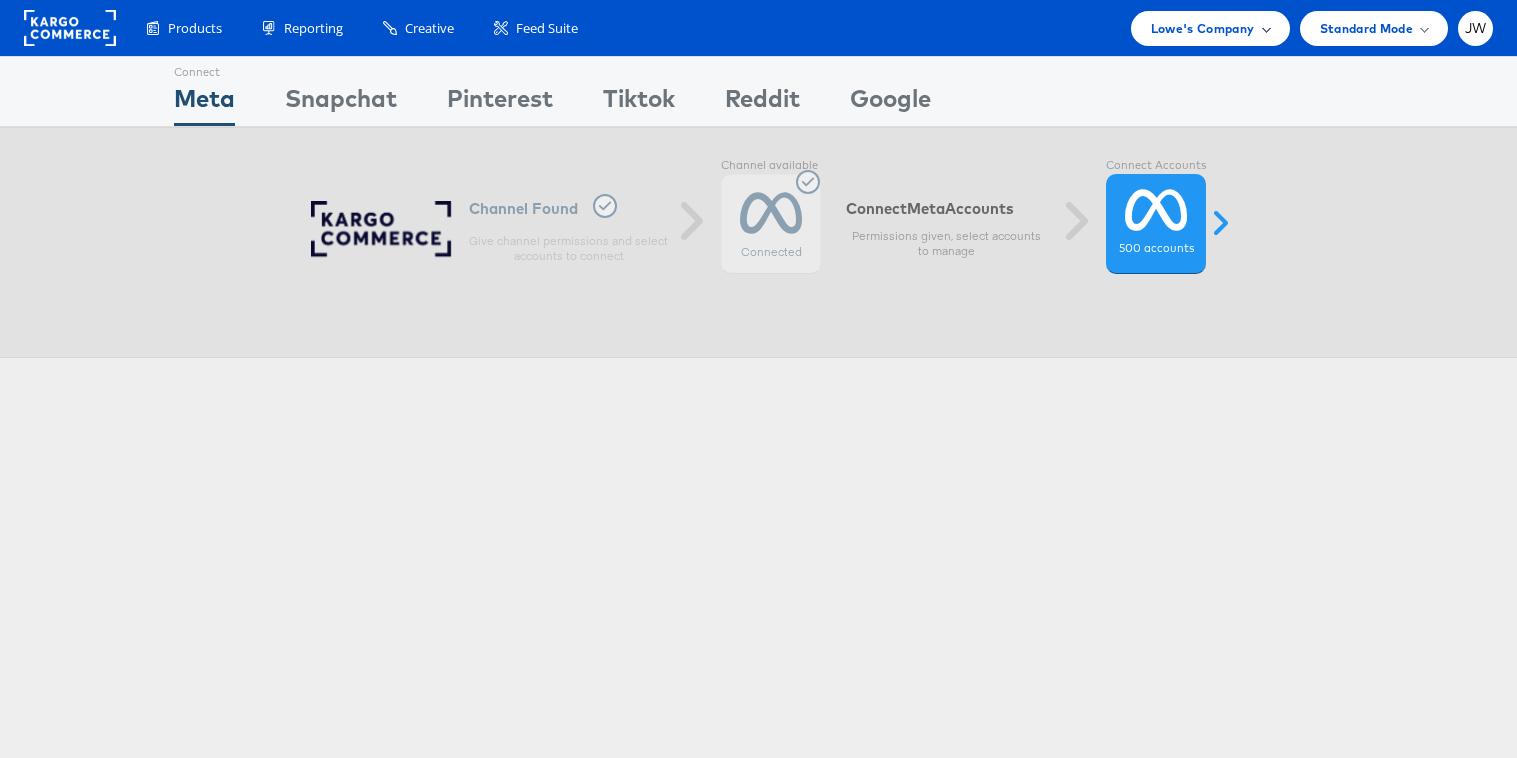 click on "Lowe's Company" at bounding box center [1210, 28] 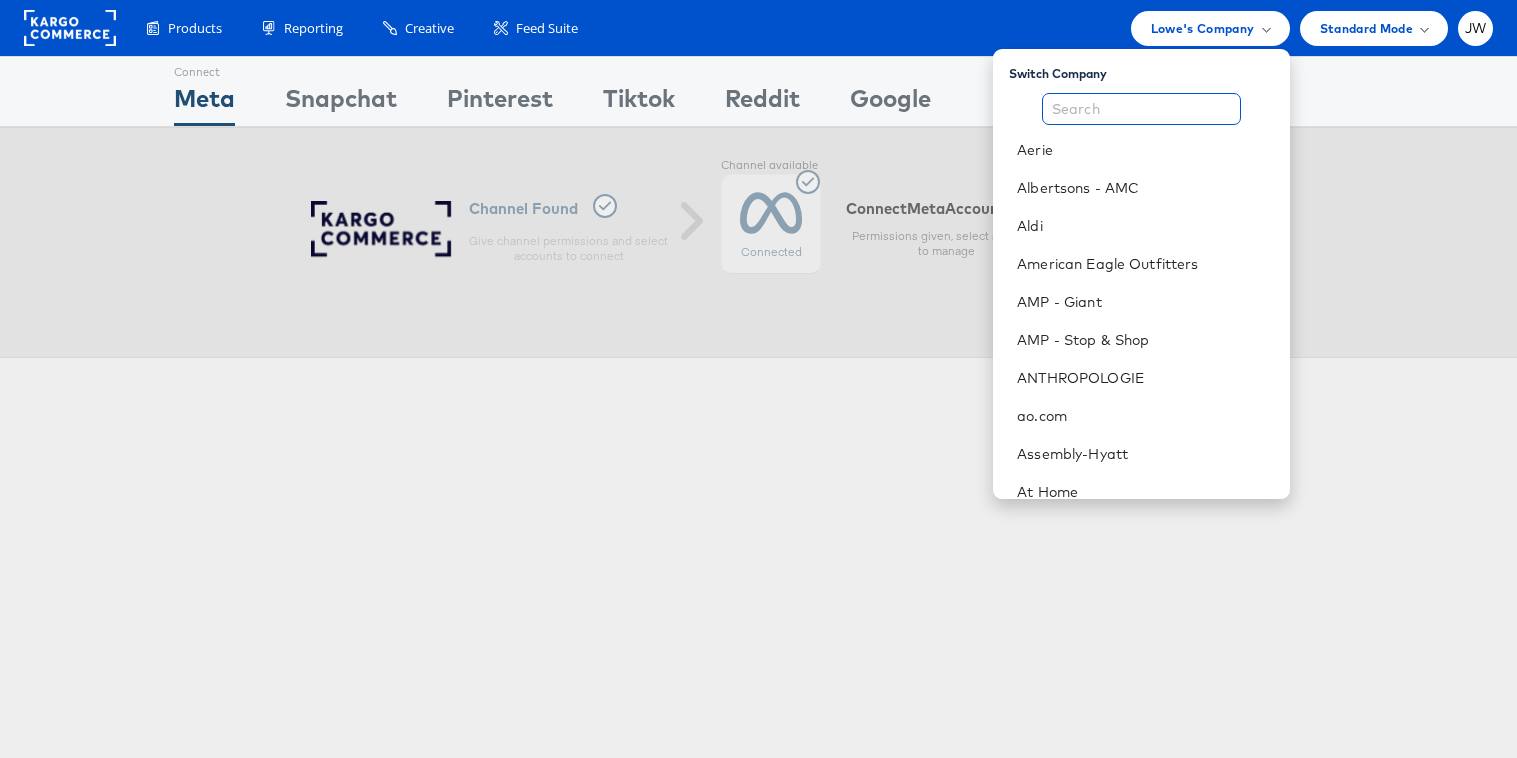 click at bounding box center (1141, 109) 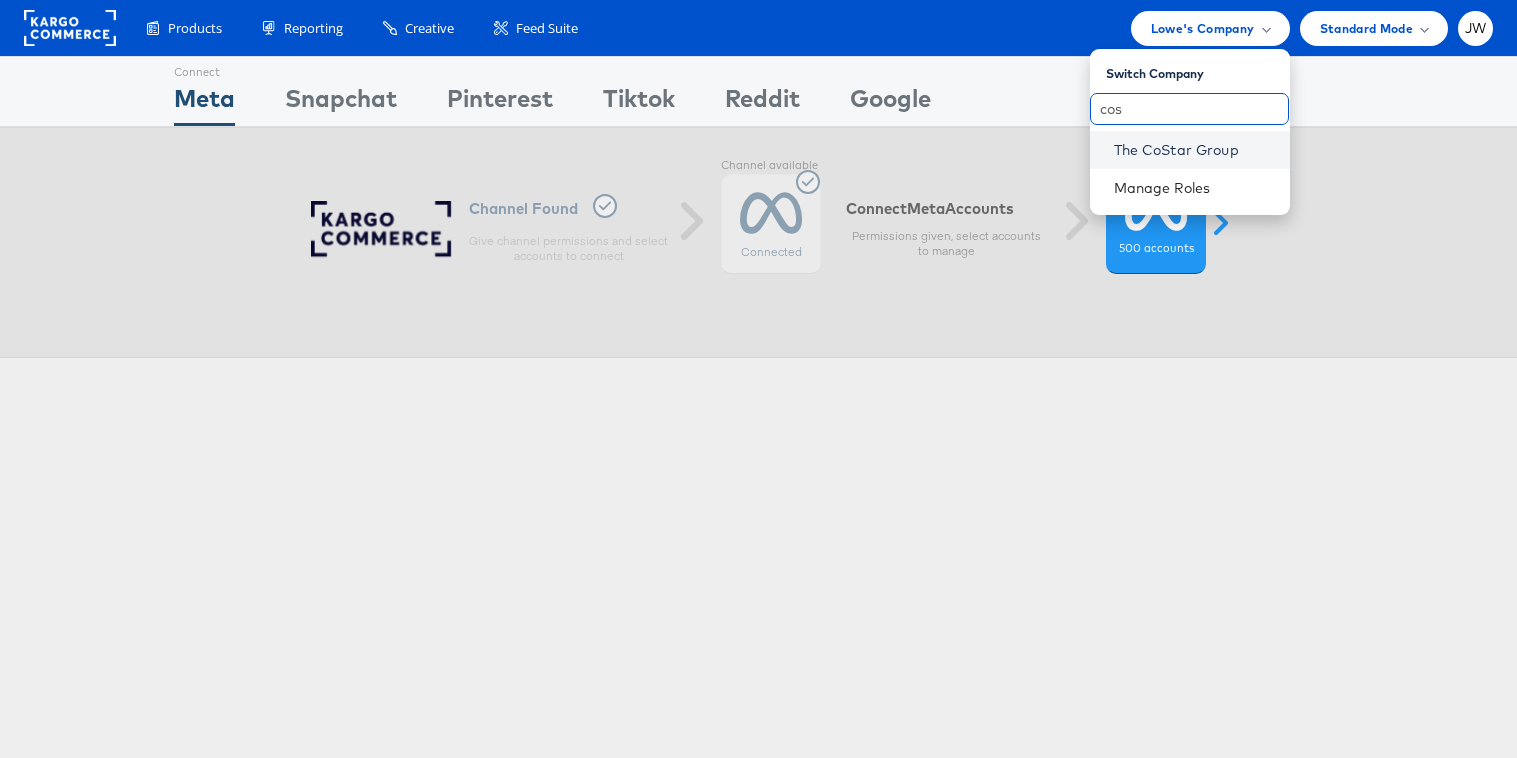 type on "cos" 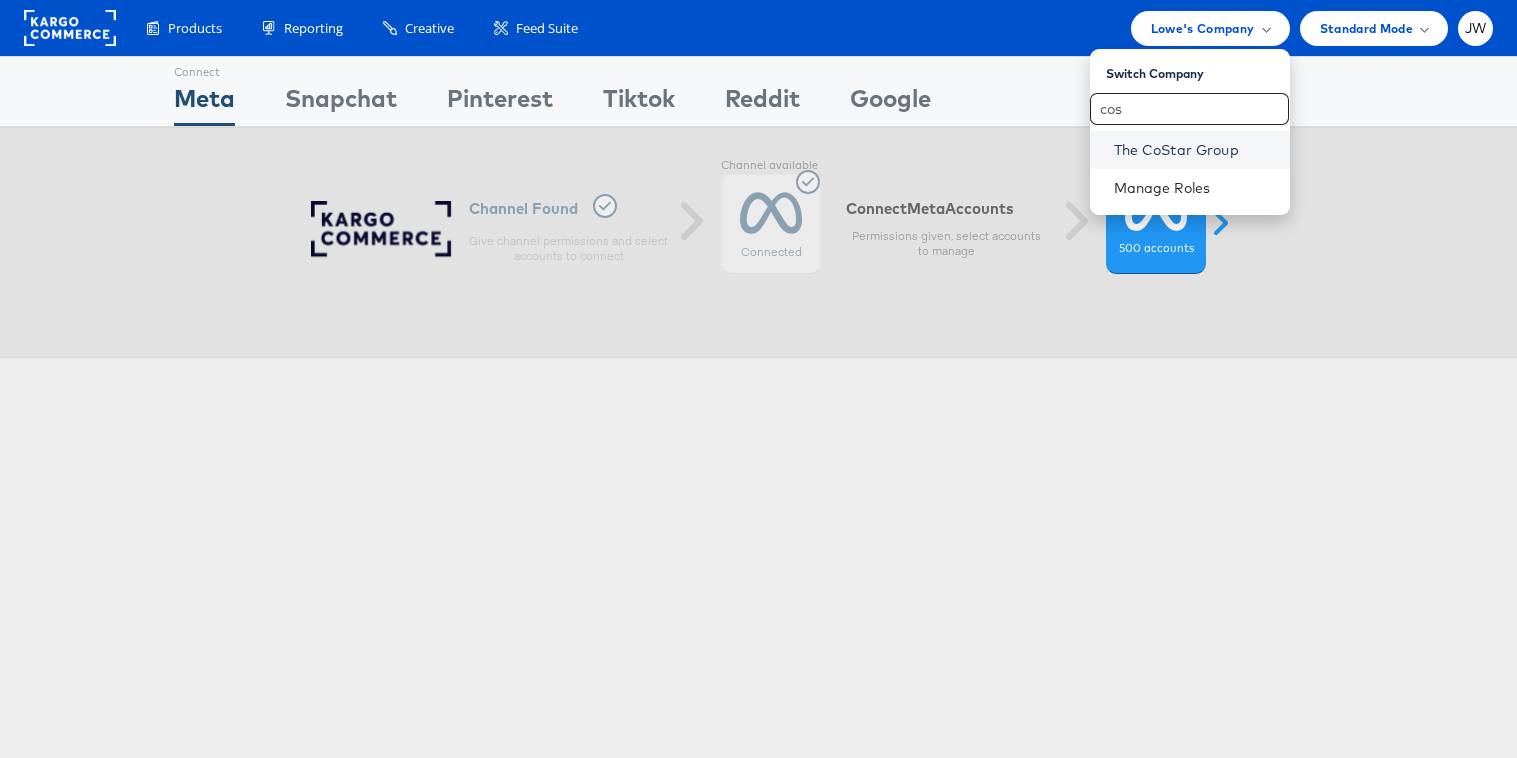 click on "The CoStar Group" at bounding box center (1194, 150) 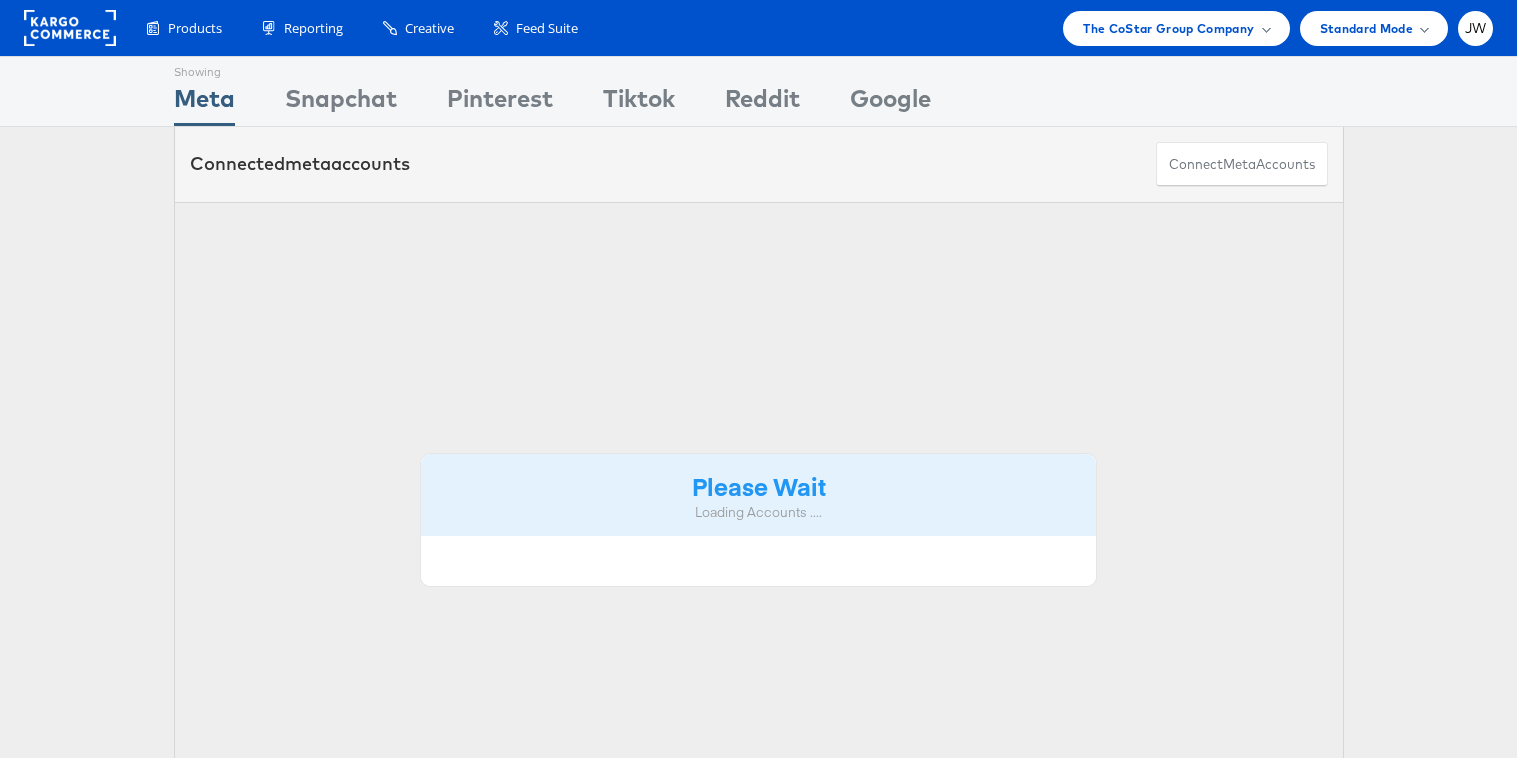 scroll, scrollTop: 0, scrollLeft: 0, axis: both 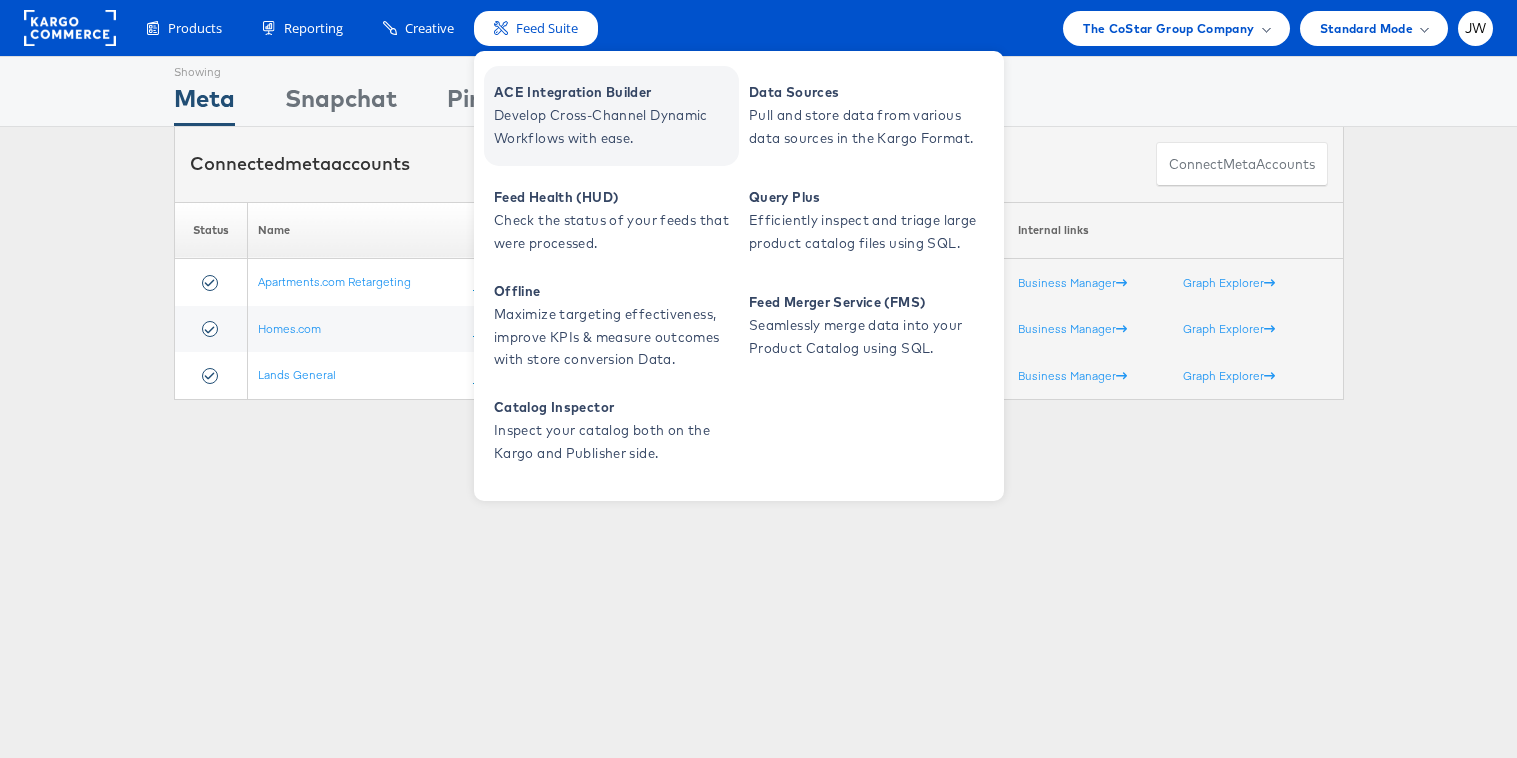 click on "ACE Integration Builder" at bounding box center (614, 92) 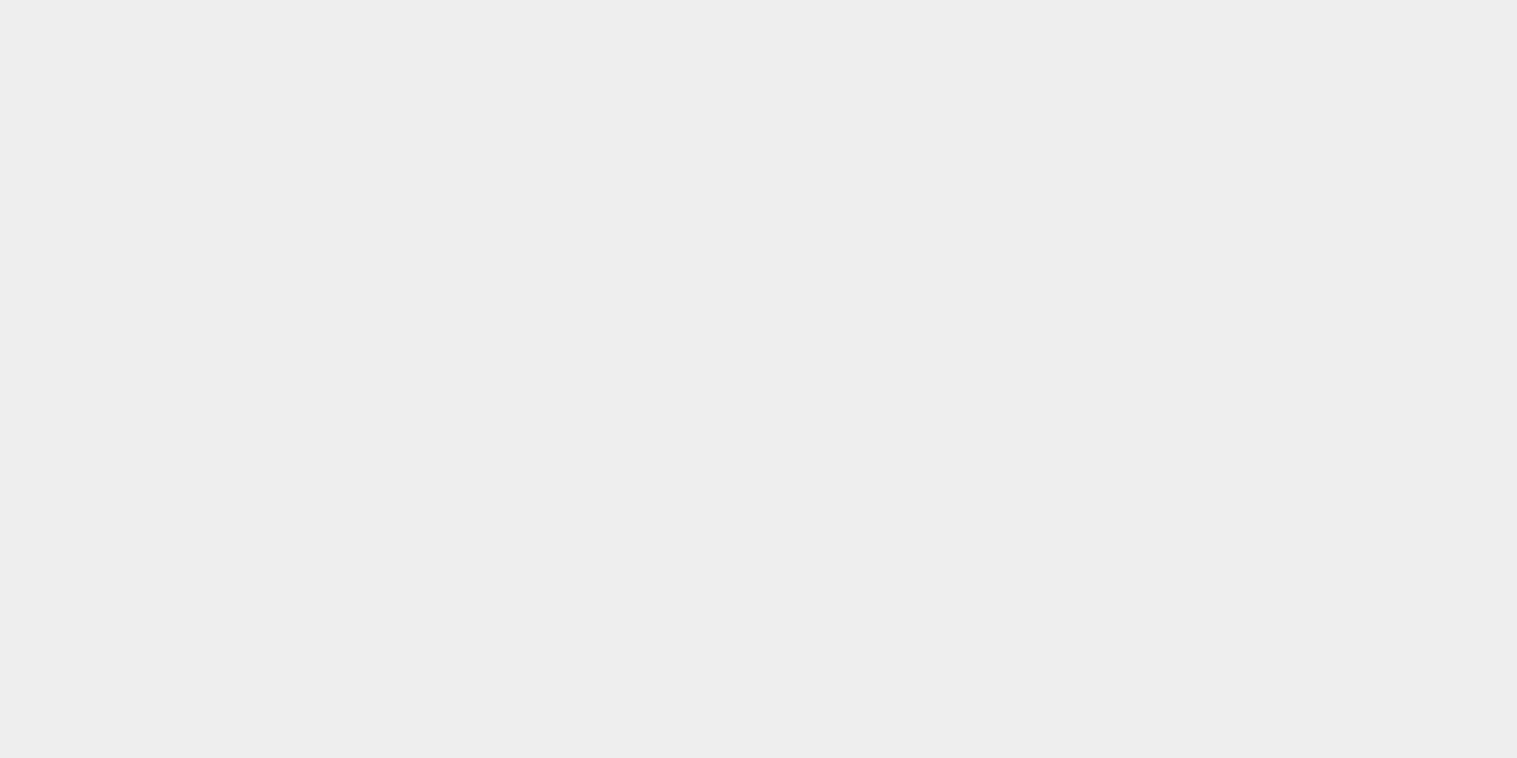 scroll, scrollTop: 0, scrollLeft: 0, axis: both 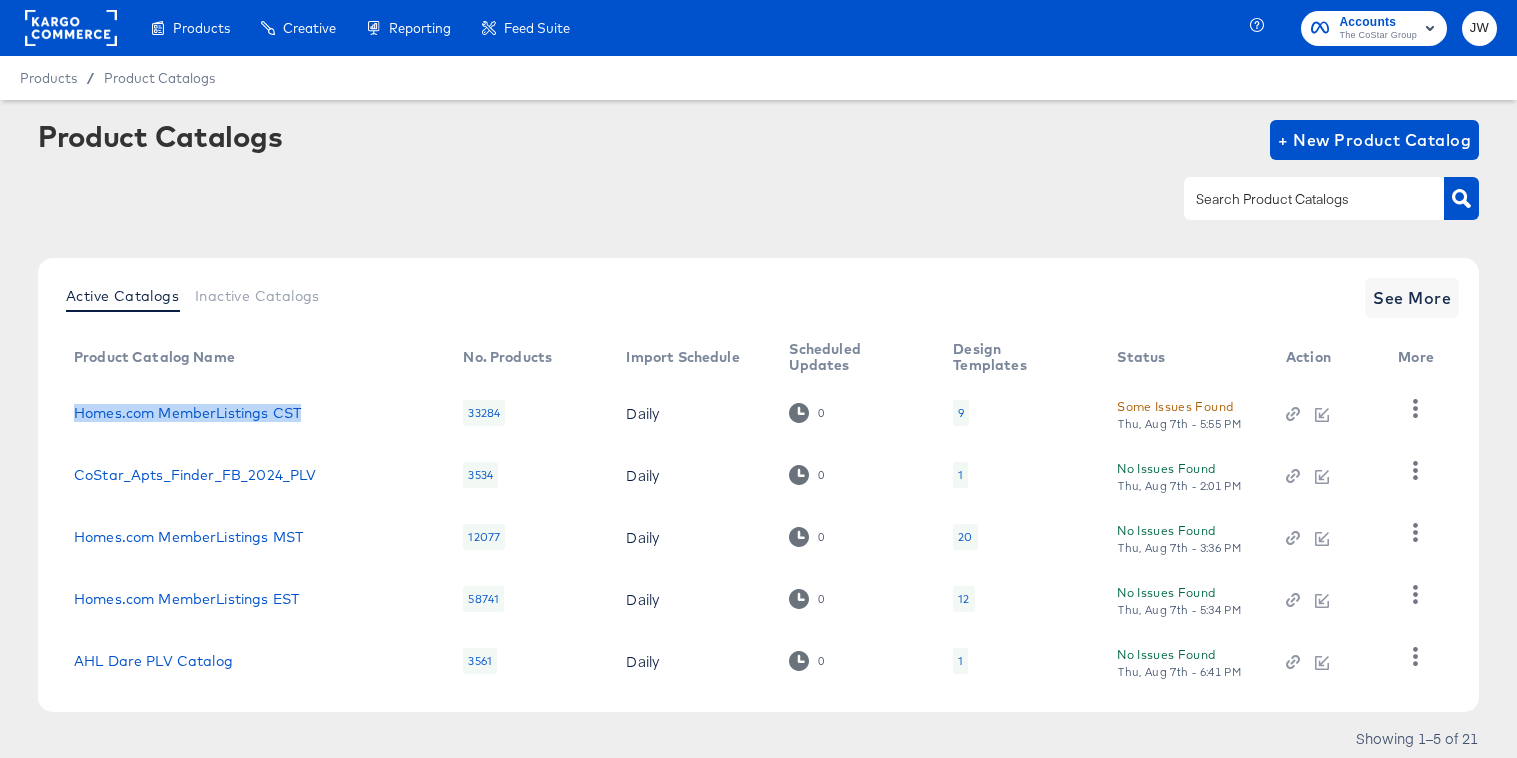 drag, startPoint x: 246, startPoint y: 412, endPoint x: 437, endPoint y: 3, distance: 451.40005 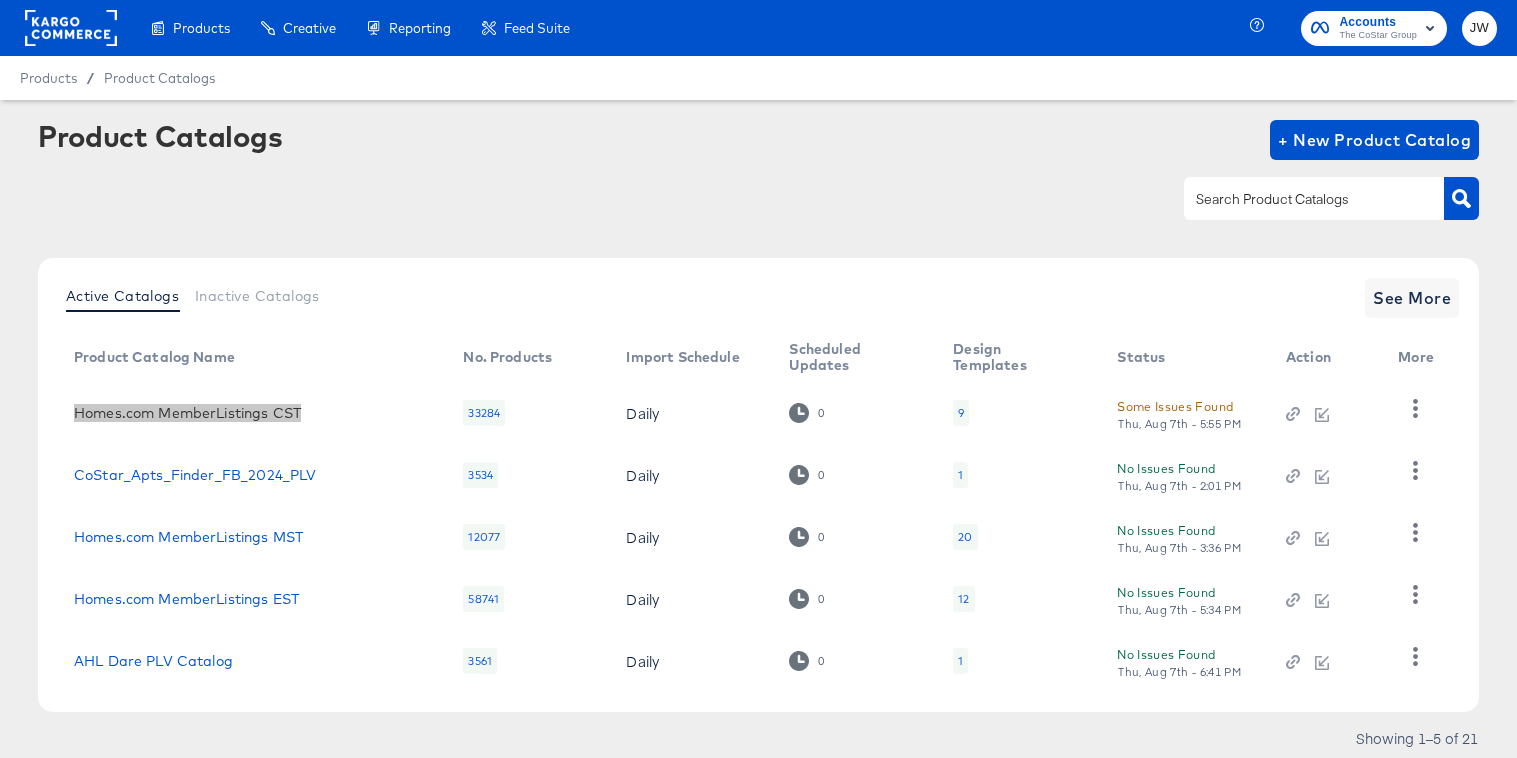 click on "Products Products Product Catalogs Enhance Your Product Catalog, Map Them to Publishers, and Incorporate Overlay Designs. Product Sets Create filtered sets to control which products appear in your ads. Performance Product Sets Automate the Creation of Product Sets from Google Analytics Performance Data. Creative Creative Creative Home Build overlay designs and videos, leveraging your catalog data. My Designs Manage all your created Overlay Designs. Templates Leverage best practice design principles as a starting point for overlay designs. Create Mock Catalog Create a test catalog to preview Overlay Designs. Dynamo Generate dynamic product videos in bulk using your catalog data and After Effects templates. Reporting Reporting Scheduled Reports Automate Meta reports to run at a specific time. Kargo Reporting Launch Kargo's social, openweb, and CTV reporting suite. Third Party Stats Create and Manage Third Party Stats (TPS). Feed Suite Feed Suite ACE Integration Builder Data Sources Feed Health (HUD) Query Plus" at bounding box center (758, 412) 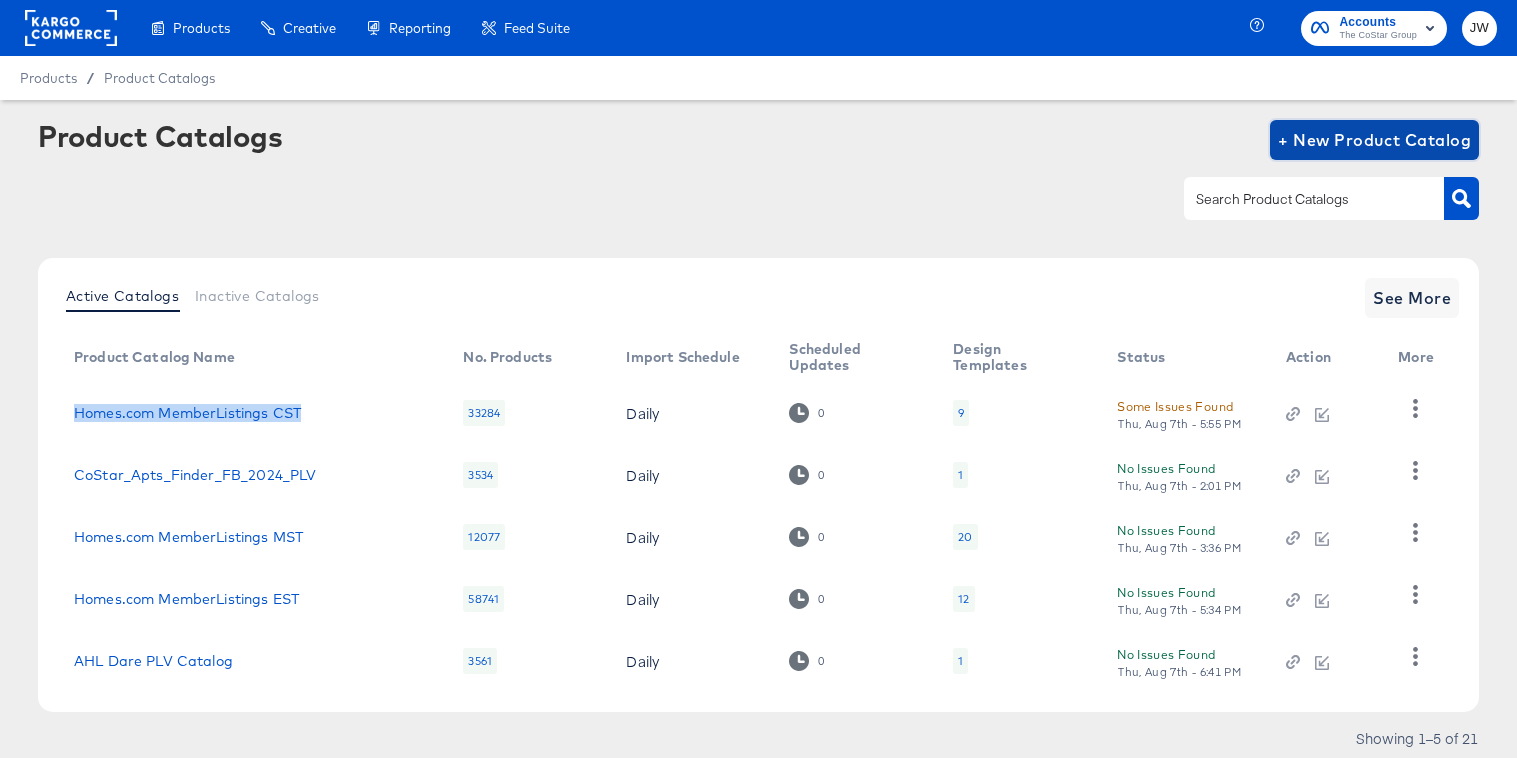 click on "+ New Product Catalog" at bounding box center [1374, 140] 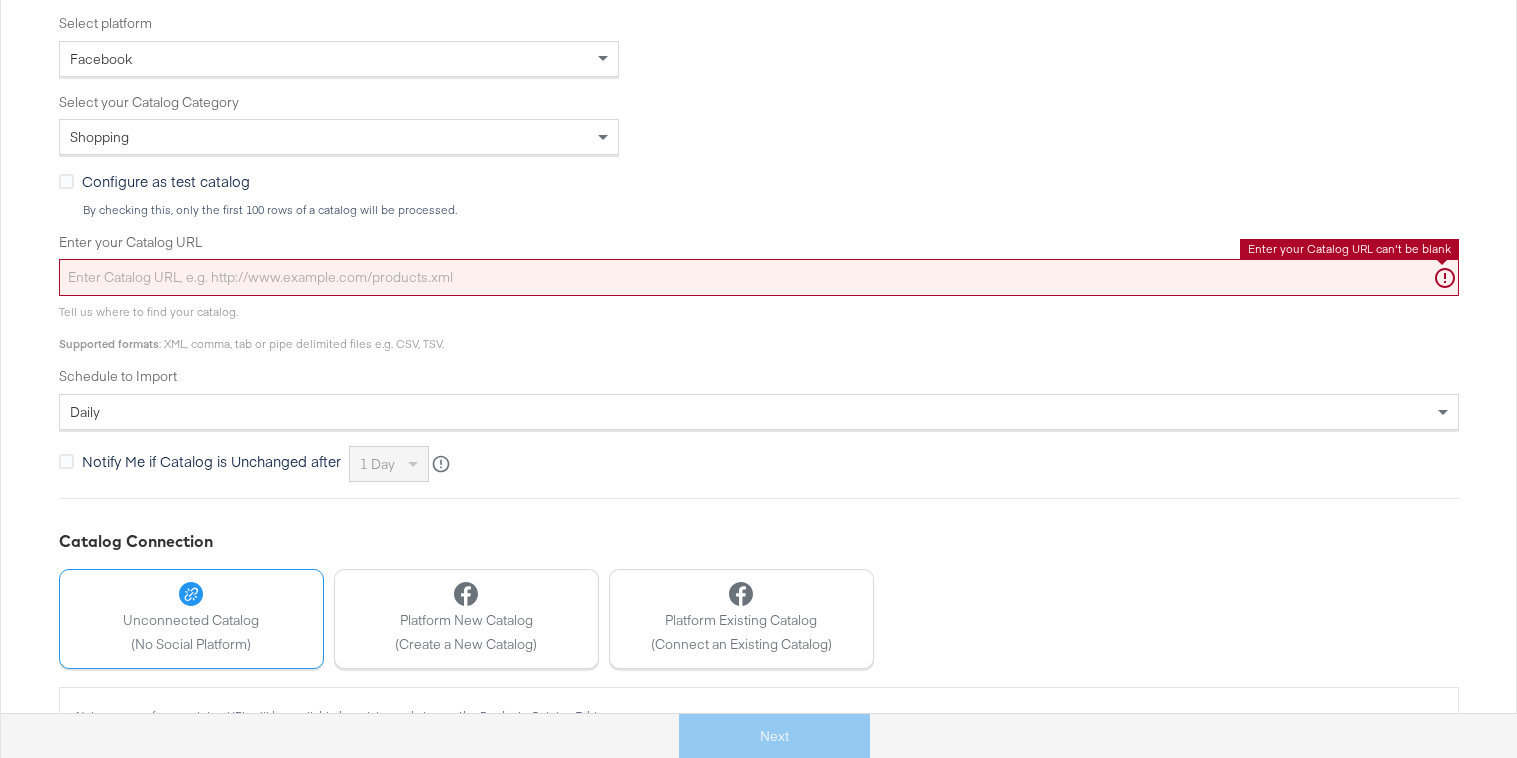 click on "Enter your Catalog URL" at bounding box center [759, 277] 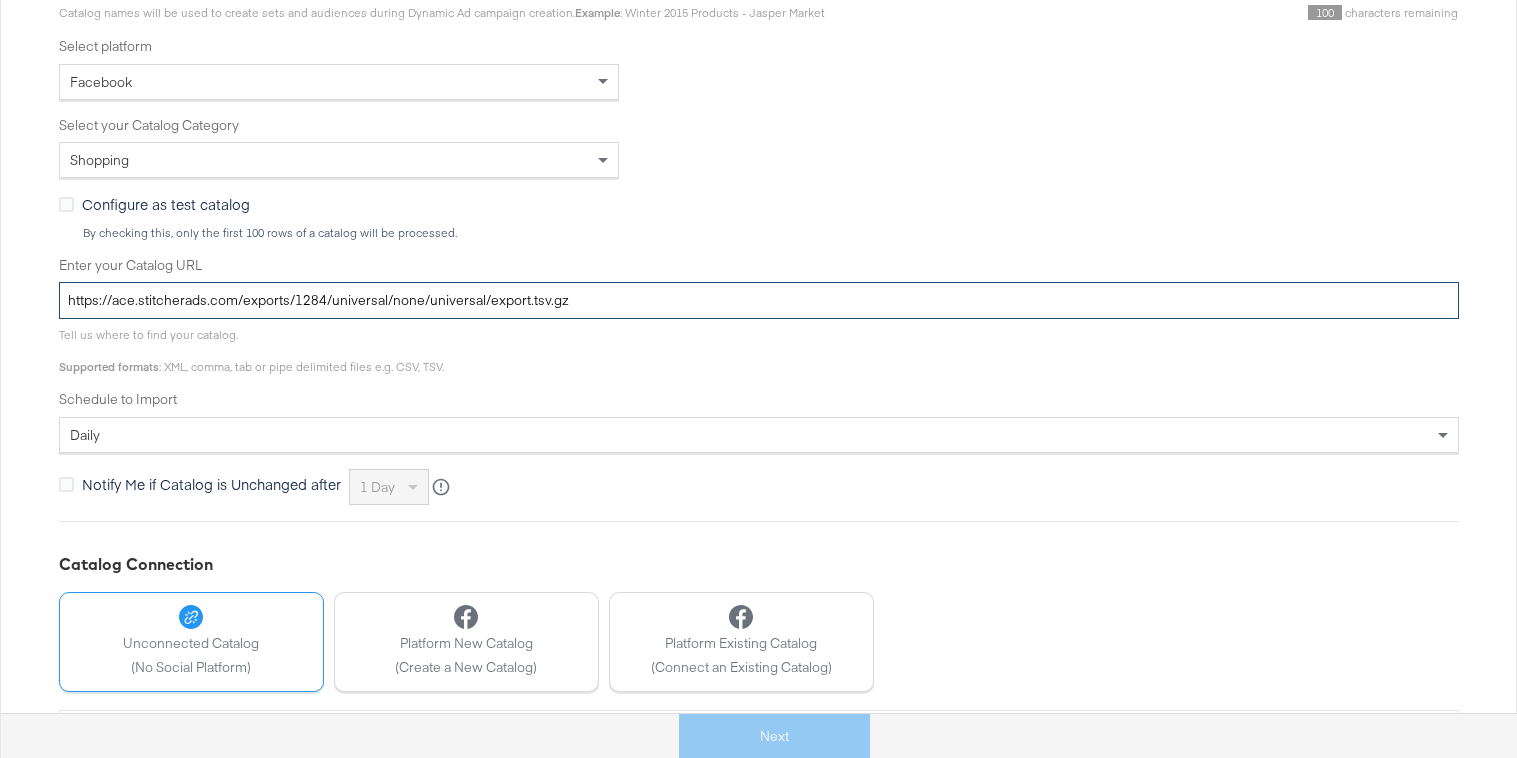 scroll, scrollTop: 445, scrollLeft: 0, axis: vertical 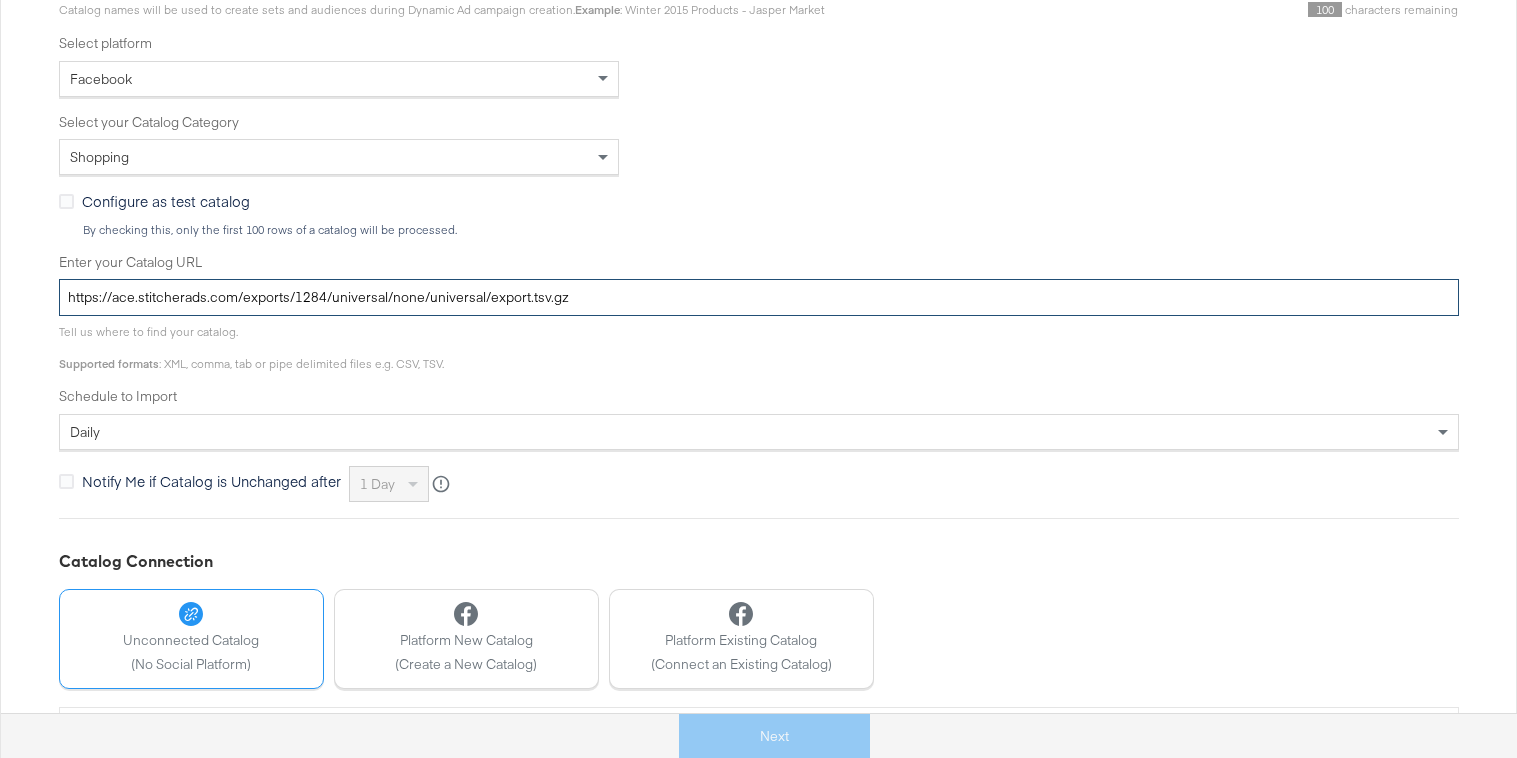 type on "https://ace.stitcherads.com/exports/1284/universal/none/universal/export.tsv.gz" 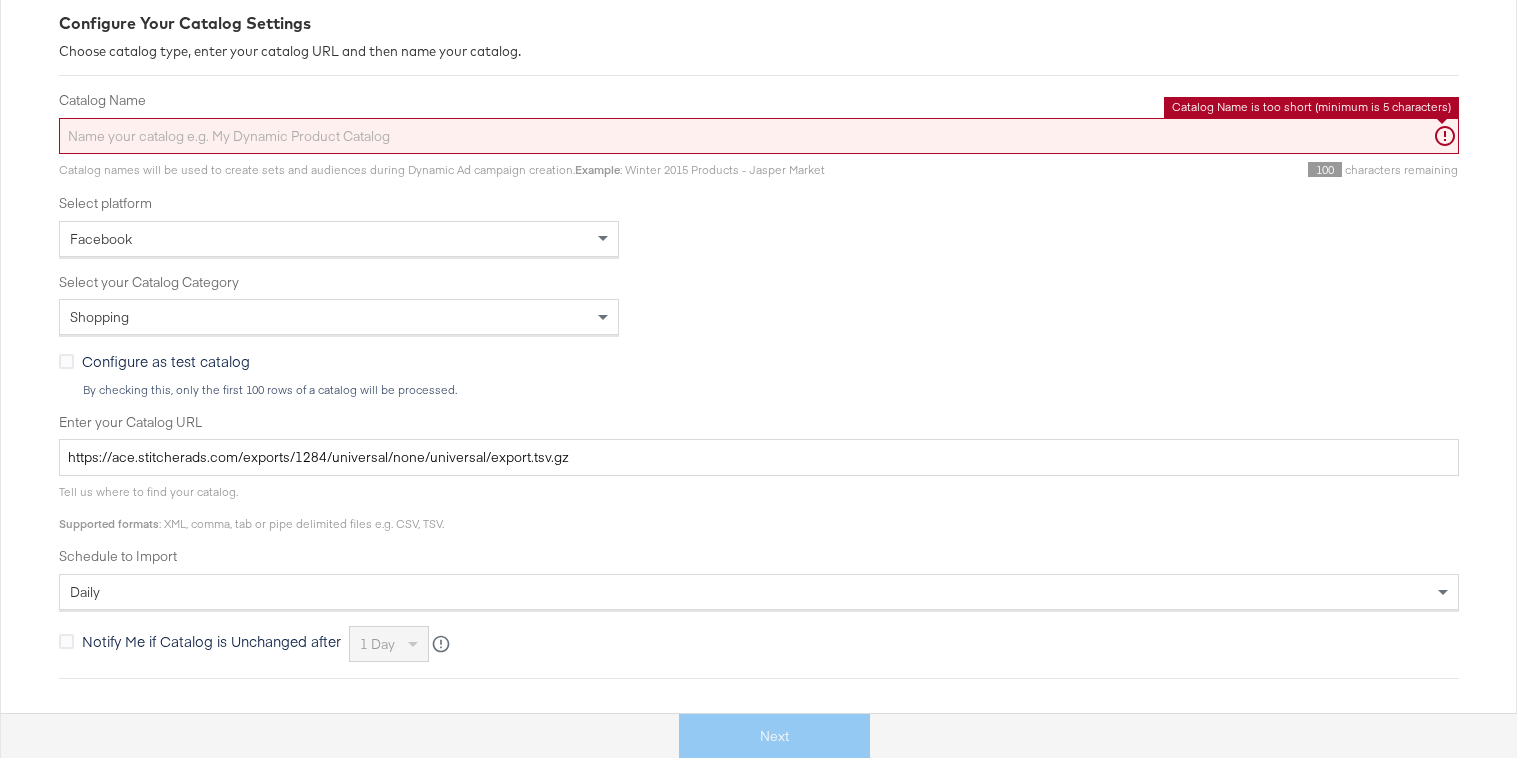 click on "Catalog Name" at bounding box center (759, 136) 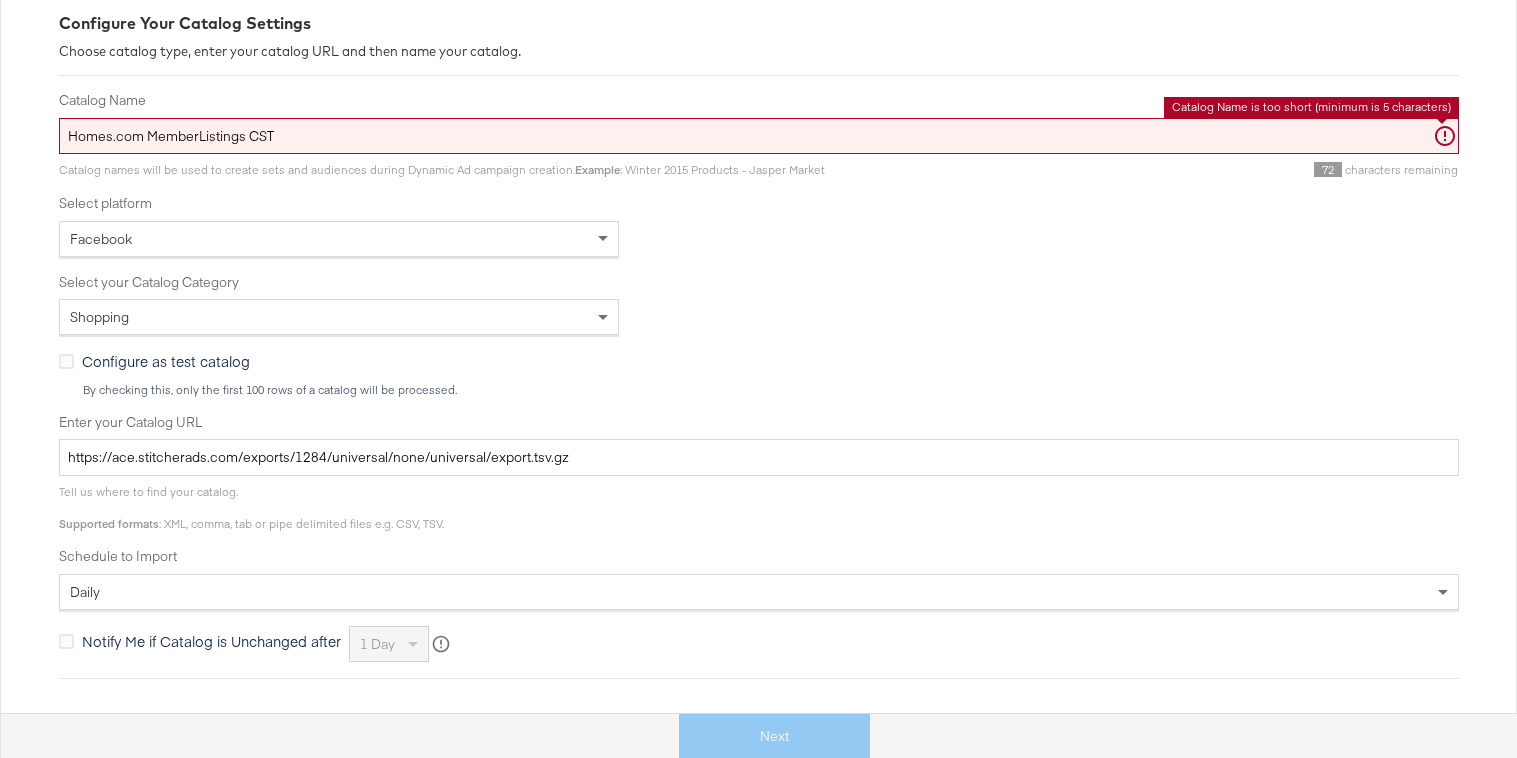 scroll, scrollTop: 515, scrollLeft: 0, axis: vertical 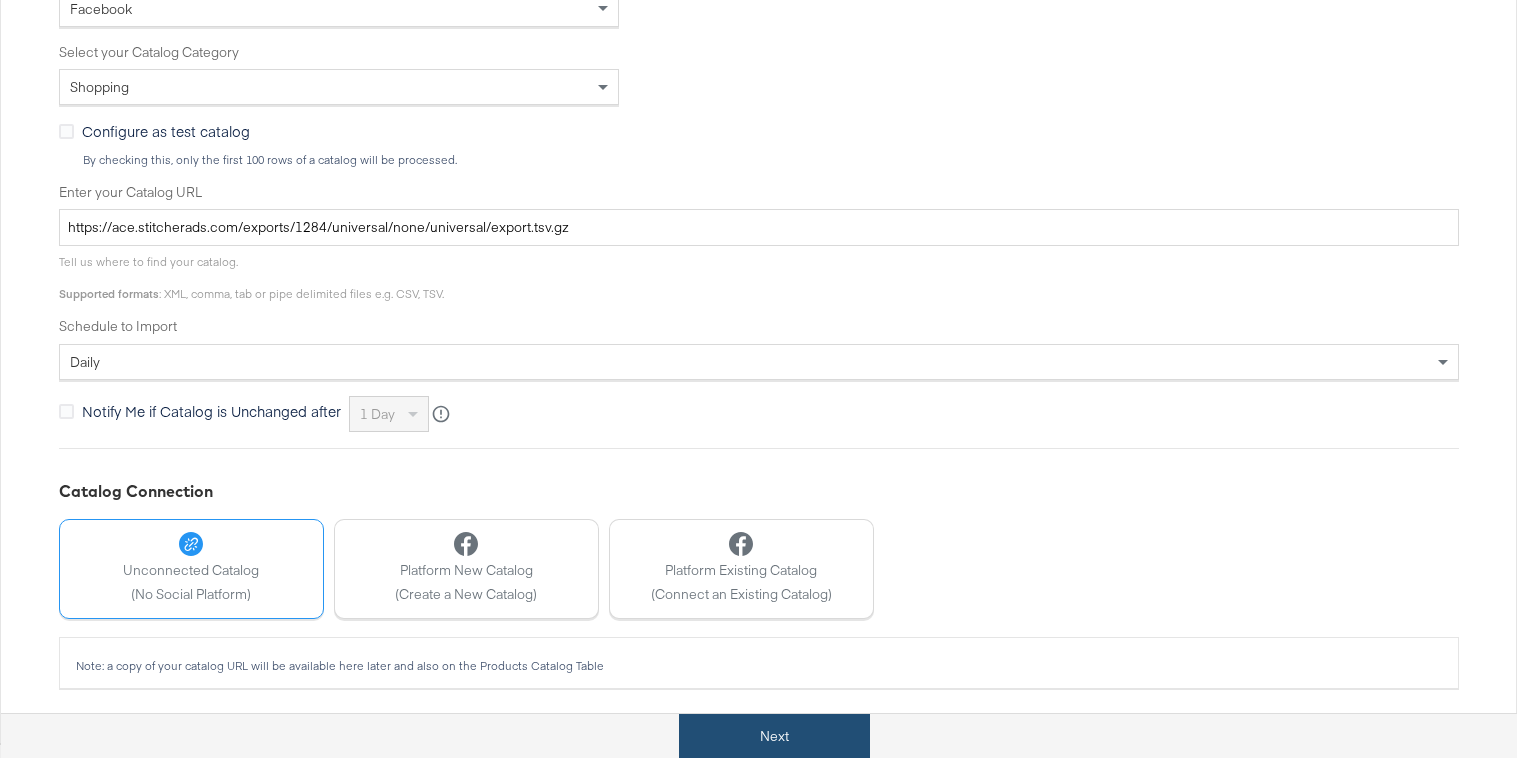 type on "Homes.com MemberListings CST" 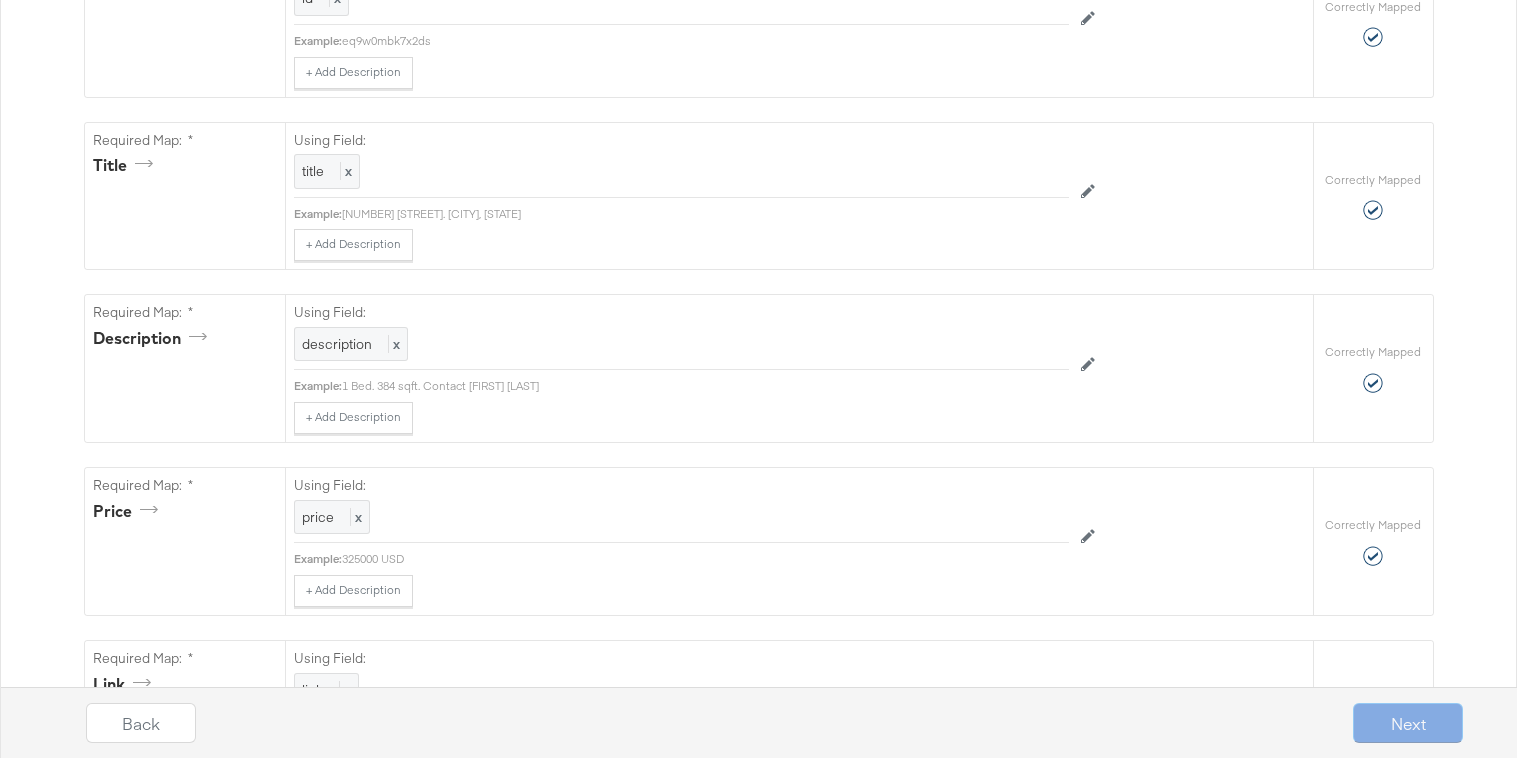 scroll, scrollTop: 0, scrollLeft: 0, axis: both 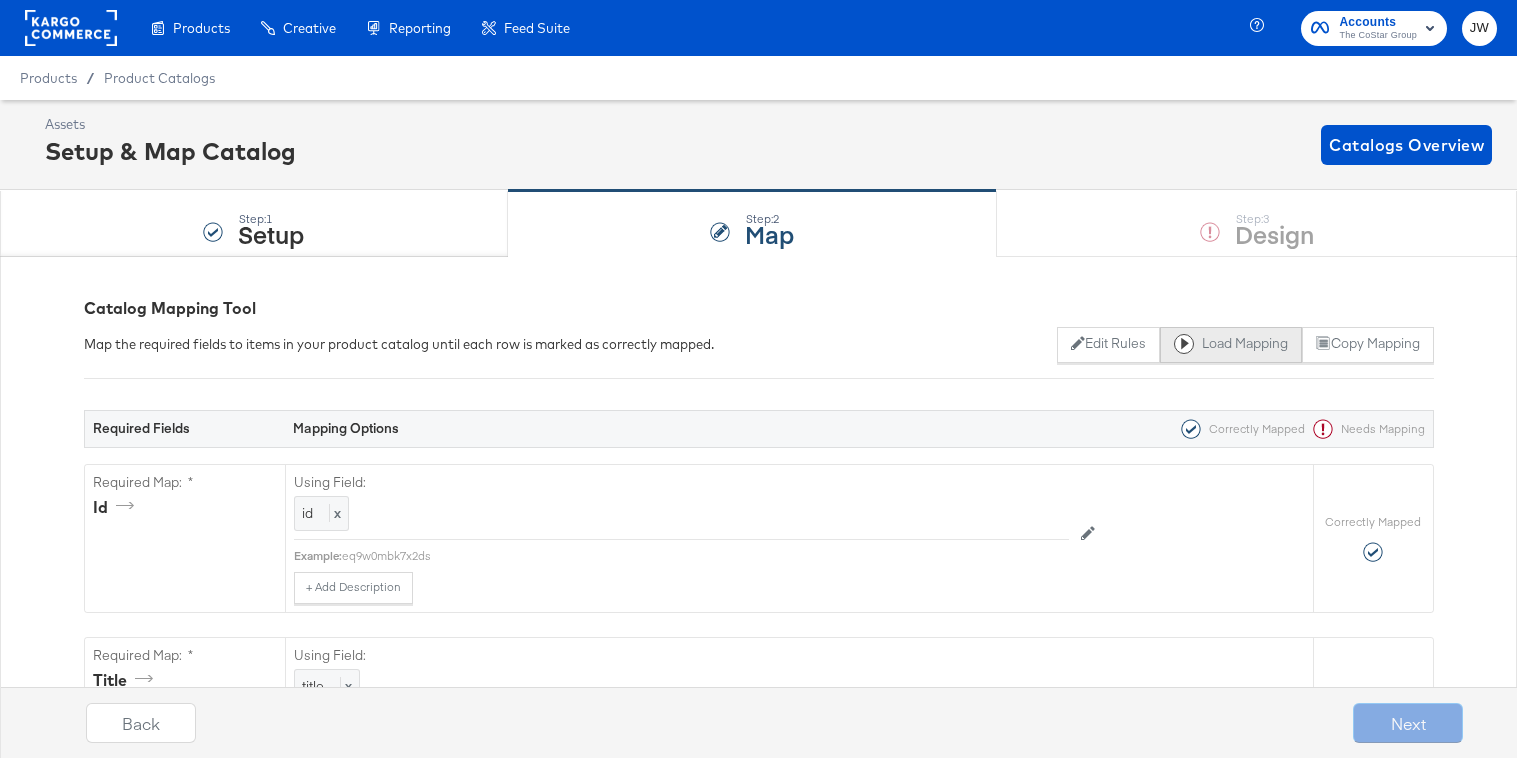 click on "Load Mapping" at bounding box center (1231, 345) 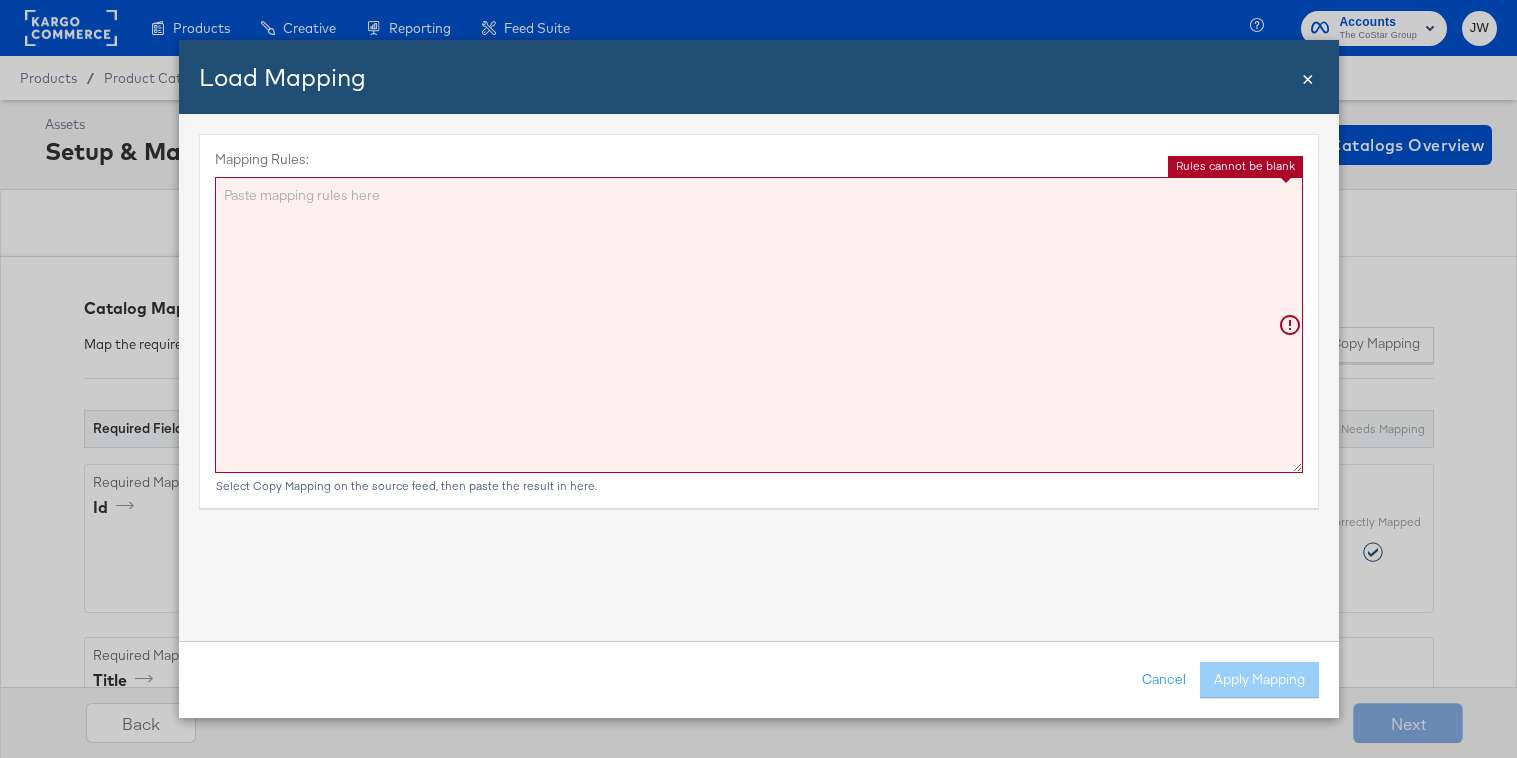 click on "Mapping Rules:" at bounding box center [759, 325] 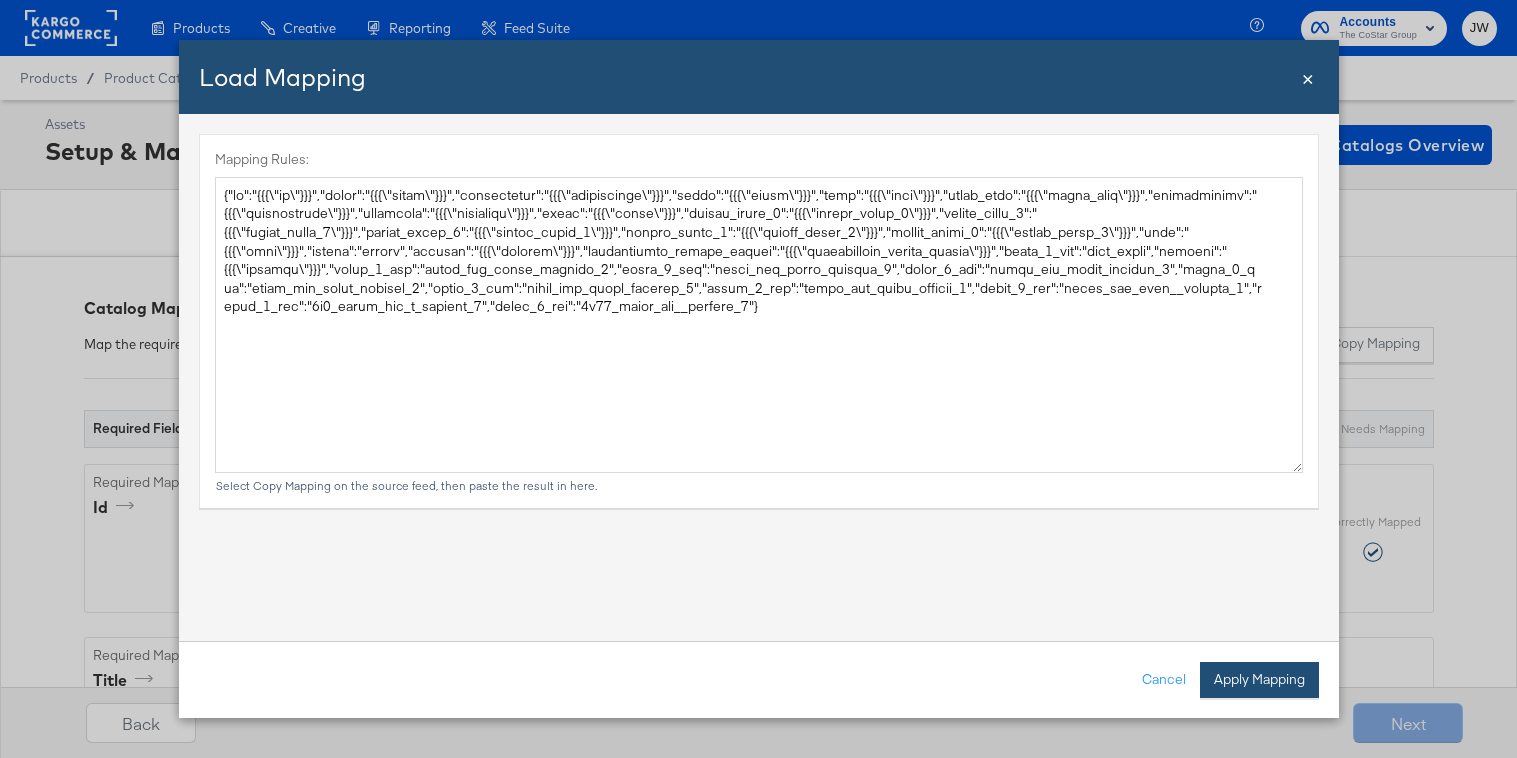 type on "{
"id": "{{{\"id\"}}}",
"title": "{{{\"title\"}}}",
"description": "{{{\"description\"}}}",
"price": "{{{\"price\"}}}",
"link": "{{{\"link\"}}}",
"image_link": "{{{\"image_link\"}}}",
"availability": "{{{\"availability\"}}}",
"condition": "{{{\"condition\"}}}",
"brand": "{{{\"brand\"}}}",
"custom_label_0": "{{{\"custom_label_0\"}}}",
"custom_label_1": "{{{\"custom_label_1\"}}}",
"custom_label_2": "{{{\"custom_label_2\"}}}",
"custom_label_3": "{{{\"custom_label_3\"}}}",
"custom_label_4": "{{{\"custom_label_4\"}}}",
"size": "{{{\"size\"}}}",
"status": "active",
"address": "{{{\"address\"}}}",
"availability_circle_radius": "{{{\"availability_circle_radius\"}}}",
"image_0_tag": "main_image",
"pattern": "{{{\"pattern\"}}}",
"image_1_tag": "homes_com_round_overlay_1",
"image_2_tag": "homes_com_round_overlay_2",
"image_3_tag": "homes_com_round_overlay_3",
"image_4_tag": "homes_com_round_overlay_4",
"image_5_tag": "homes_com_round_overlay_5",
"image_6_tag": "home..." 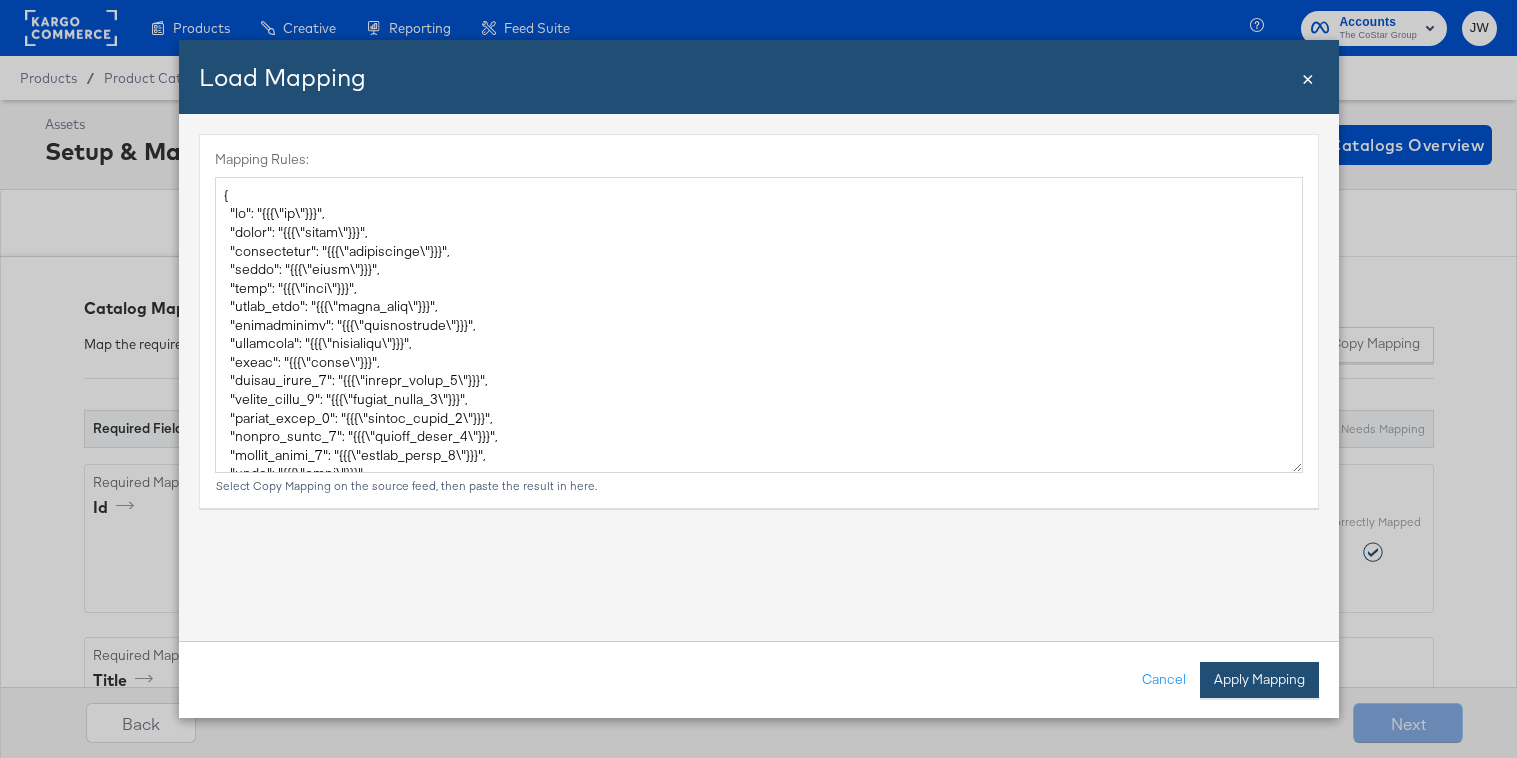 click on "Apply Mapping" at bounding box center (1259, 680) 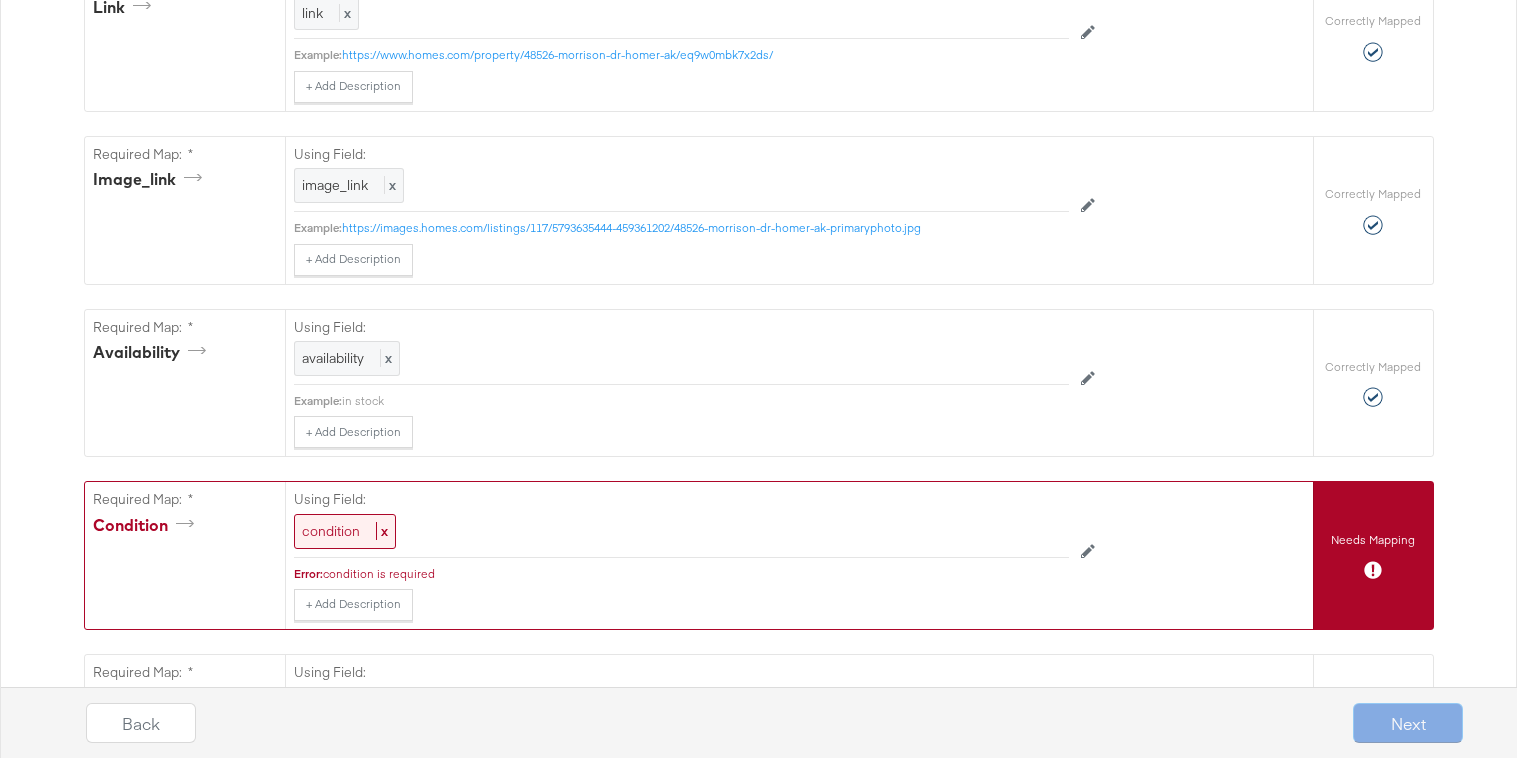 scroll, scrollTop: 1272, scrollLeft: 0, axis: vertical 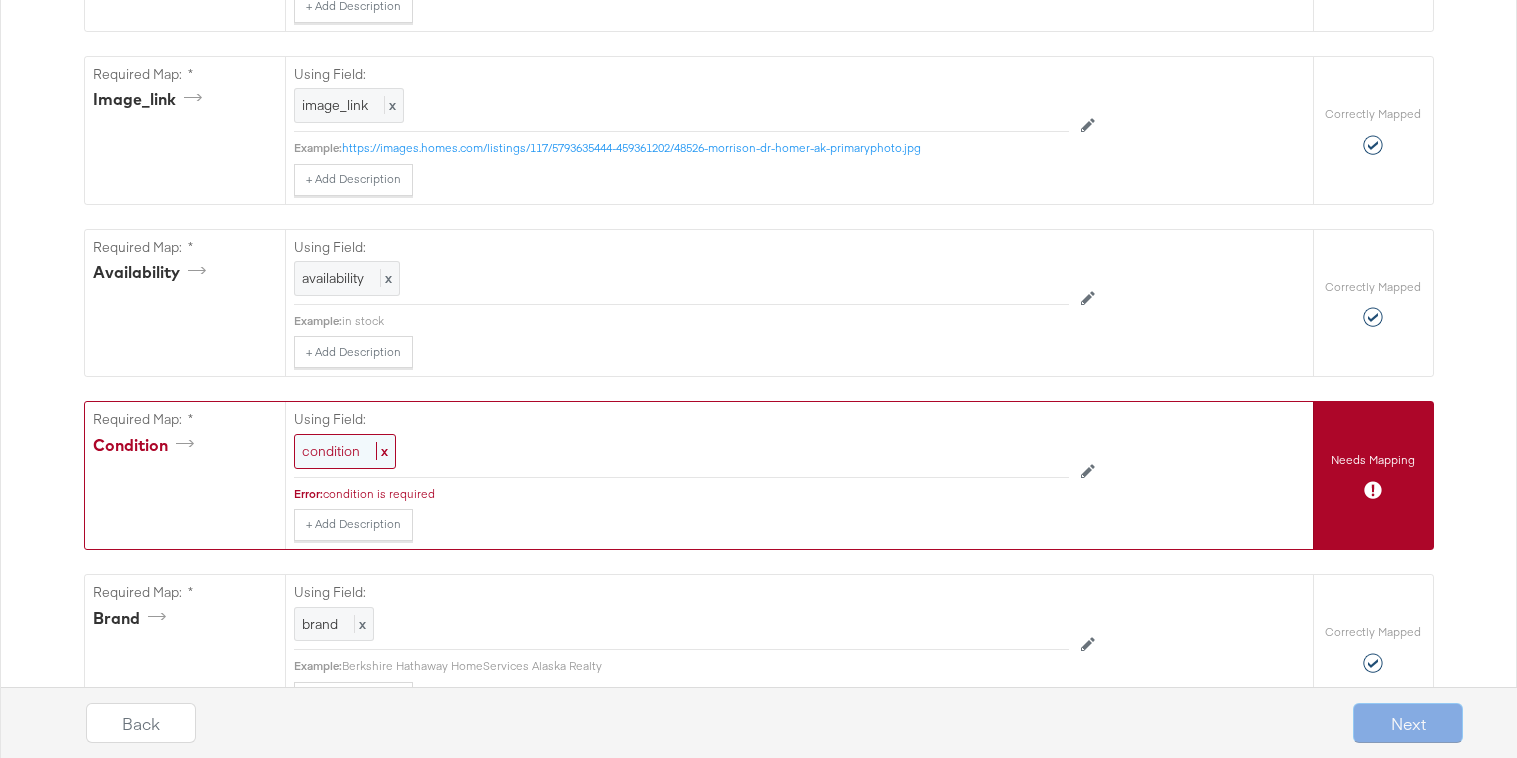 click on "condition x" at bounding box center (345, 451) 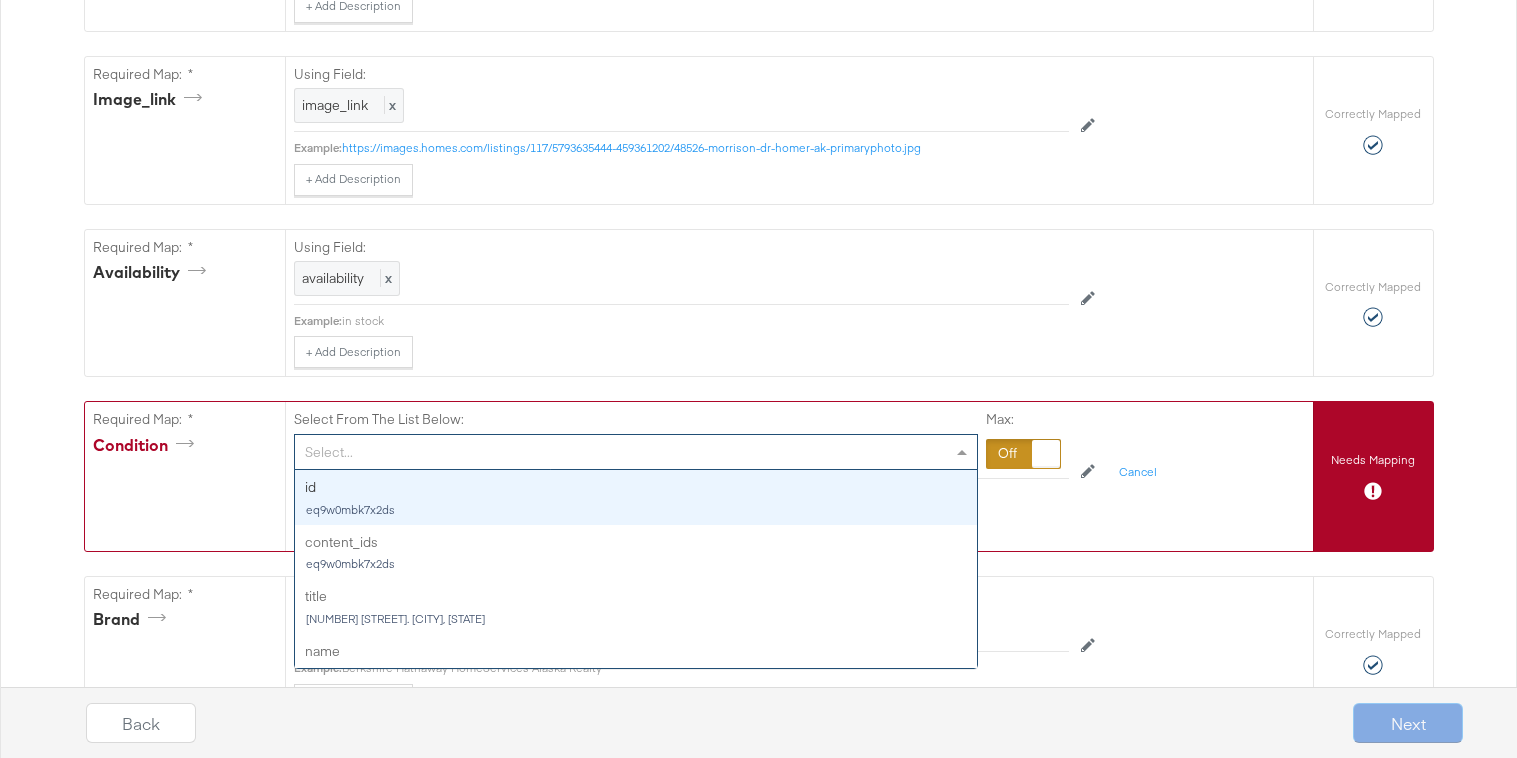 click on "Select..." at bounding box center (636, 452) 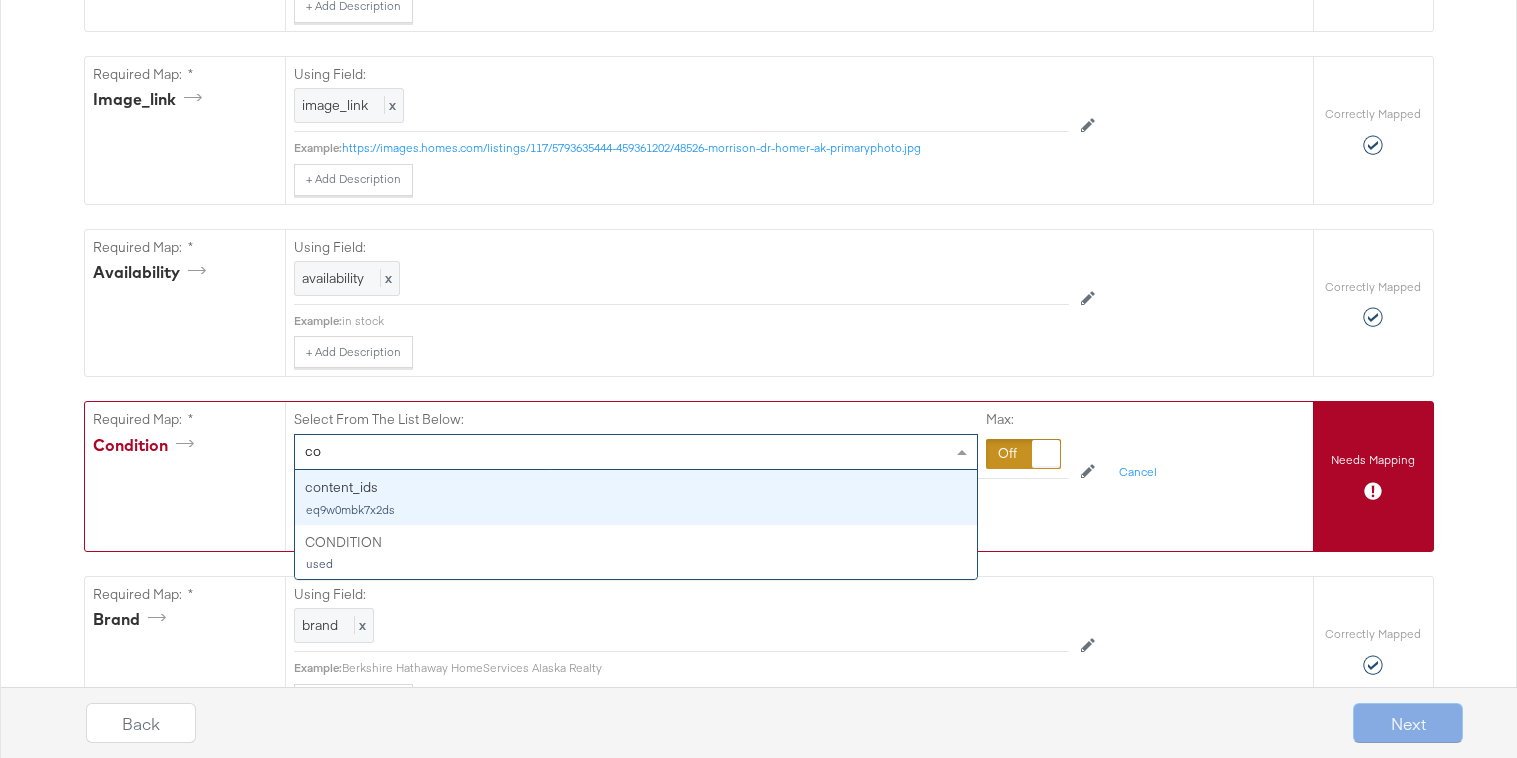type on "con" 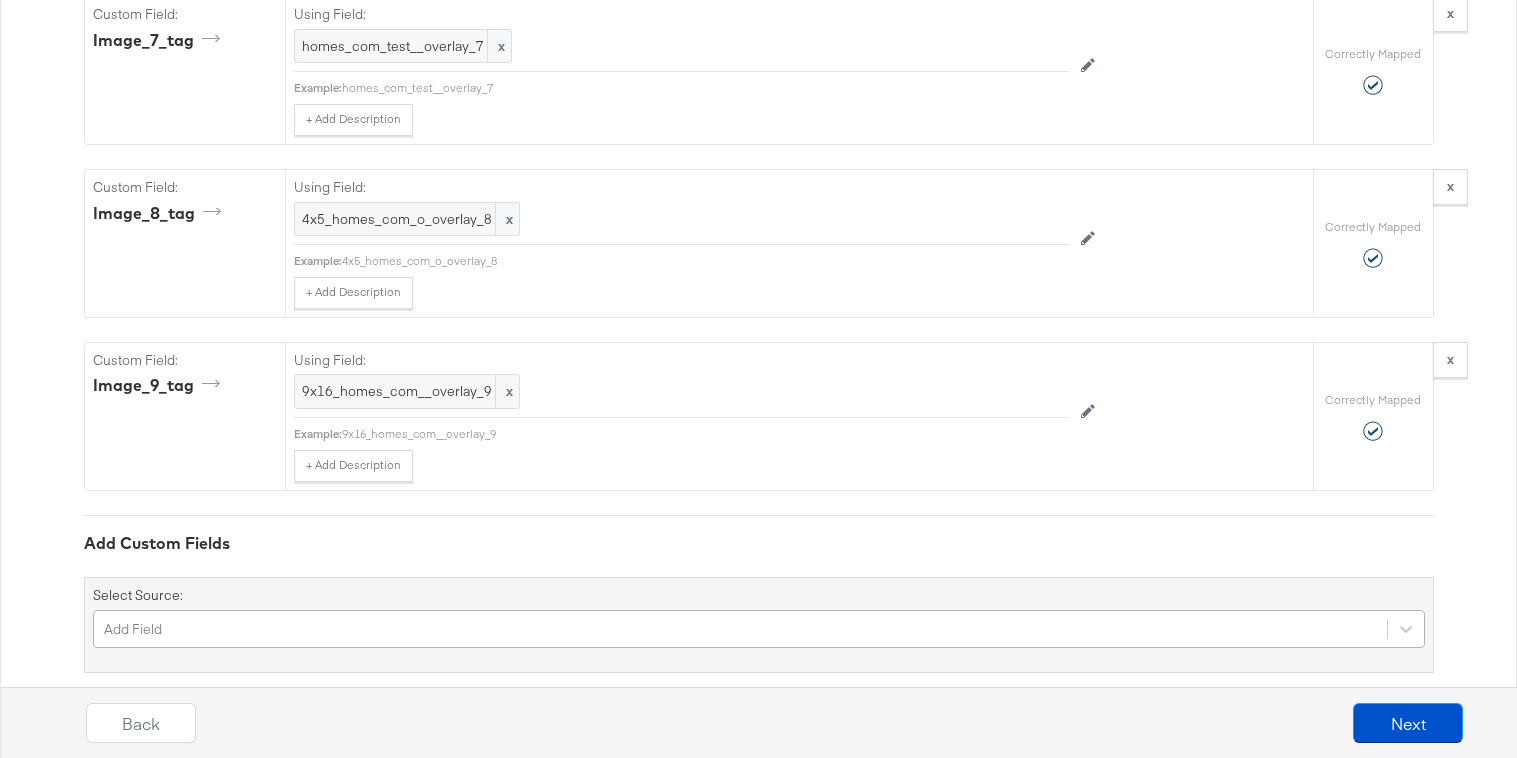 scroll, scrollTop: 4991, scrollLeft: 0, axis: vertical 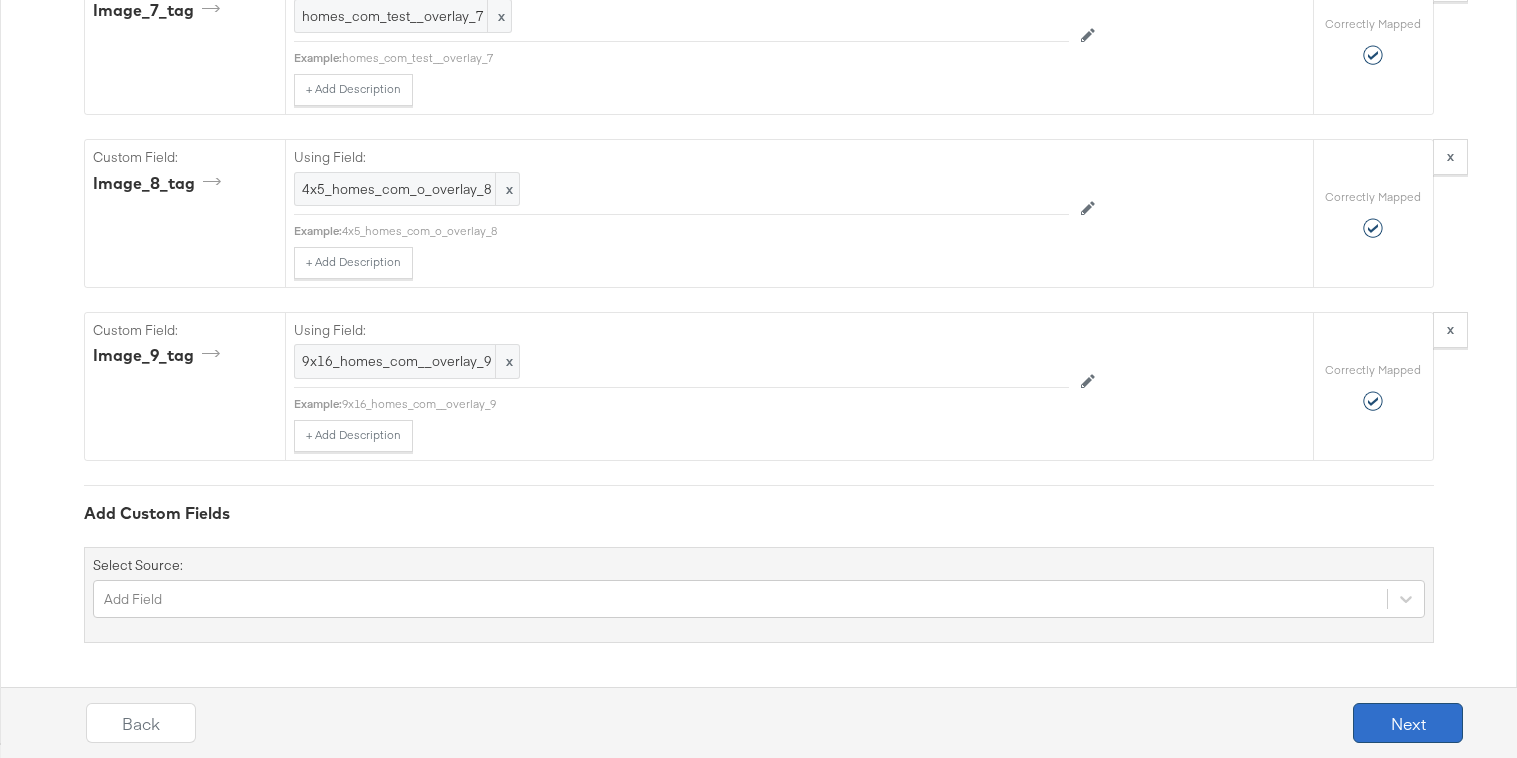 click on "Next" at bounding box center [1408, 723] 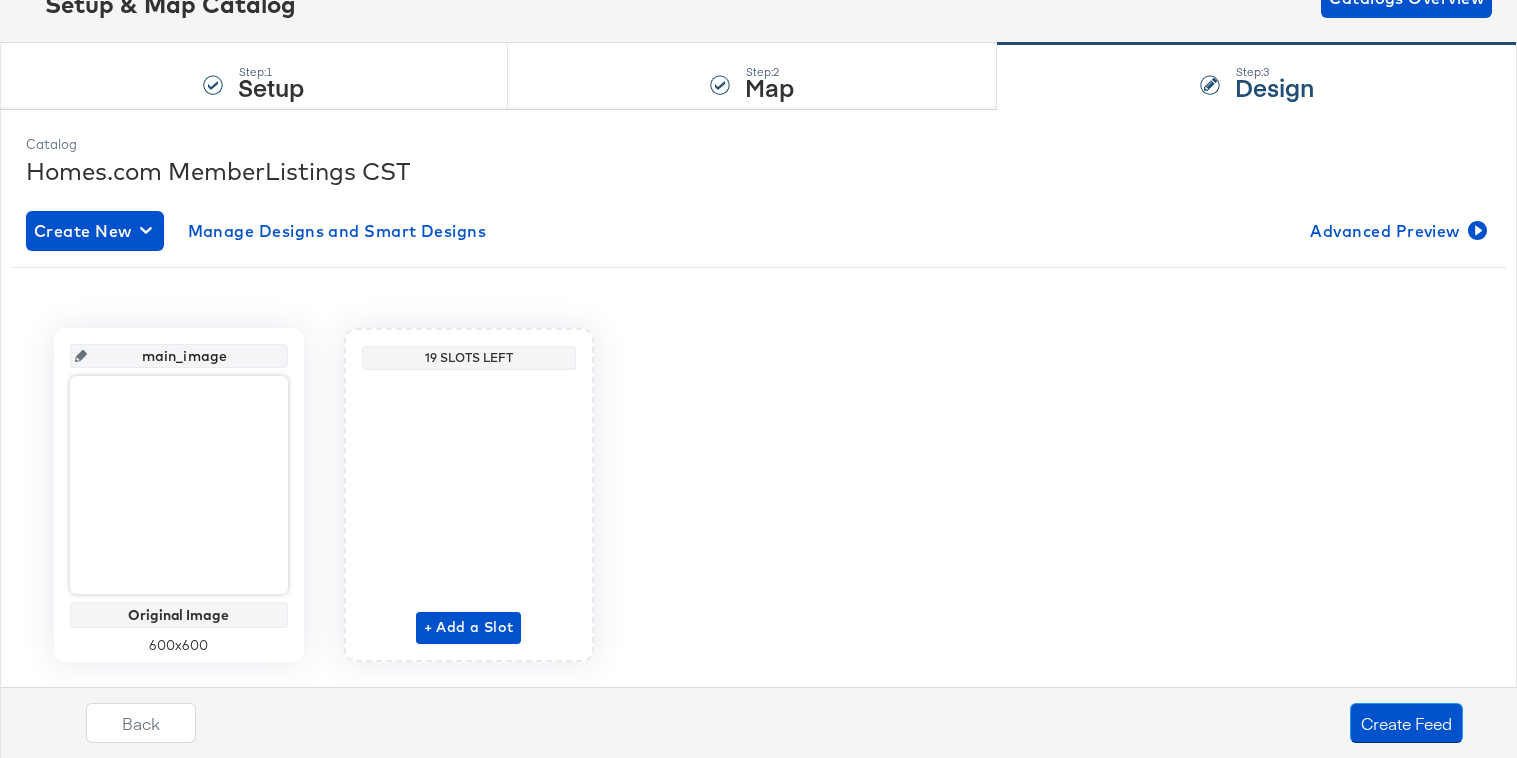 scroll, scrollTop: 195, scrollLeft: 0, axis: vertical 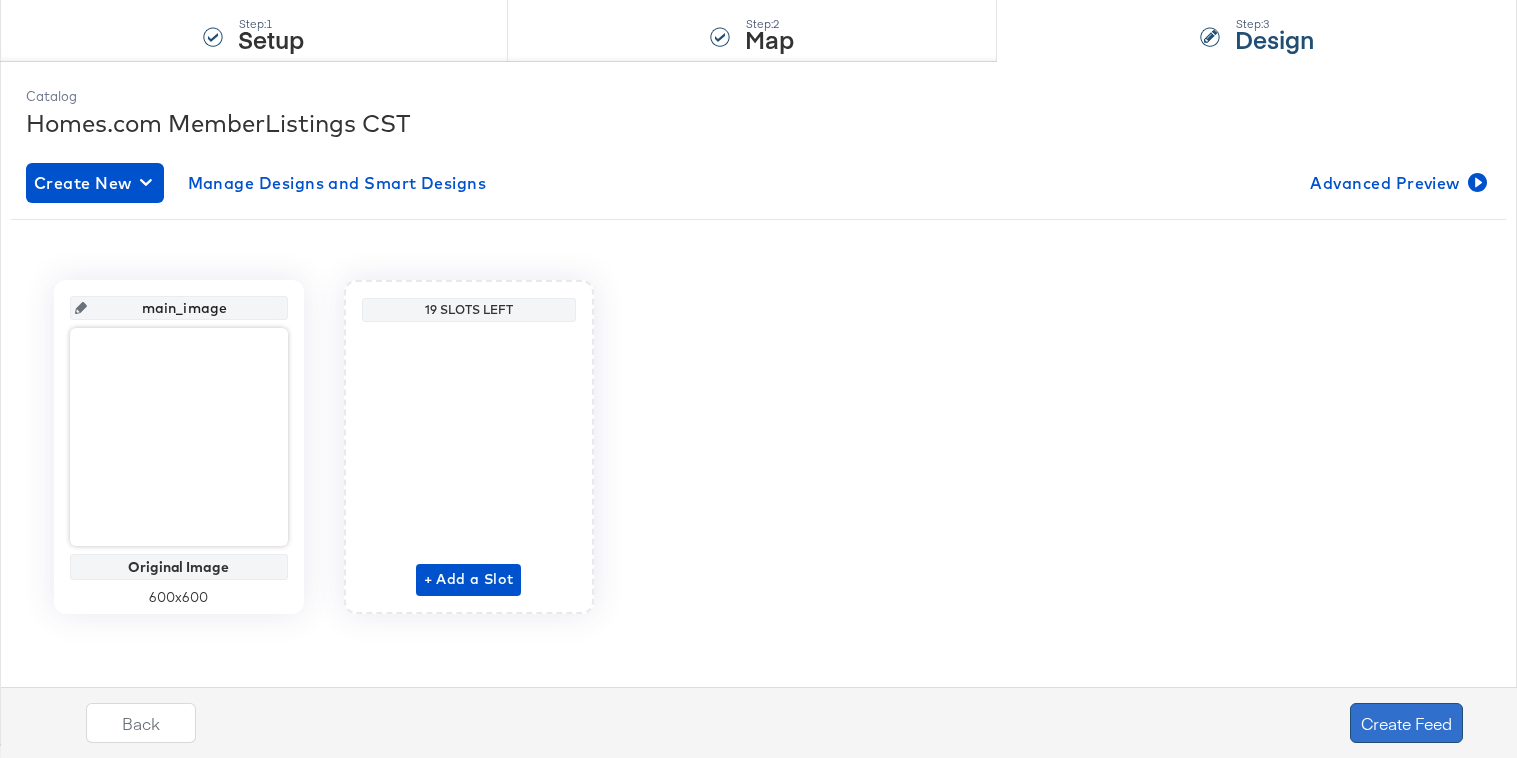 click on "Create Feed" at bounding box center (1406, 723) 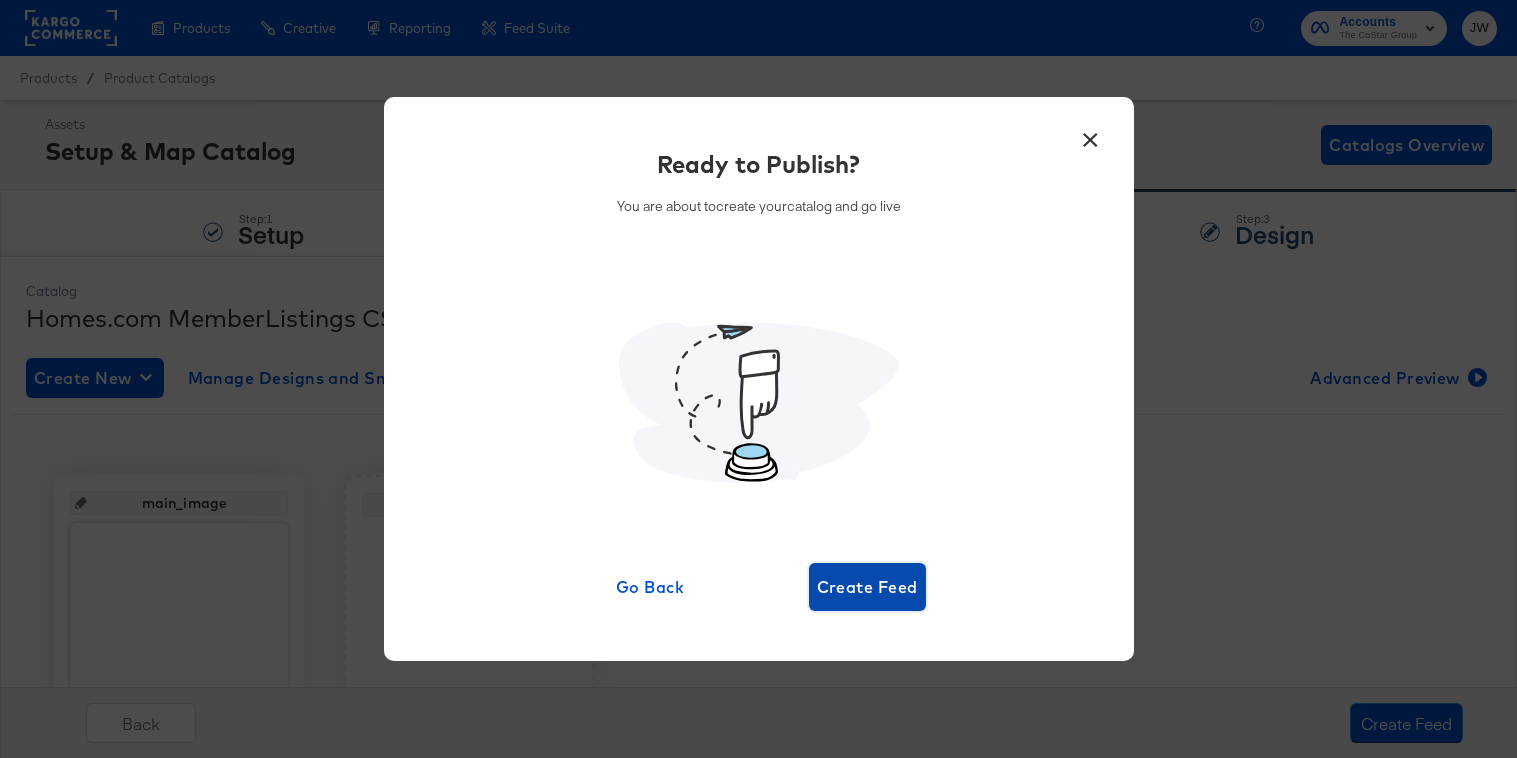 click on "Create Feed" at bounding box center [867, 587] 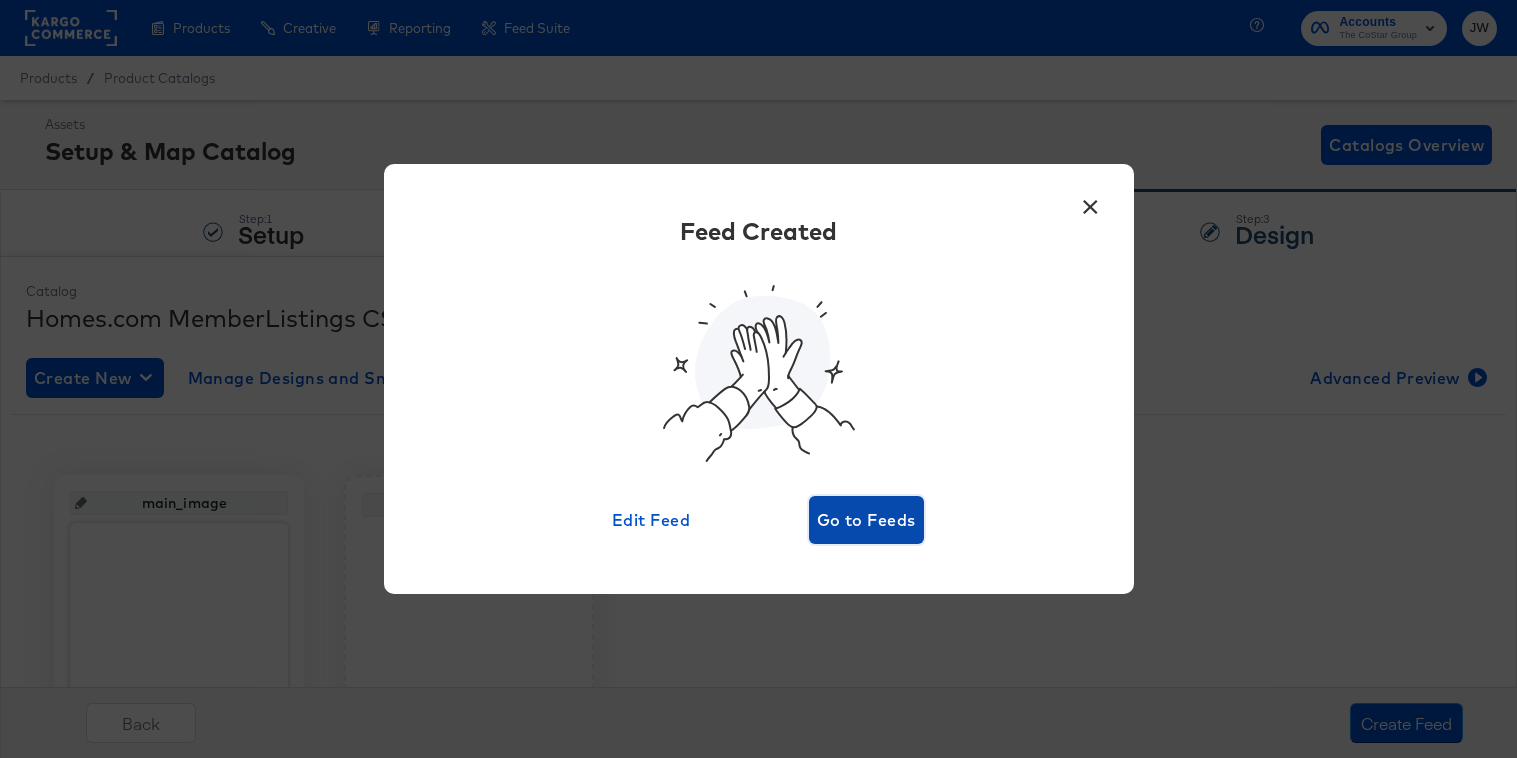 click on "Go to Feeds" at bounding box center [866, 520] 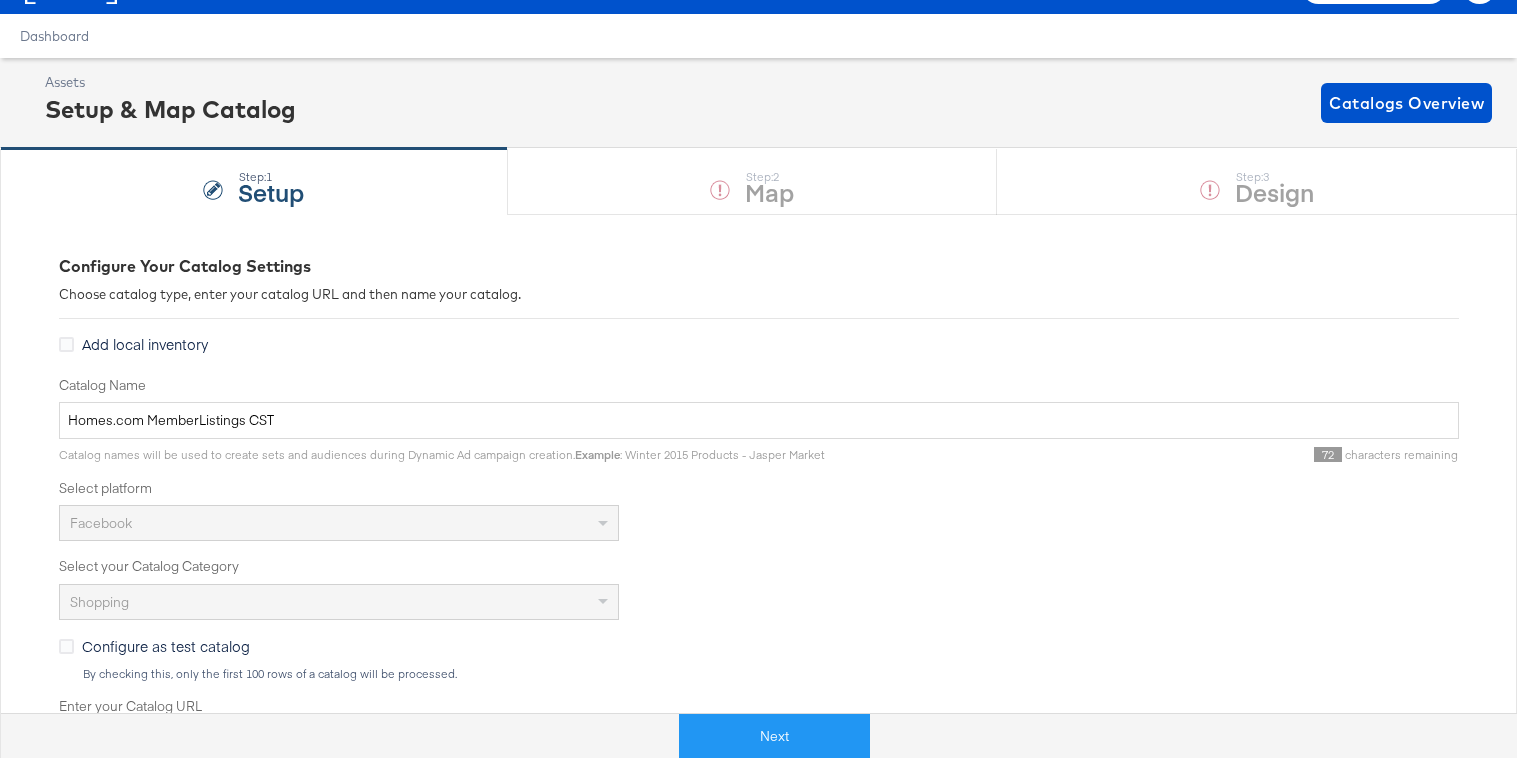 scroll, scrollTop: 41, scrollLeft: 0, axis: vertical 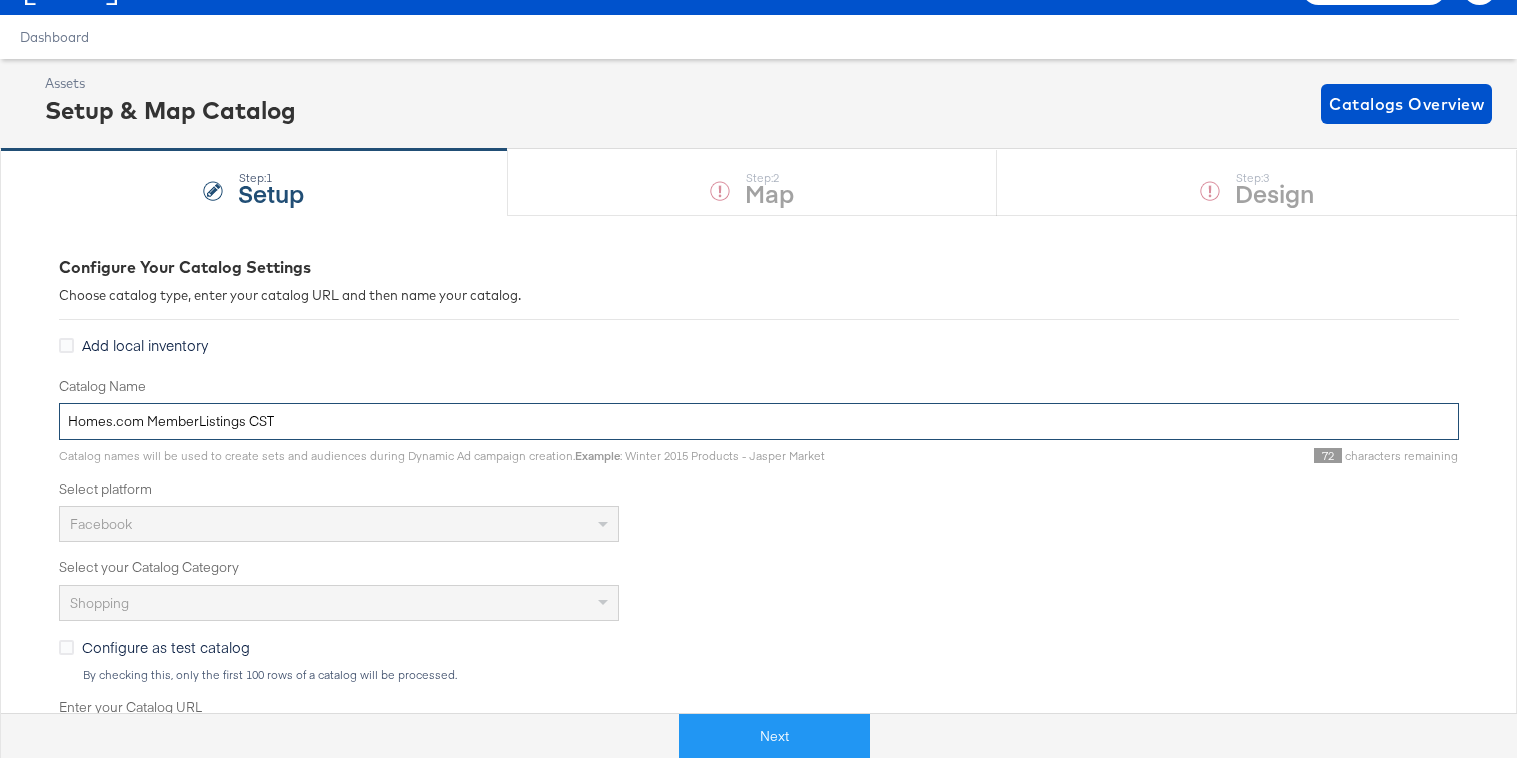 click on "Homes.com MemberListings CST" at bounding box center (759, 421) 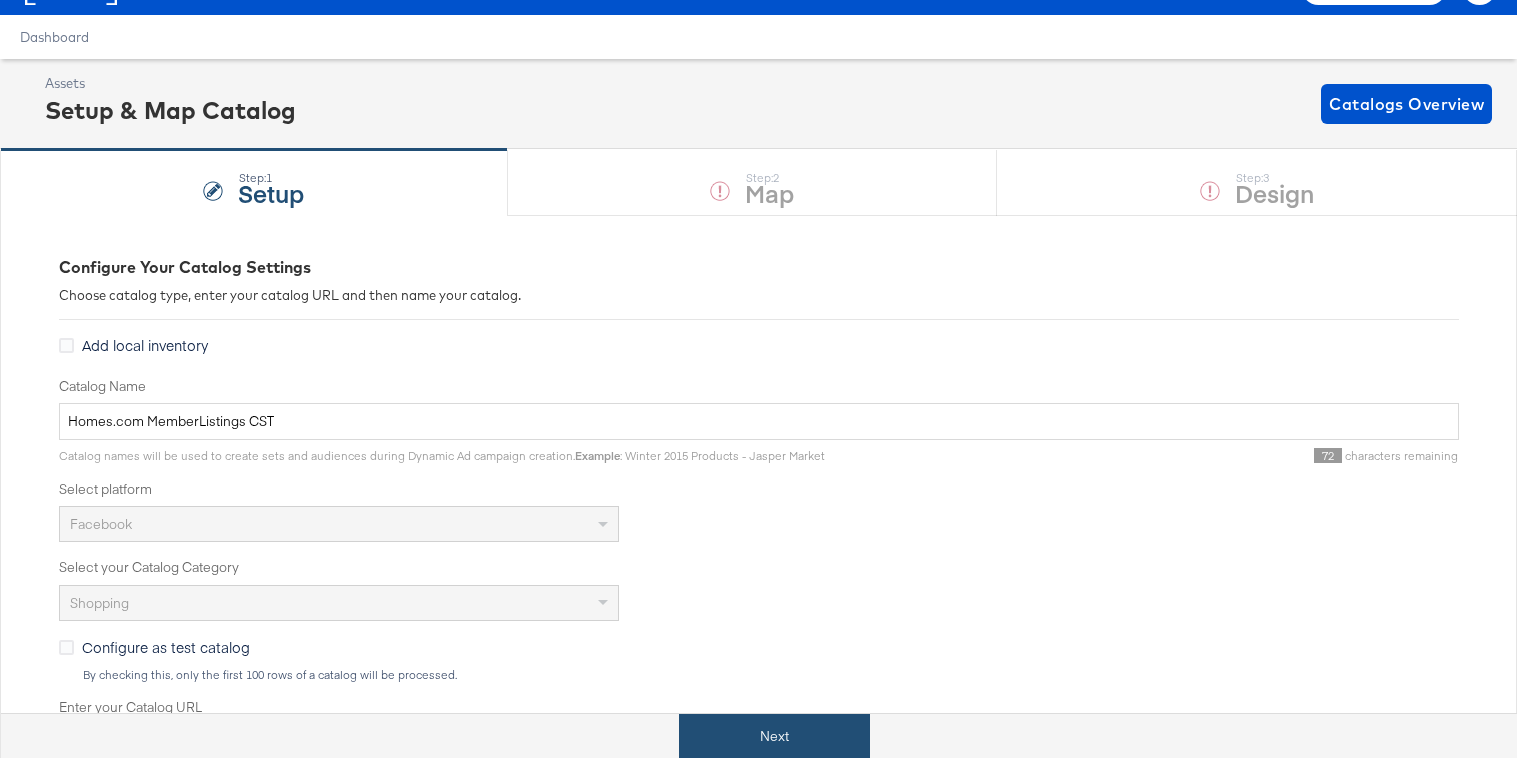 click on "Next" at bounding box center [774, 736] 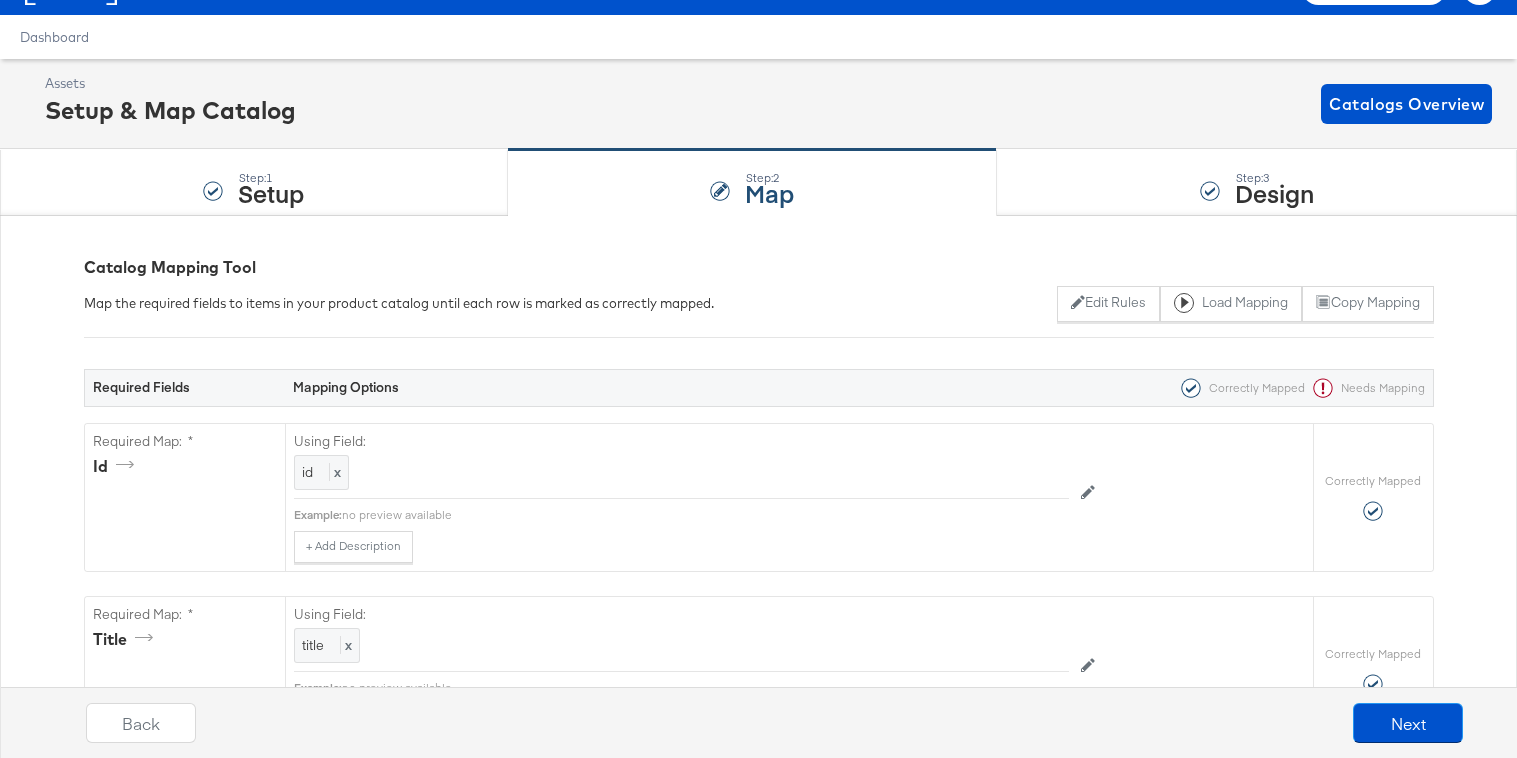 scroll, scrollTop: 0, scrollLeft: 0, axis: both 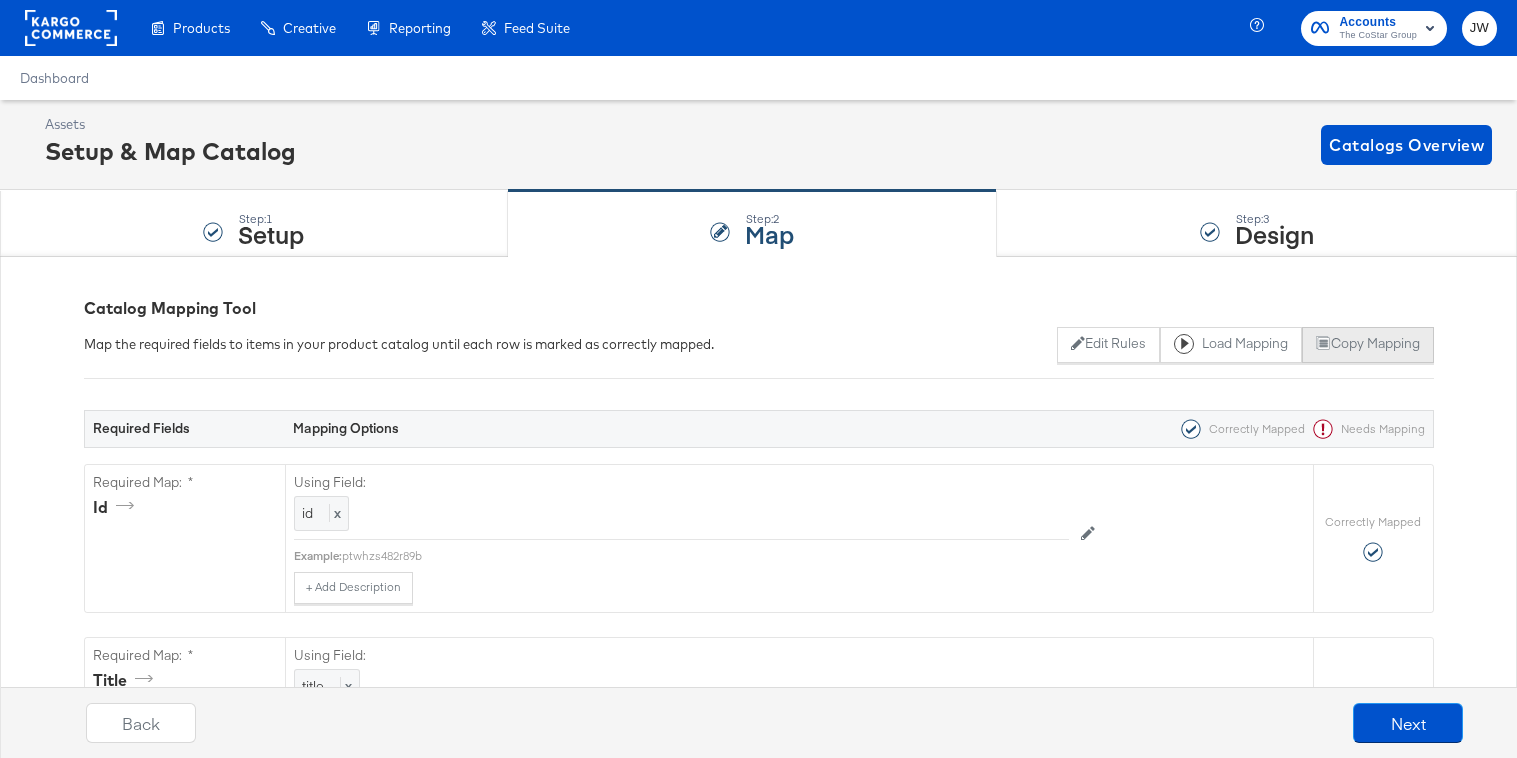 click on "Copy Mapping" at bounding box center (1367, 345) 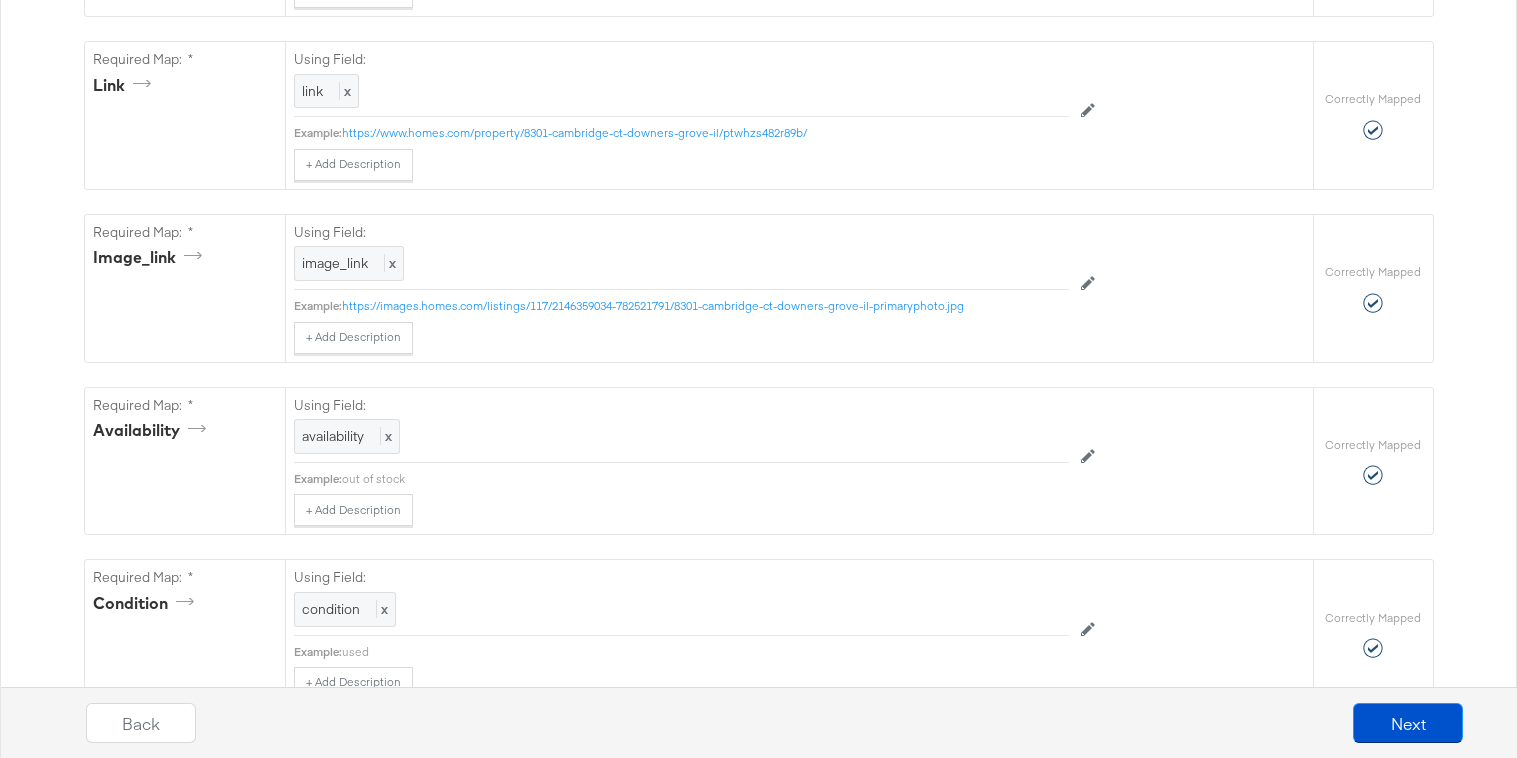 scroll, scrollTop: 1423, scrollLeft: 0, axis: vertical 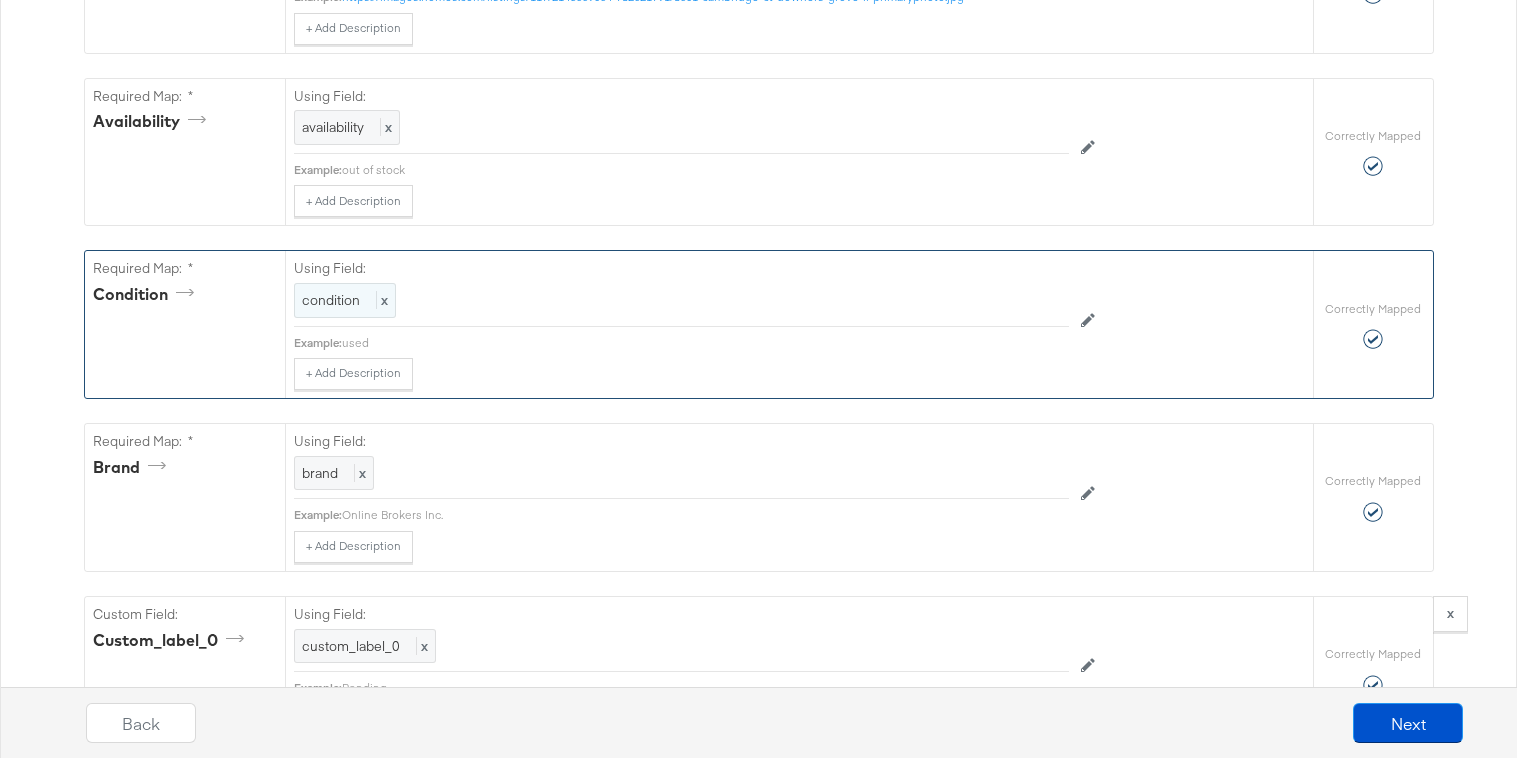 click on "condition" at bounding box center [331, 300] 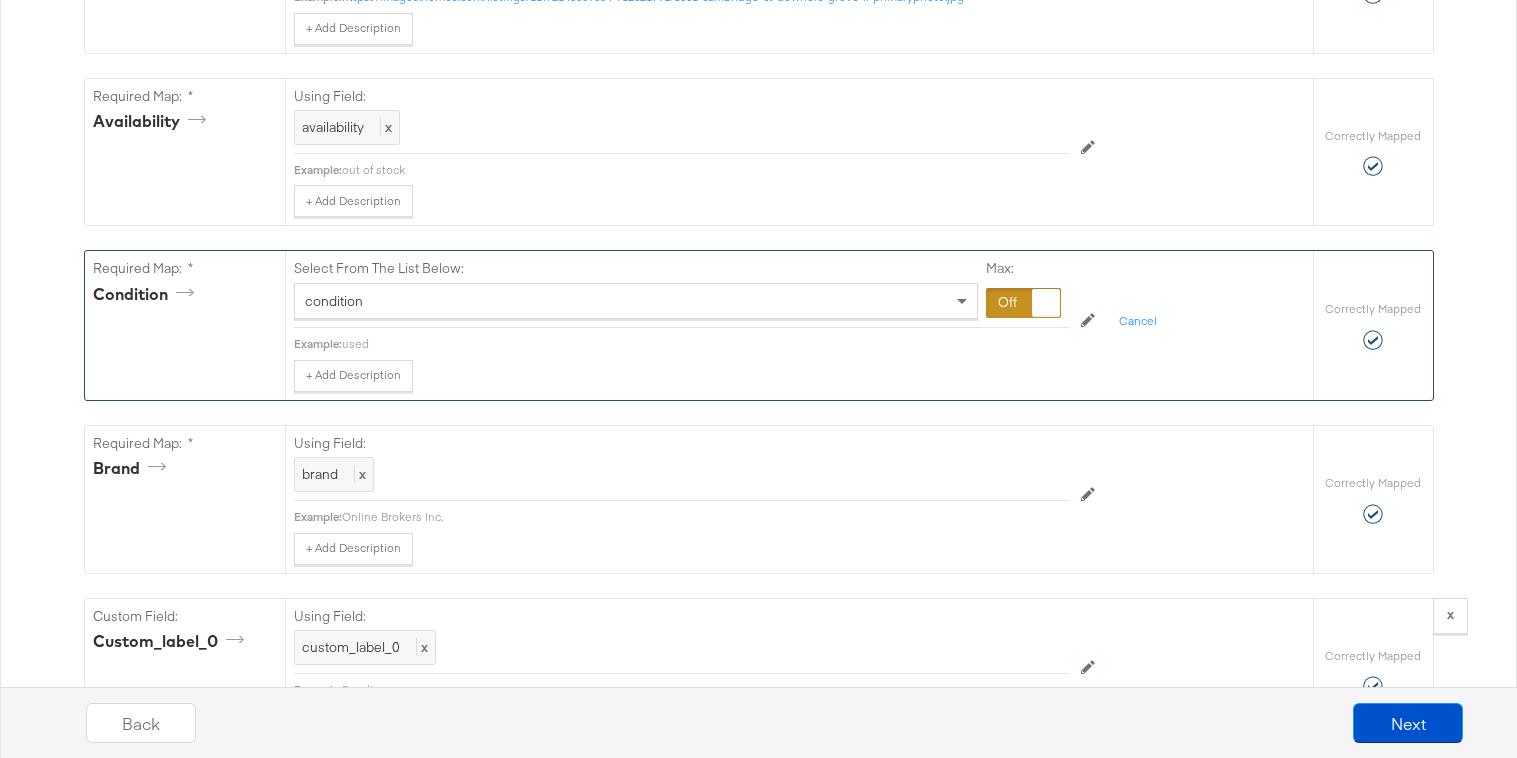 click on "condition" at bounding box center (334, 301) 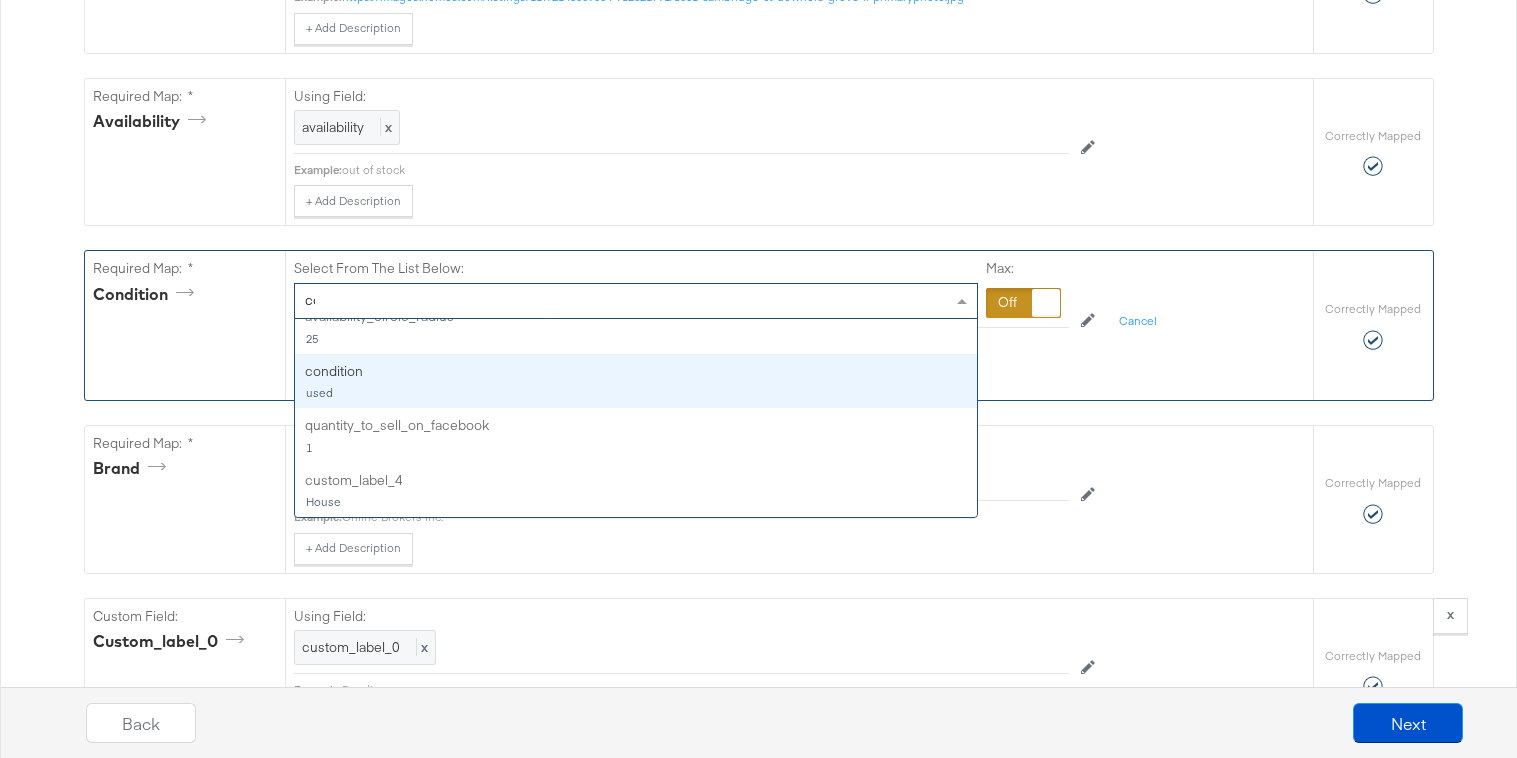 scroll, scrollTop: 0, scrollLeft: 0, axis: both 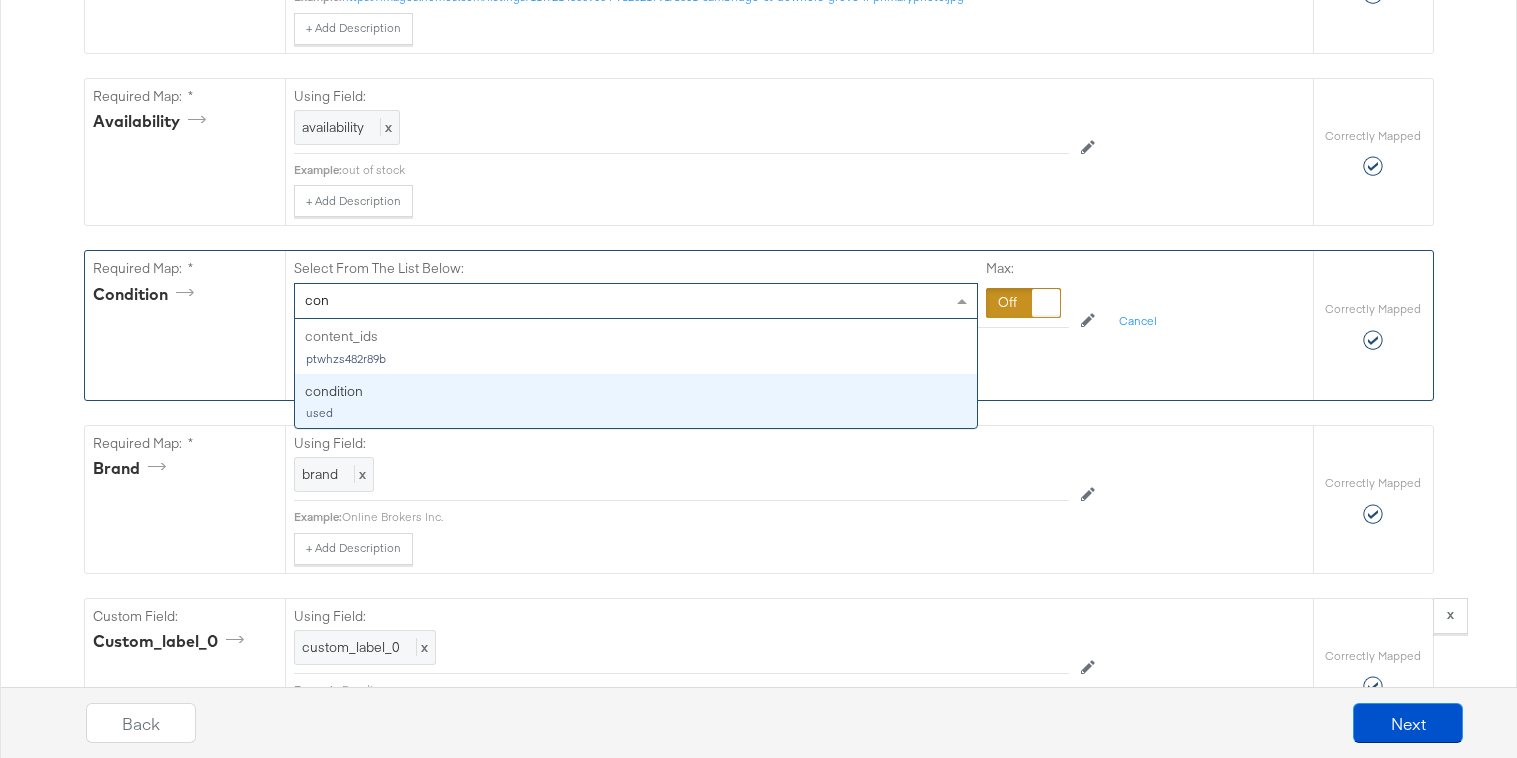 type on "con" 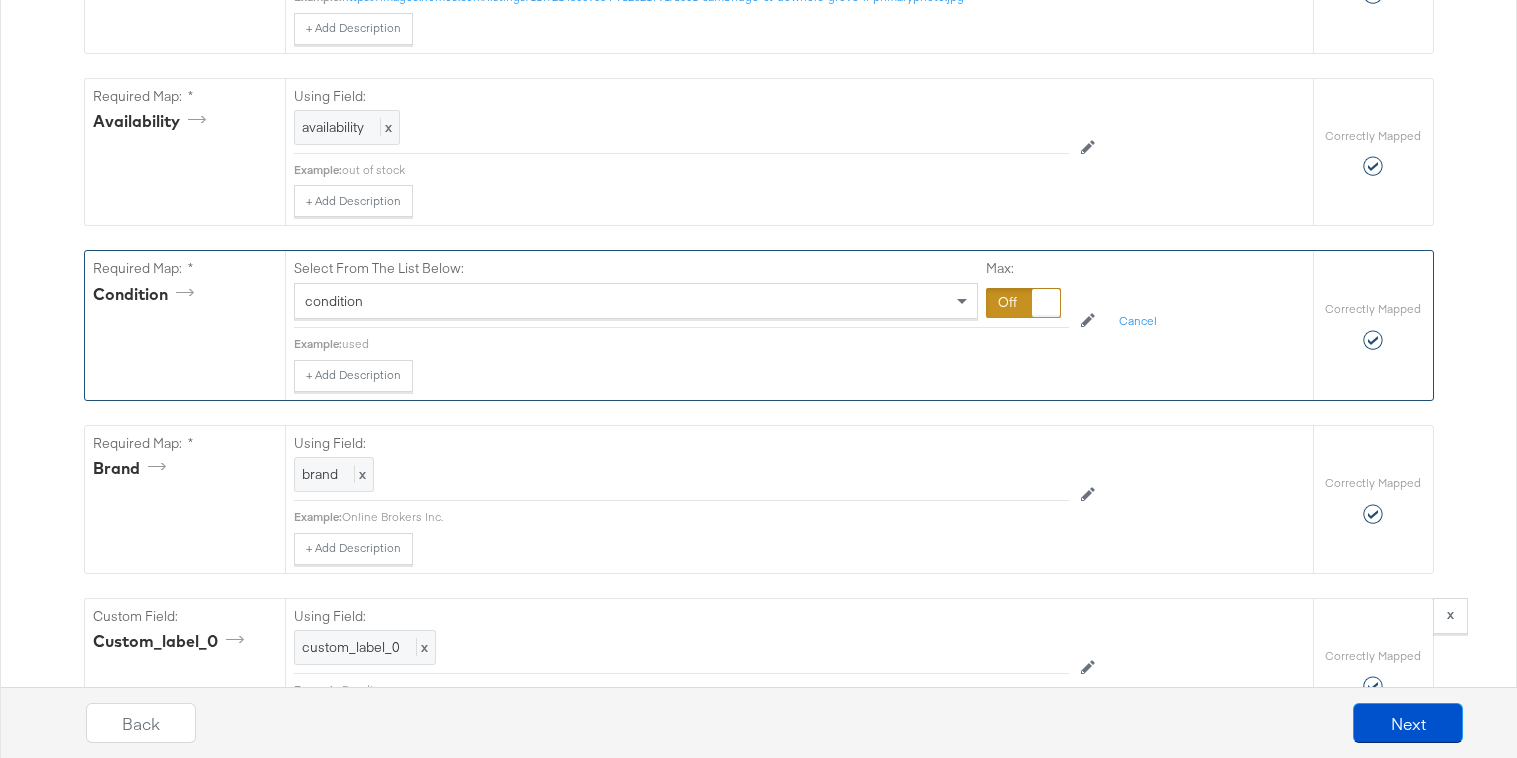 click on "Catalog Mapping Tool Map the required fields to items in your product catalog until each row is marked as correctly mapped.  Edit Rules  Load Mapping  Copy Mapping Required Fields Mapping Options  Correctly Mapped  Needs Mapping Required Map:  * id Using Field: id x Example:  ptwhzs482r89b + Add Description Add Note Edit Field Correctly Mapped Required Map:  * title Using Field: title x Example:  8301 Cambridge Court. Downers Grove, IL + Add Description Add Note Edit Field Correctly Mapped Required Map:  * description Using Field: description x Example:  5 Bed/4 Bath. 3,951 sqft. Contact  Timothy Soltys + Add Description Add Note Edit Field Correctly Mapped Required Map:  * price Using Field: price x Example:  665000 USD + Add Description Add Note Edit Field Correctly Mapped Required Map:  * link Using Field: link x Example:  https://www.homes.com/property/8301-cambridge-ct-downers-grove-il/ptwhzs482r89b/ + Add Description Add Note Edit Field Correctly Mapped Required Map:  * image_link x x Max:" at bounding box center [758, 1572] 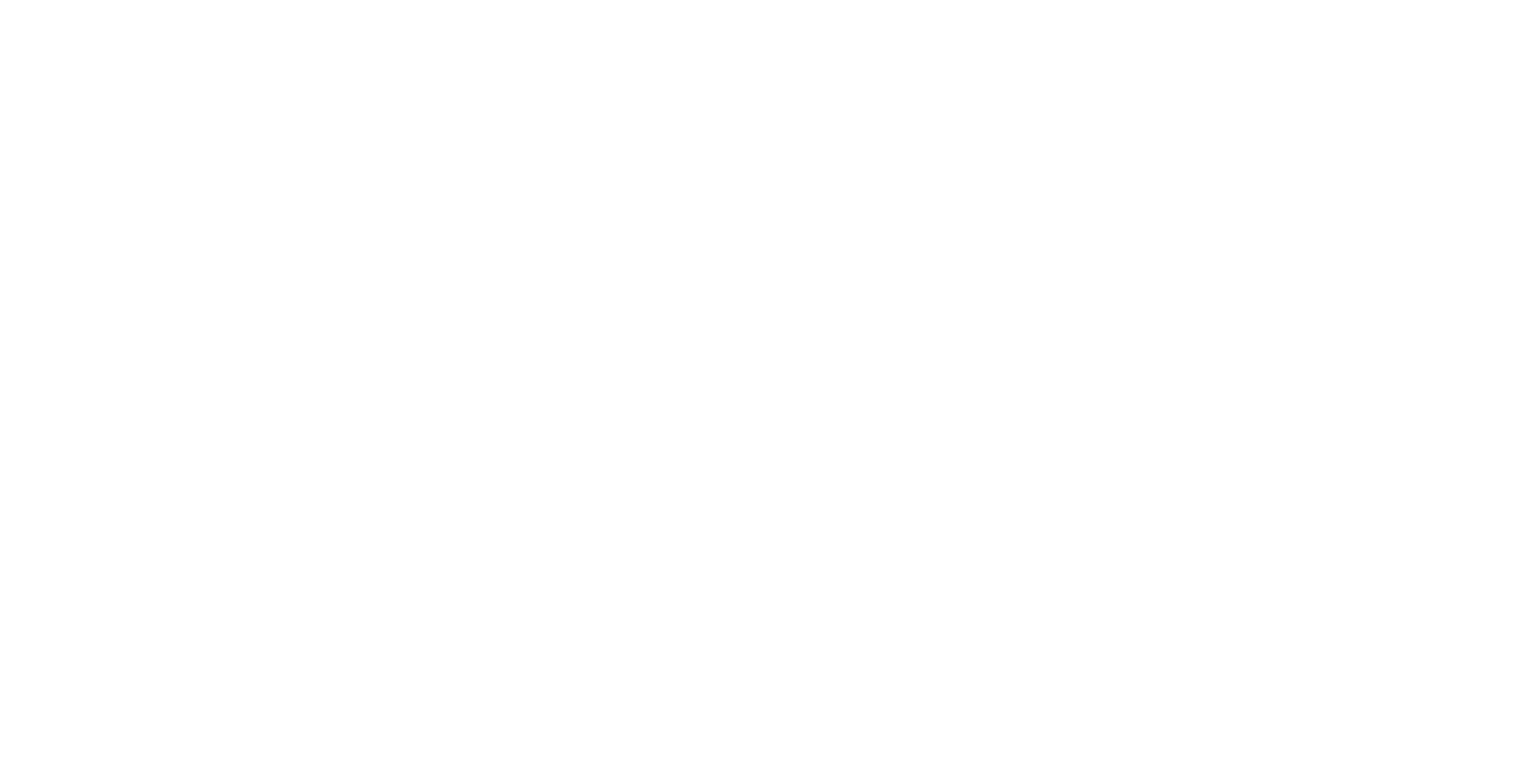 scroll, scrollTop: 0, scrollLeft: 0, axis: both 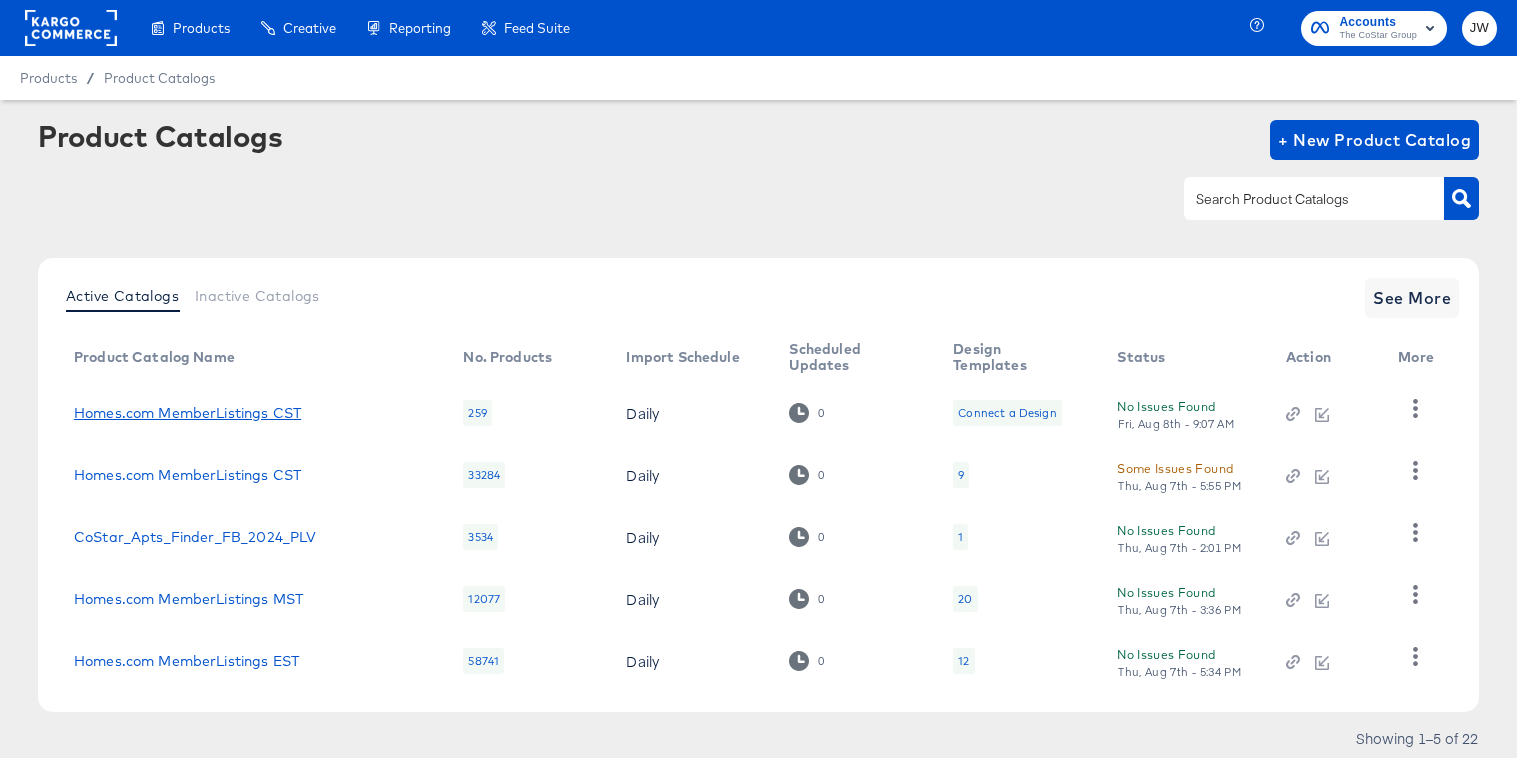 click on "Homes.com MemberListings CST" at bounding box center [187, 413] 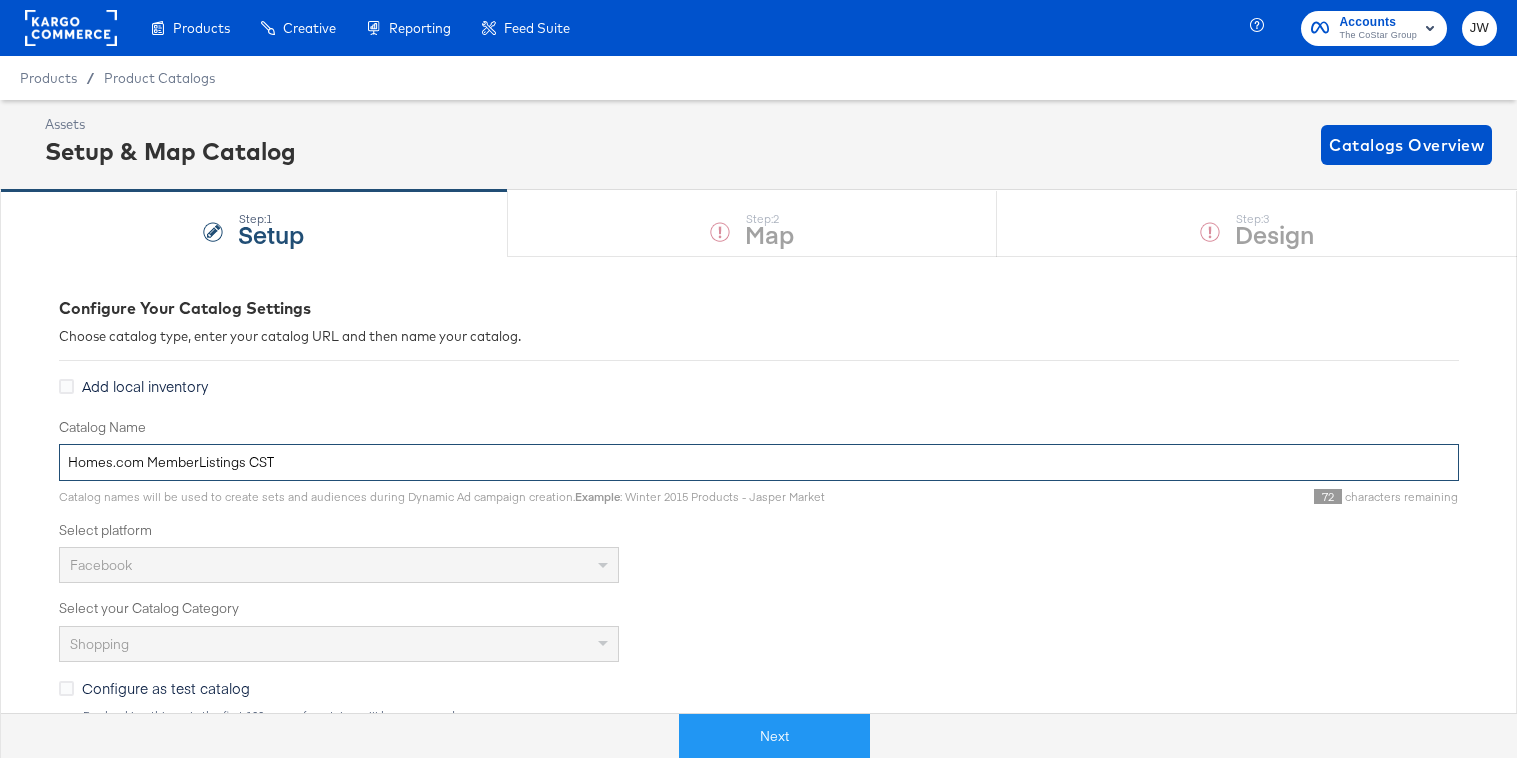 click on "Homes.com MemberListings CST" at bounding box center (759, 462) 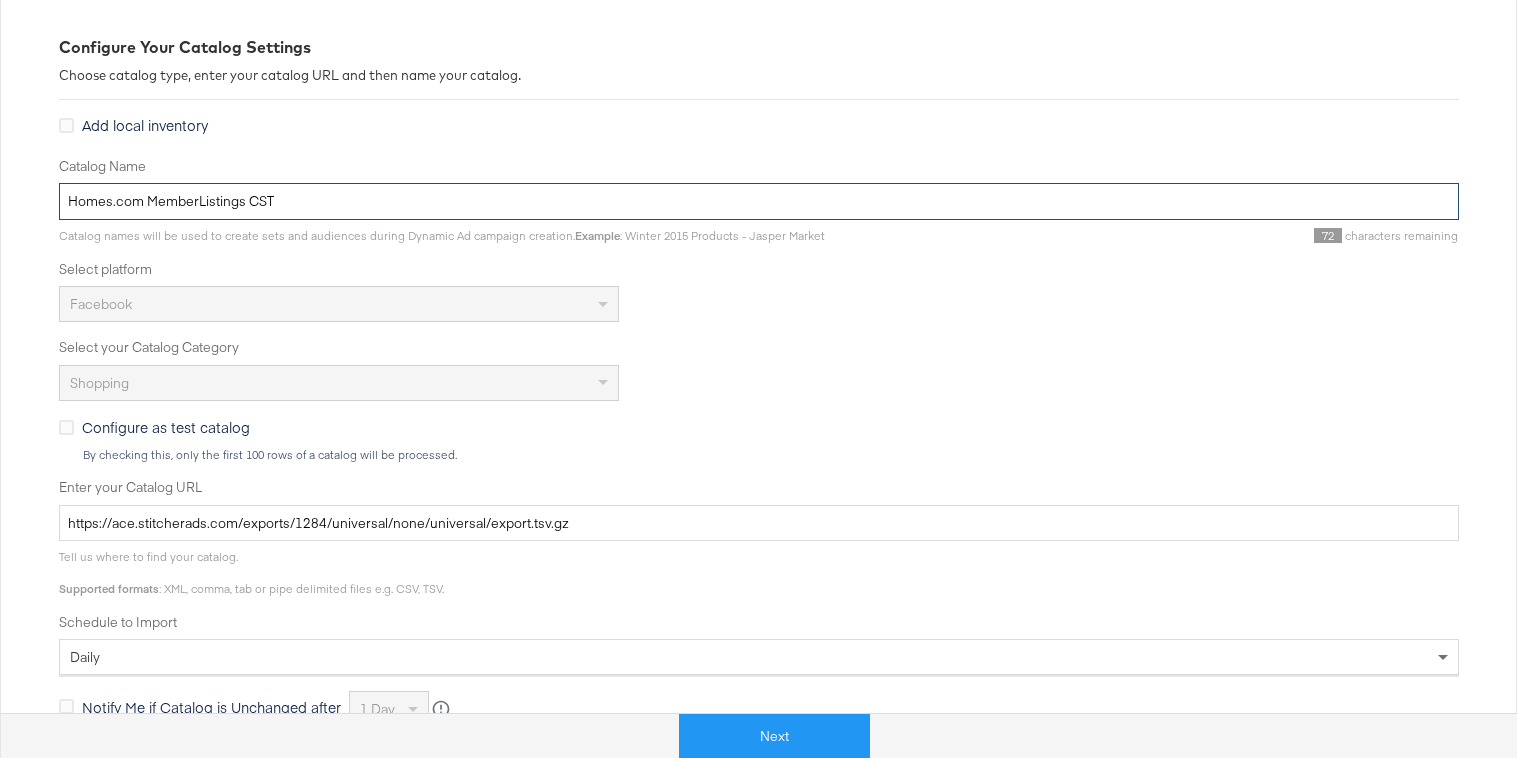 scroll, scrollTop: 338, scrollLeft: 0, axis: vertical 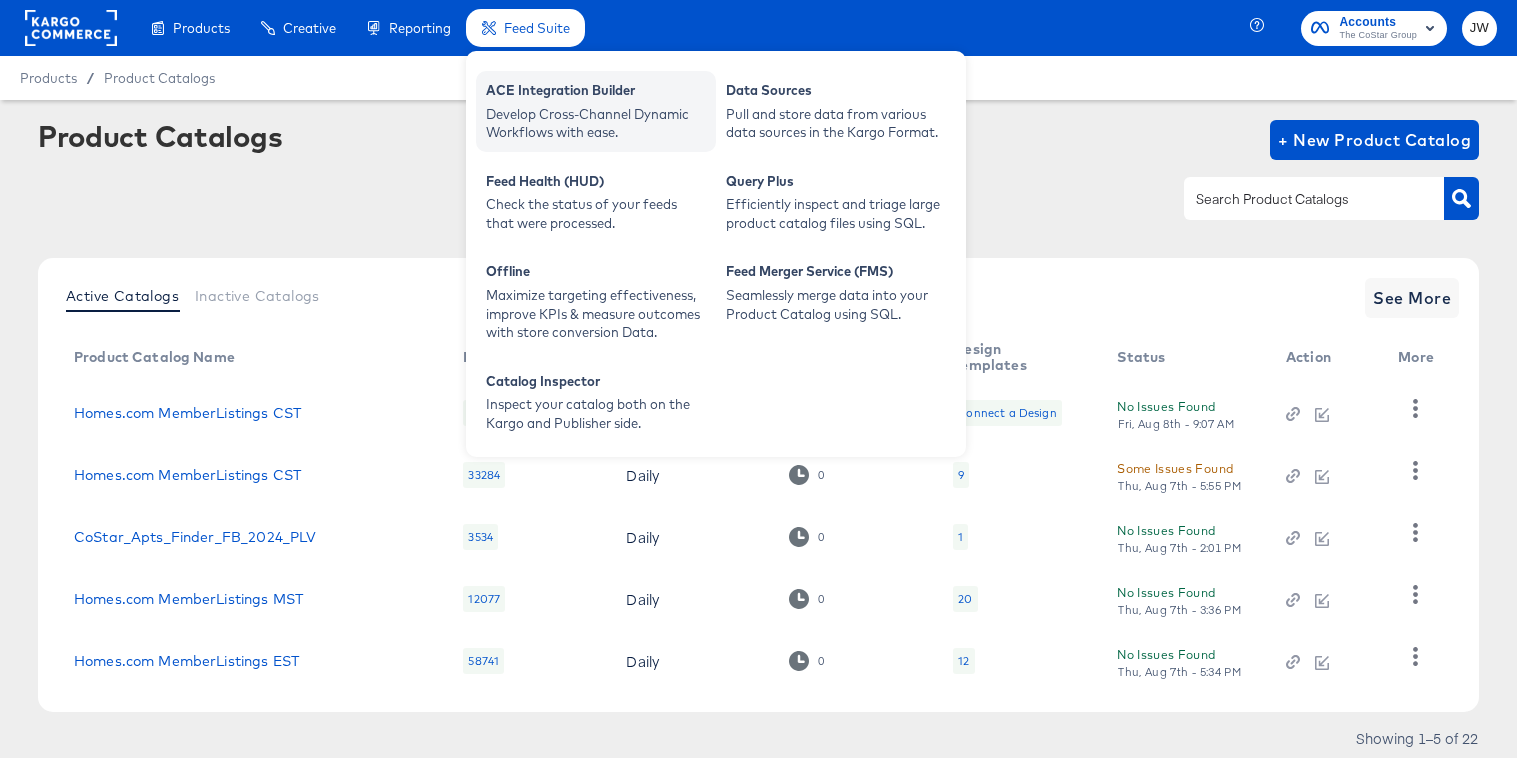 click on "ACE Integration Builder" at bounding box center (596, 93) 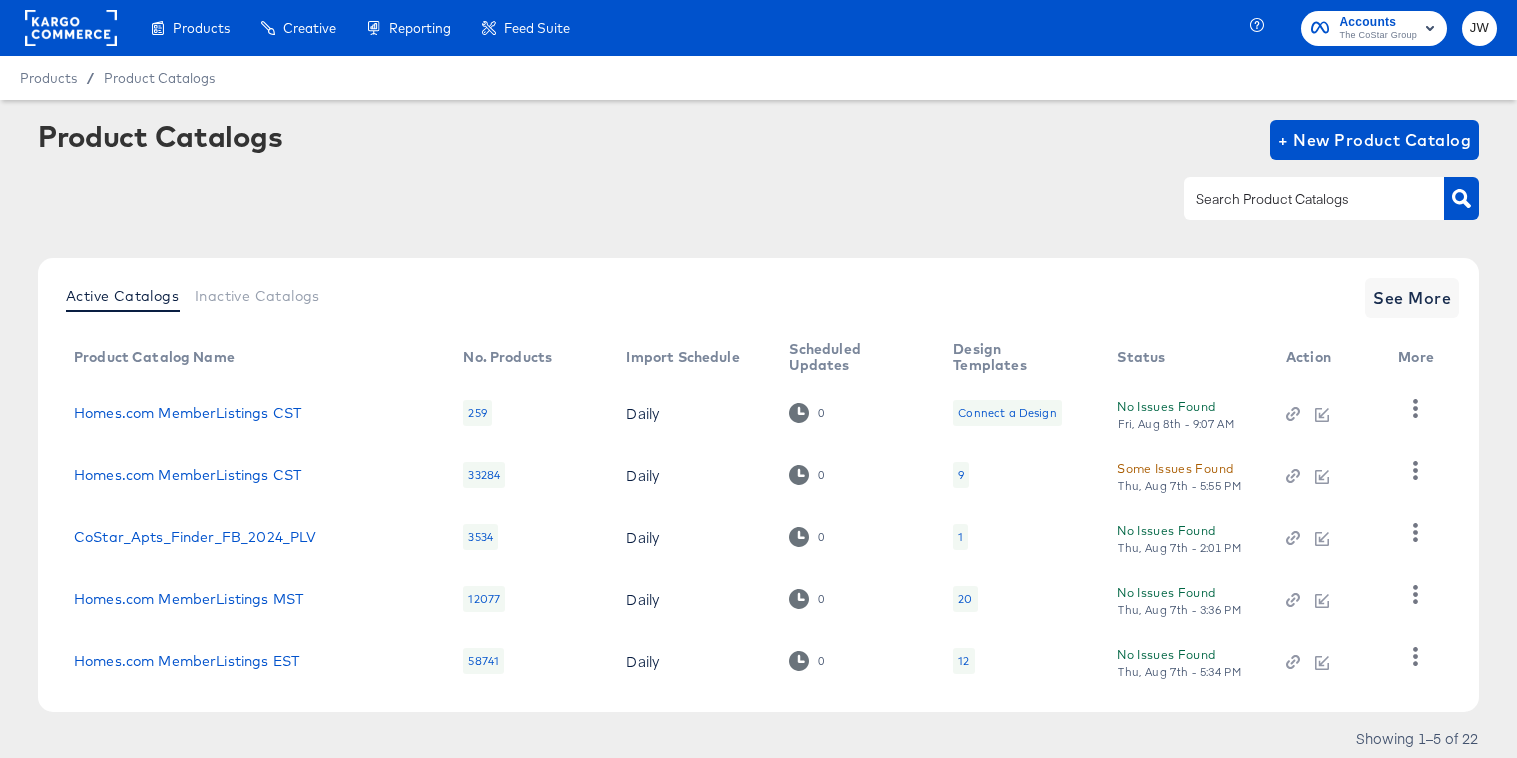 click on "Homes.com MemberListings CST" at bounding box center (253, 413) 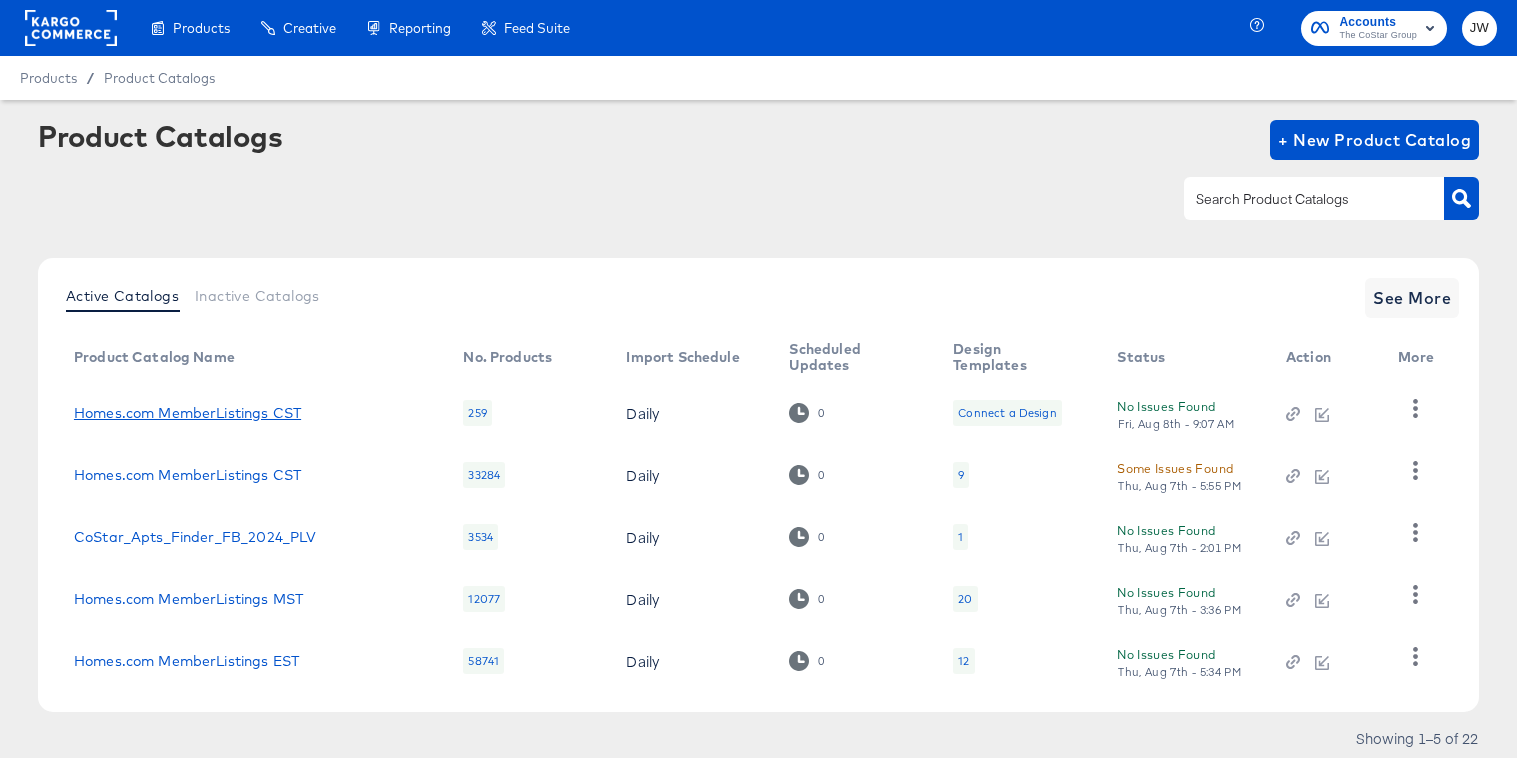 click on "Homes.com MemberListings CST" at bounding box center (187, 413) 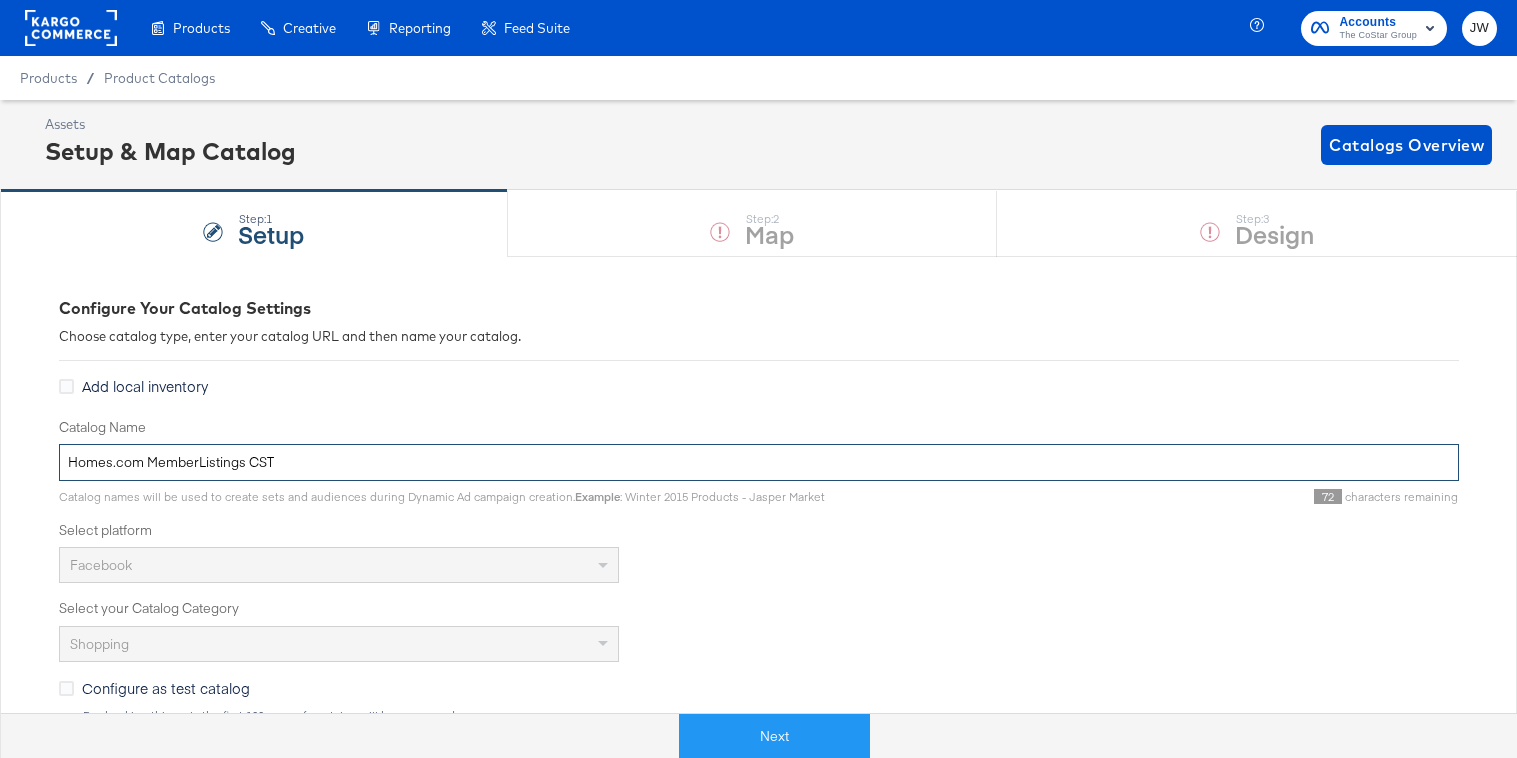 click on "Homes.com MemberListings CST" at bounding box center (759, 462) 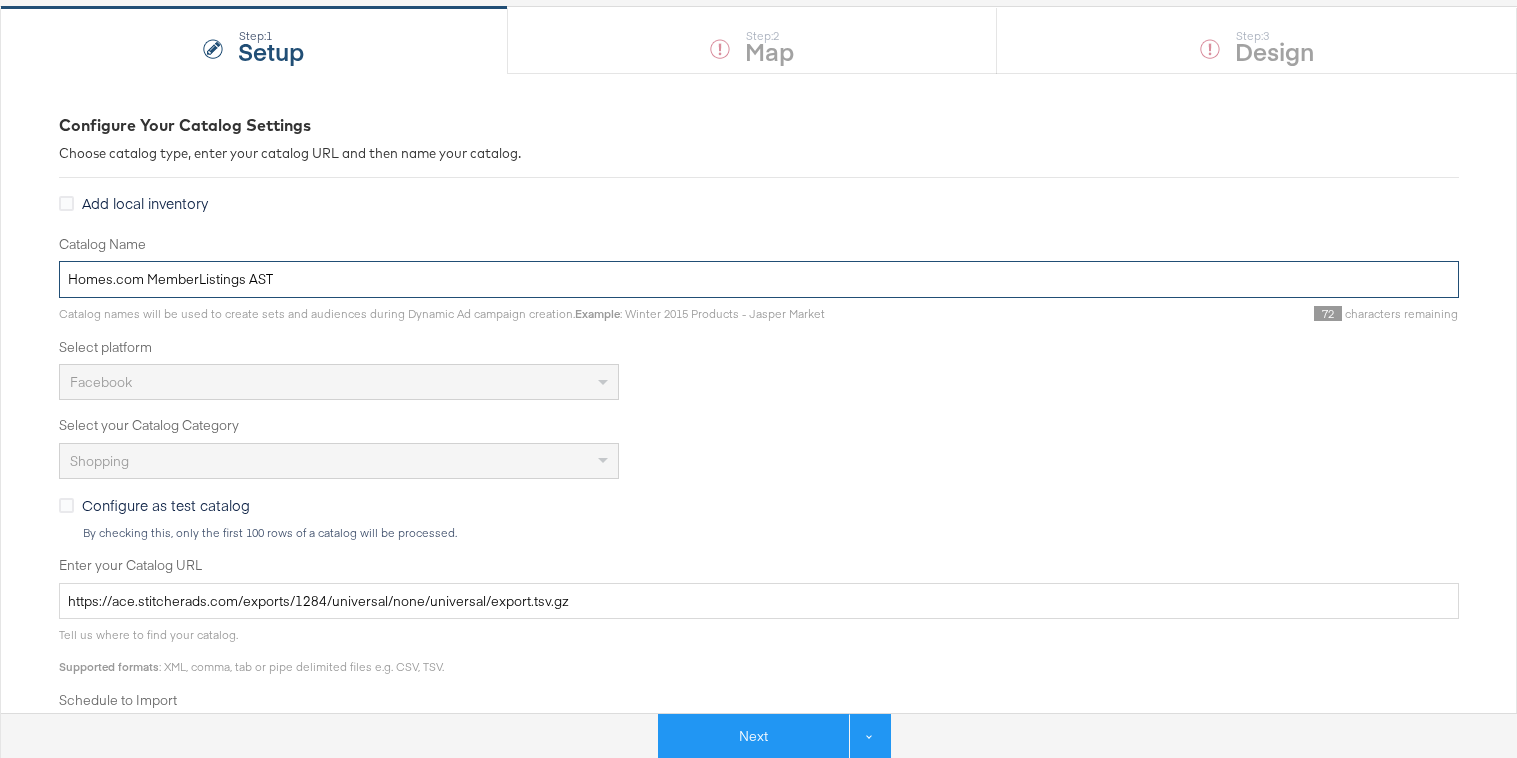 scroll, scrollTop: 205, scrollLeft: 0, axis: vertical 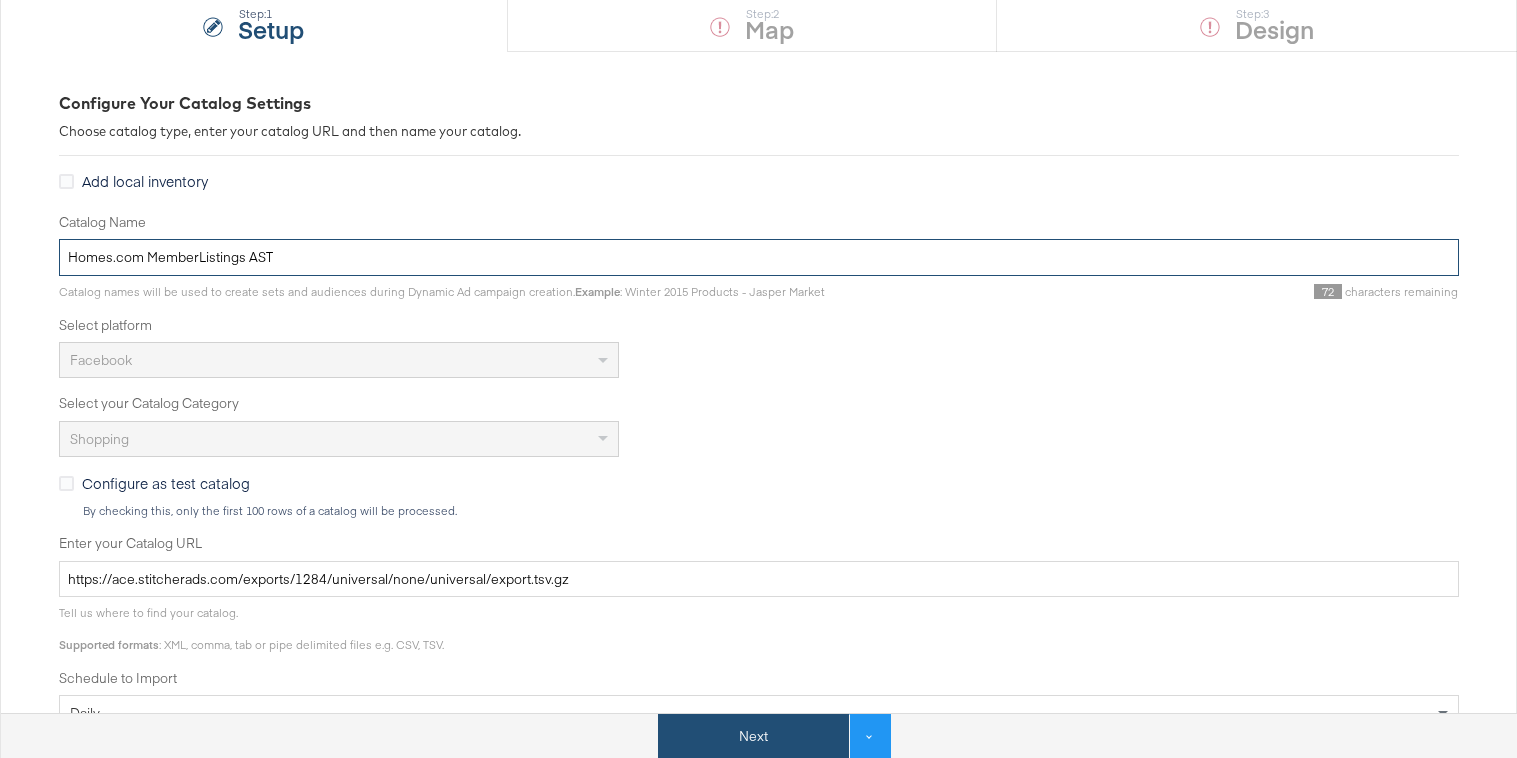 type on "Homes.com MemberListings AST" 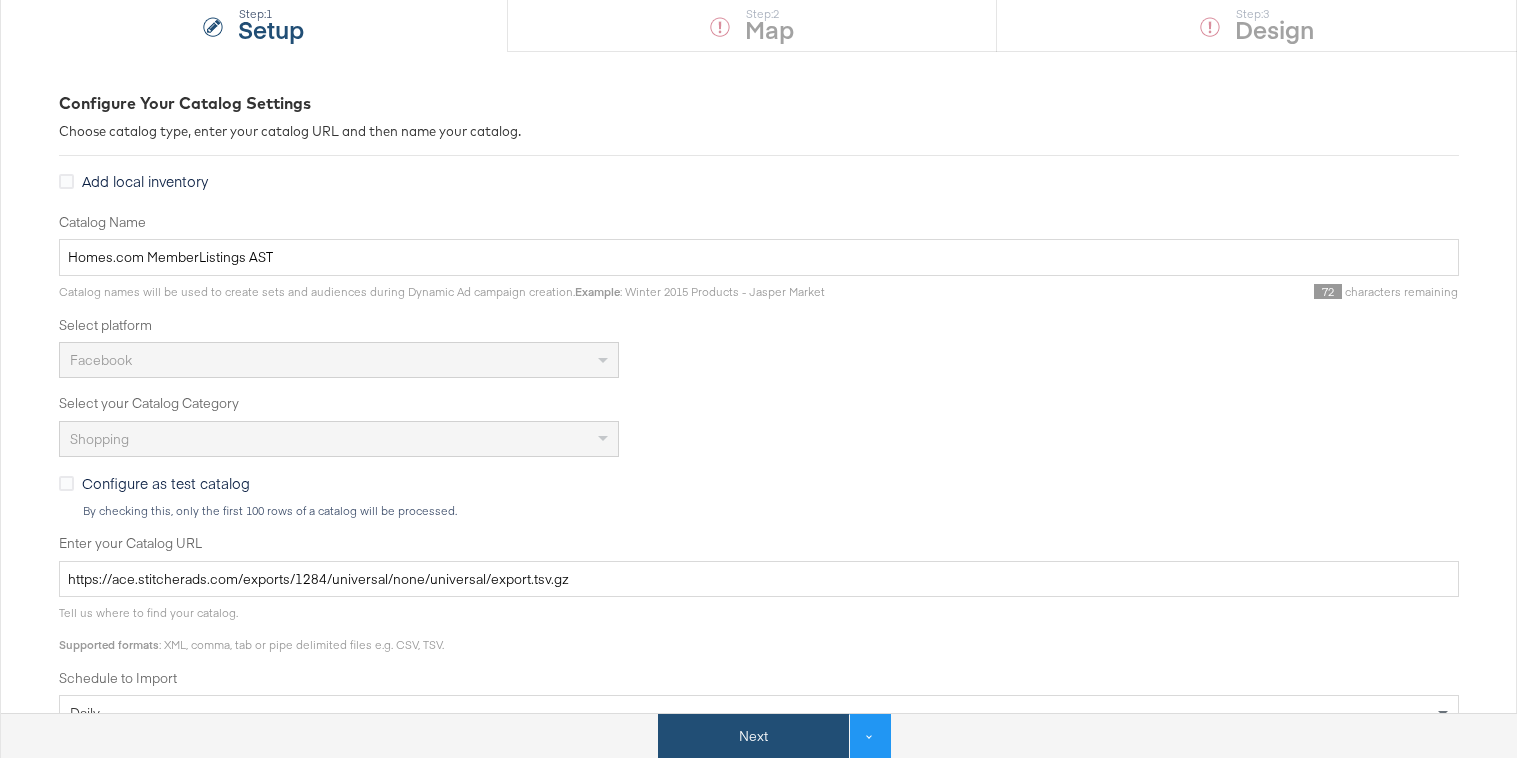 click on "Next" at bounding box center (753, 736) 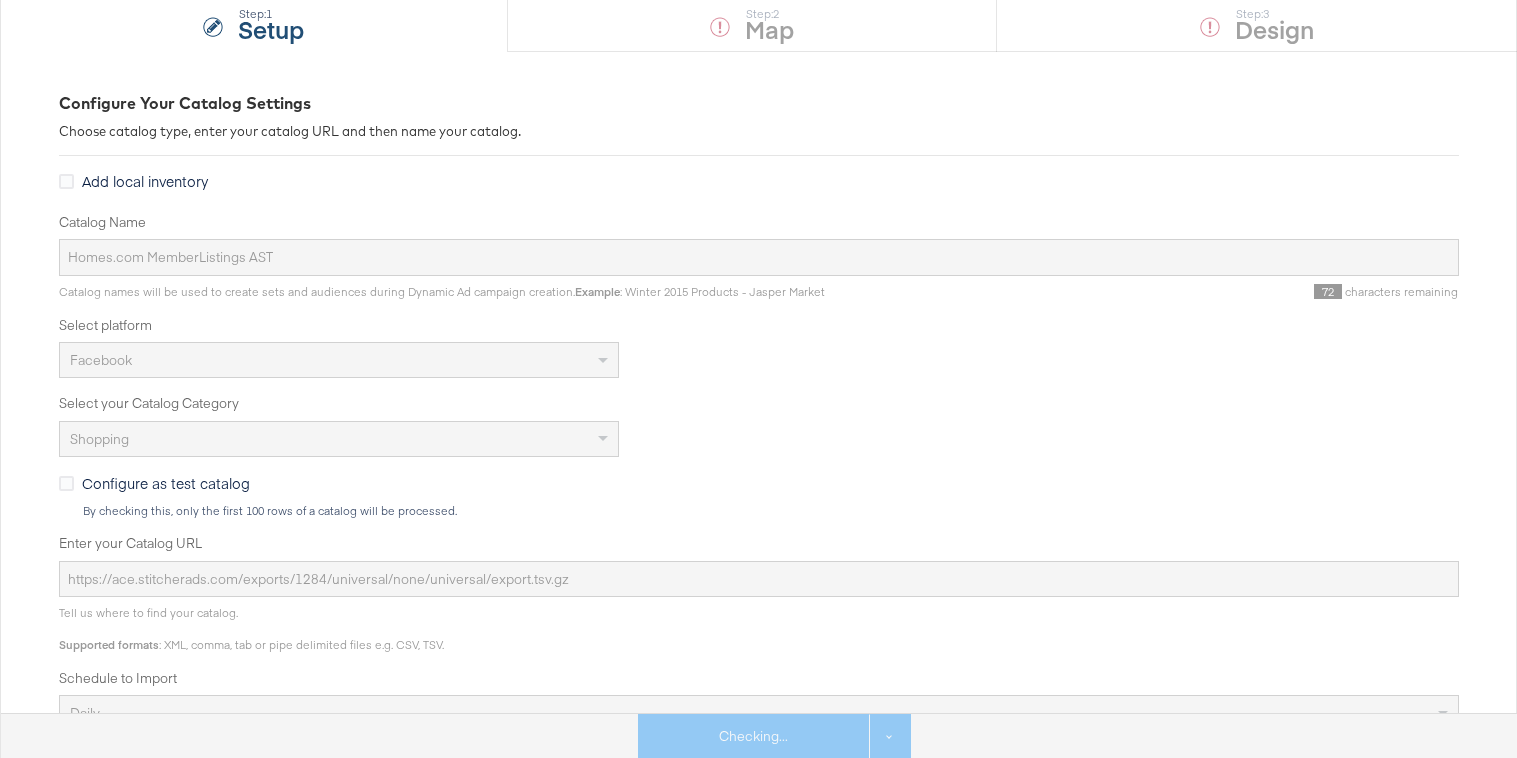 click on "Checking... See more options" at bounding box center (774, 736) 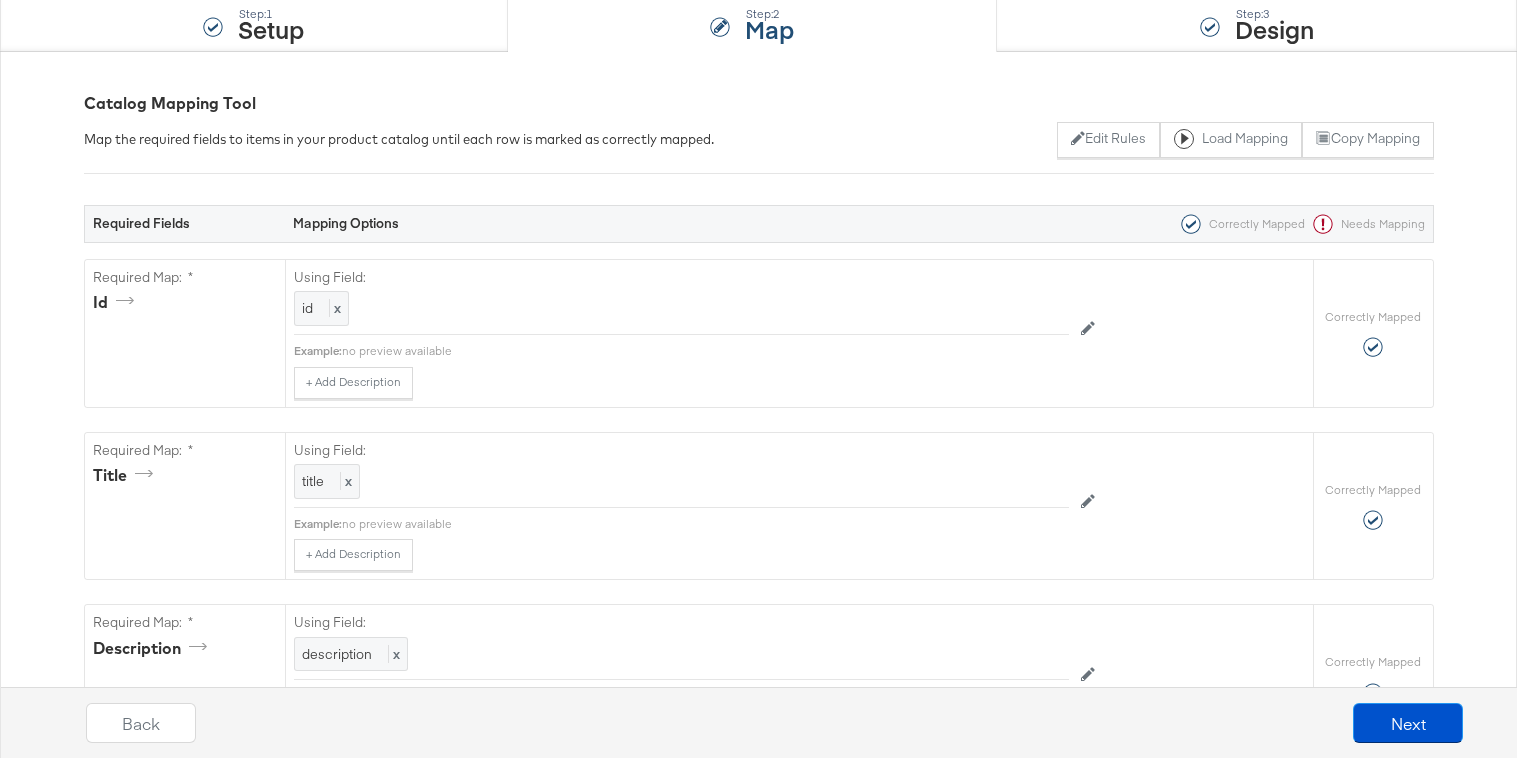 scroll, scrollTop: 0, scrollLeft: 0, axis: both 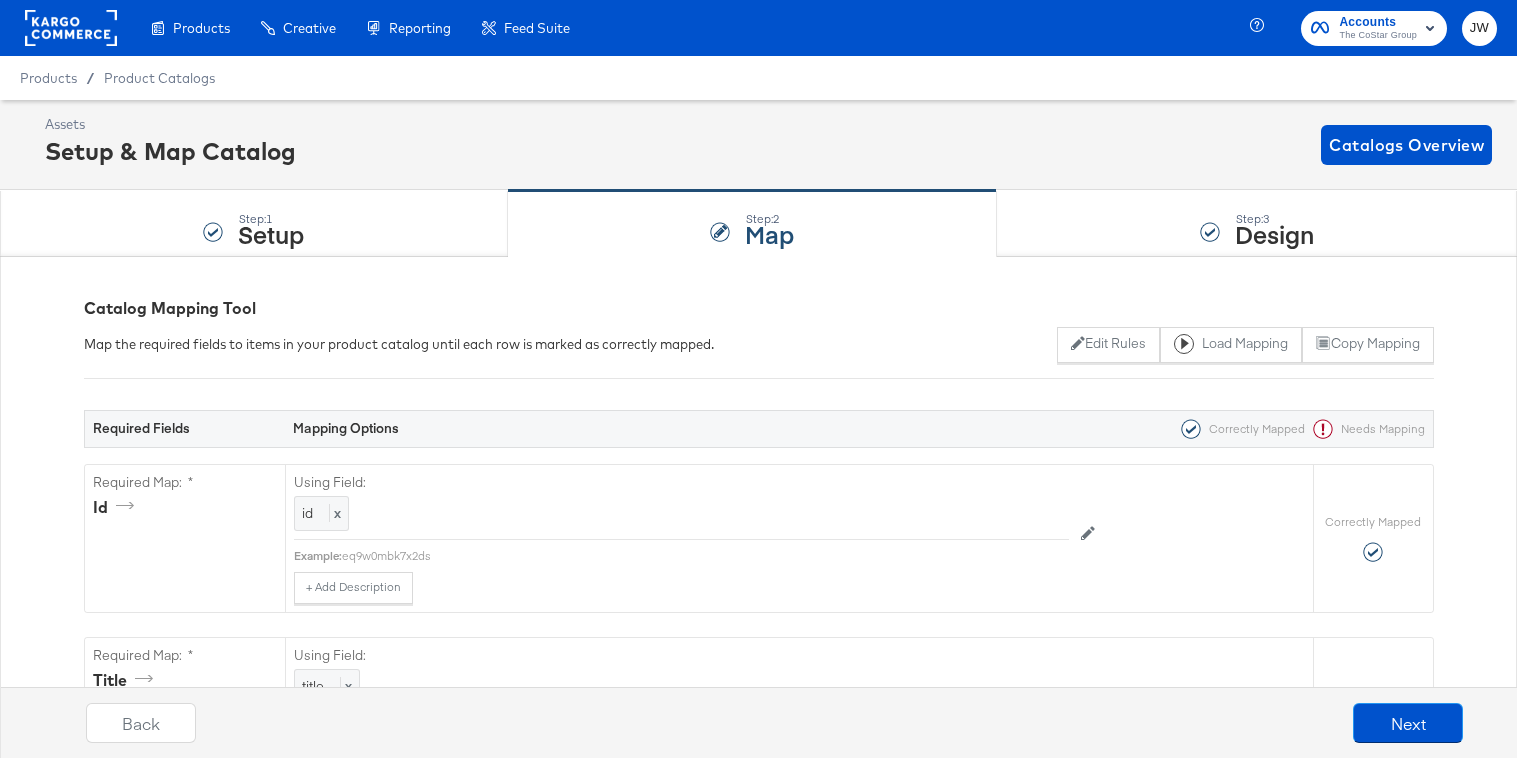 click on "Back Next" at bounding box center [774, 730] 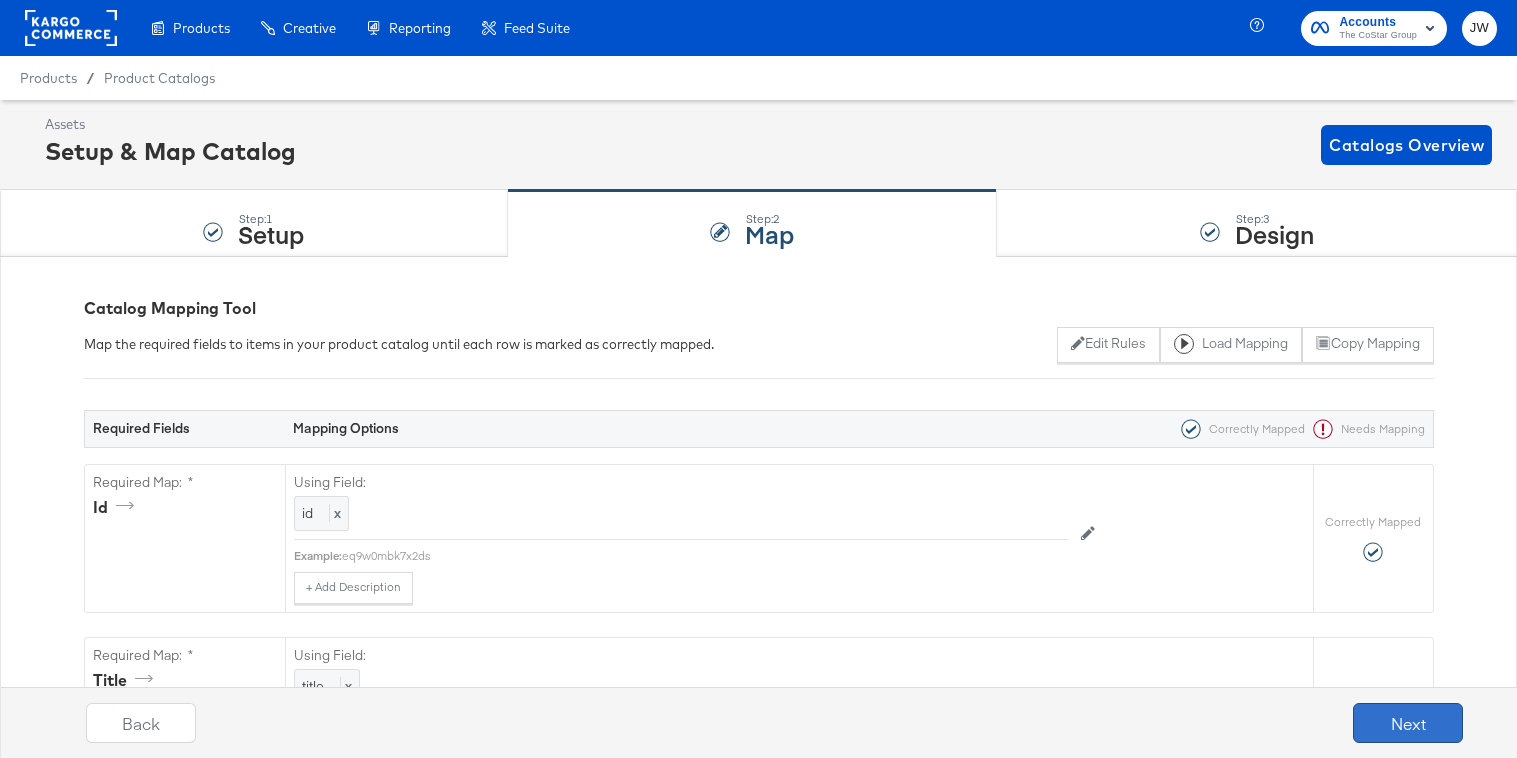 click on "Next" at bounding box center [1408, 723] 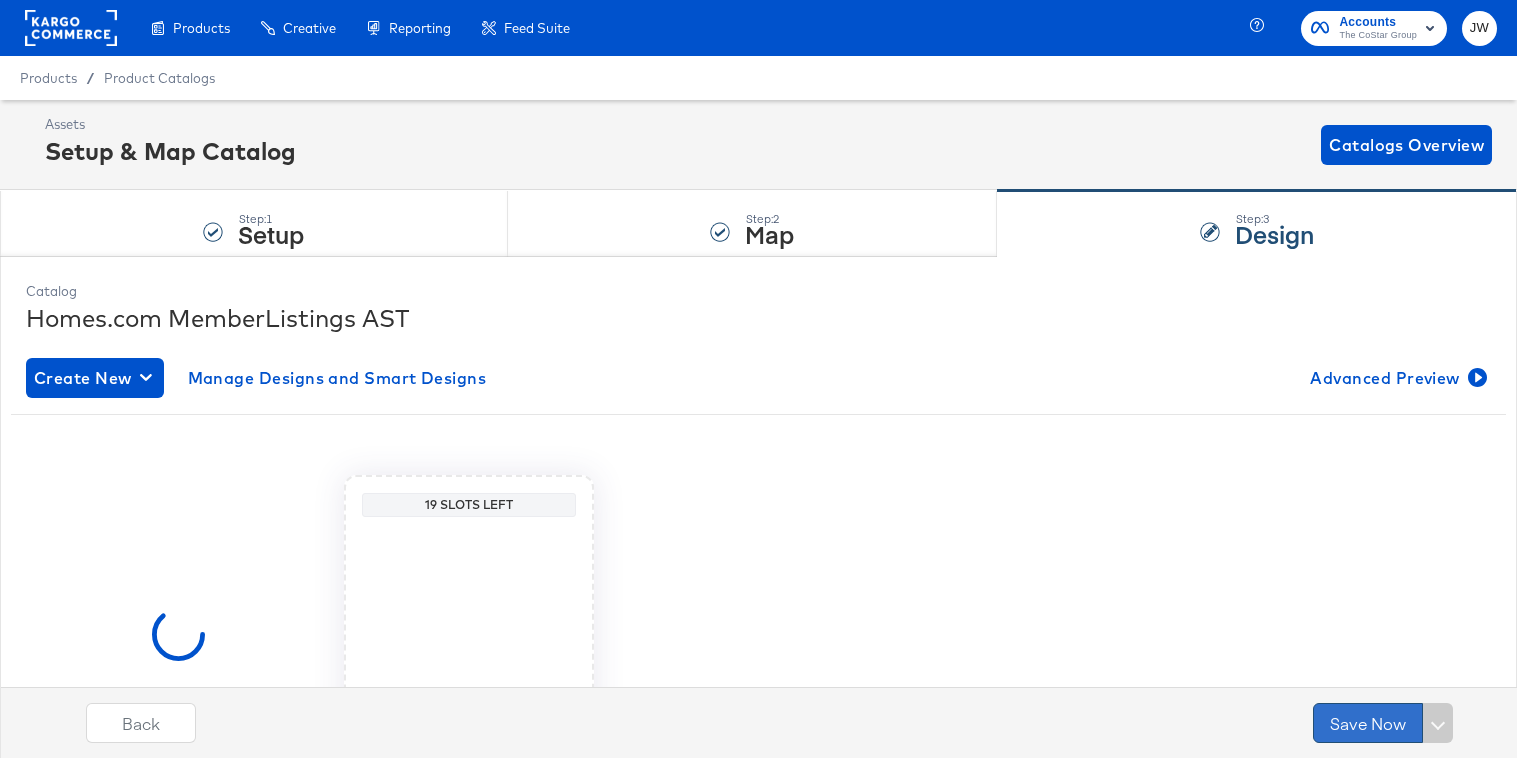 click on "Save Now" at bounding box center [1368, 723] 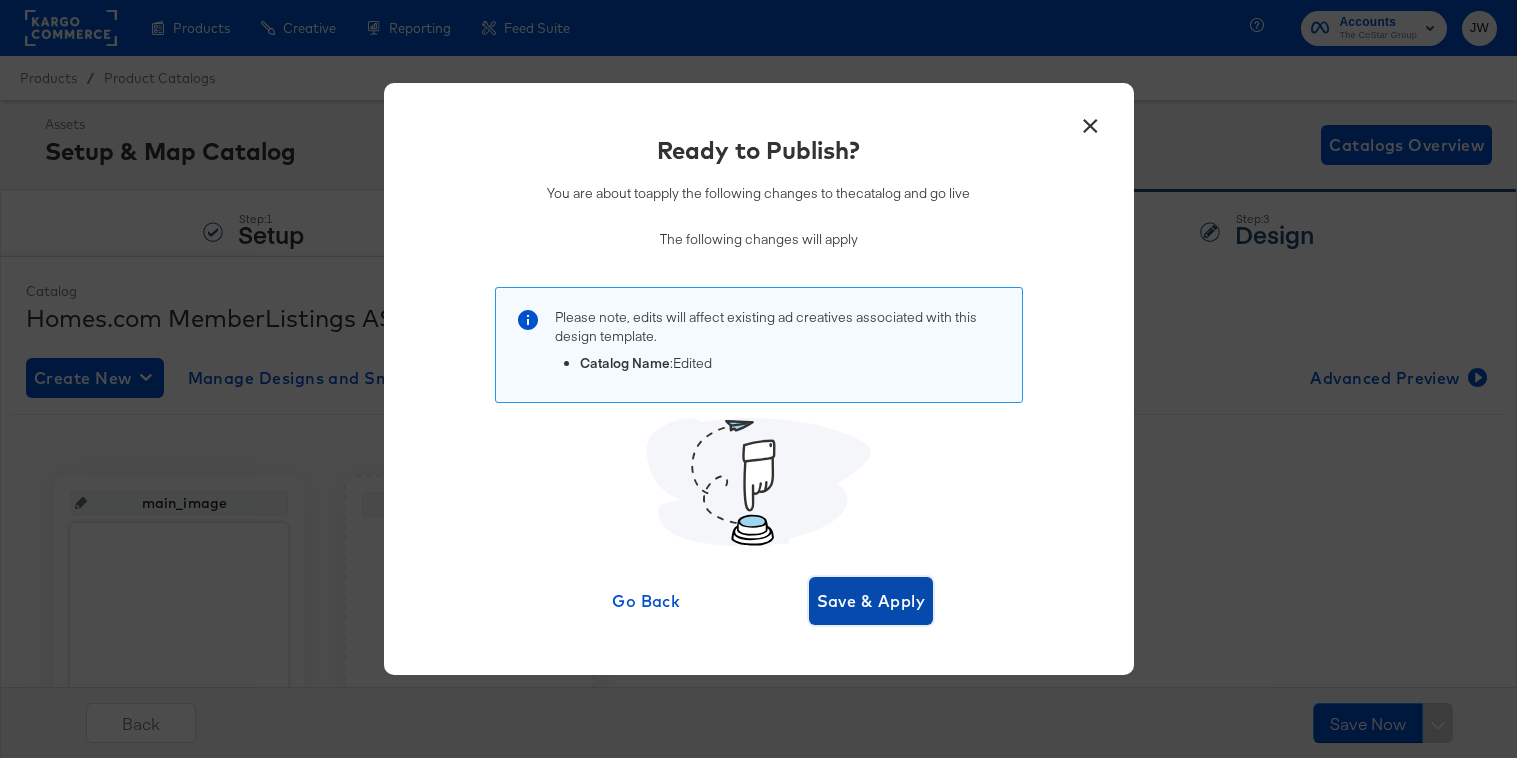 click on "Save & Apply" at bounding box center [871, 601] 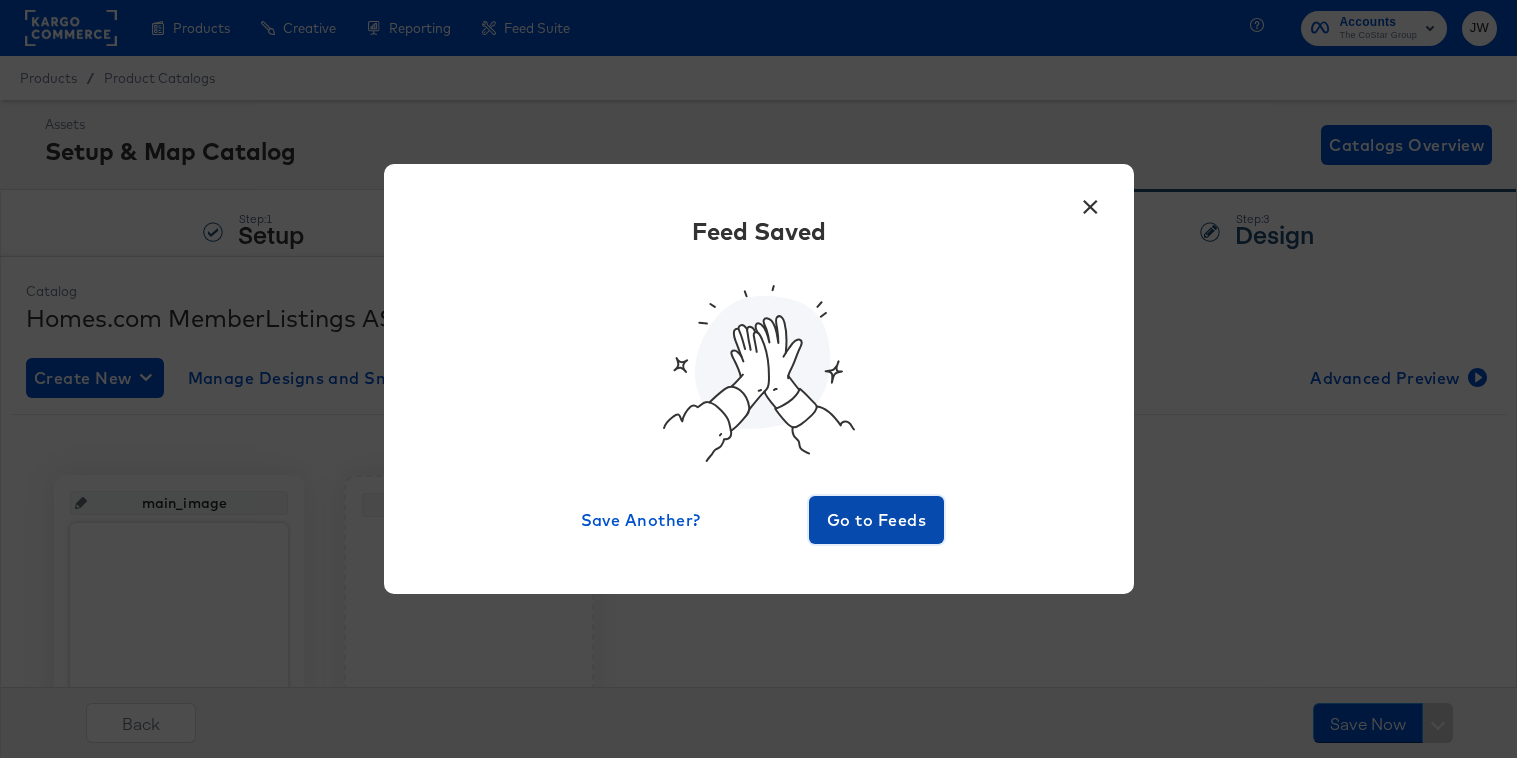 click on "Go to Feeds" at bounding box center [877, 520] 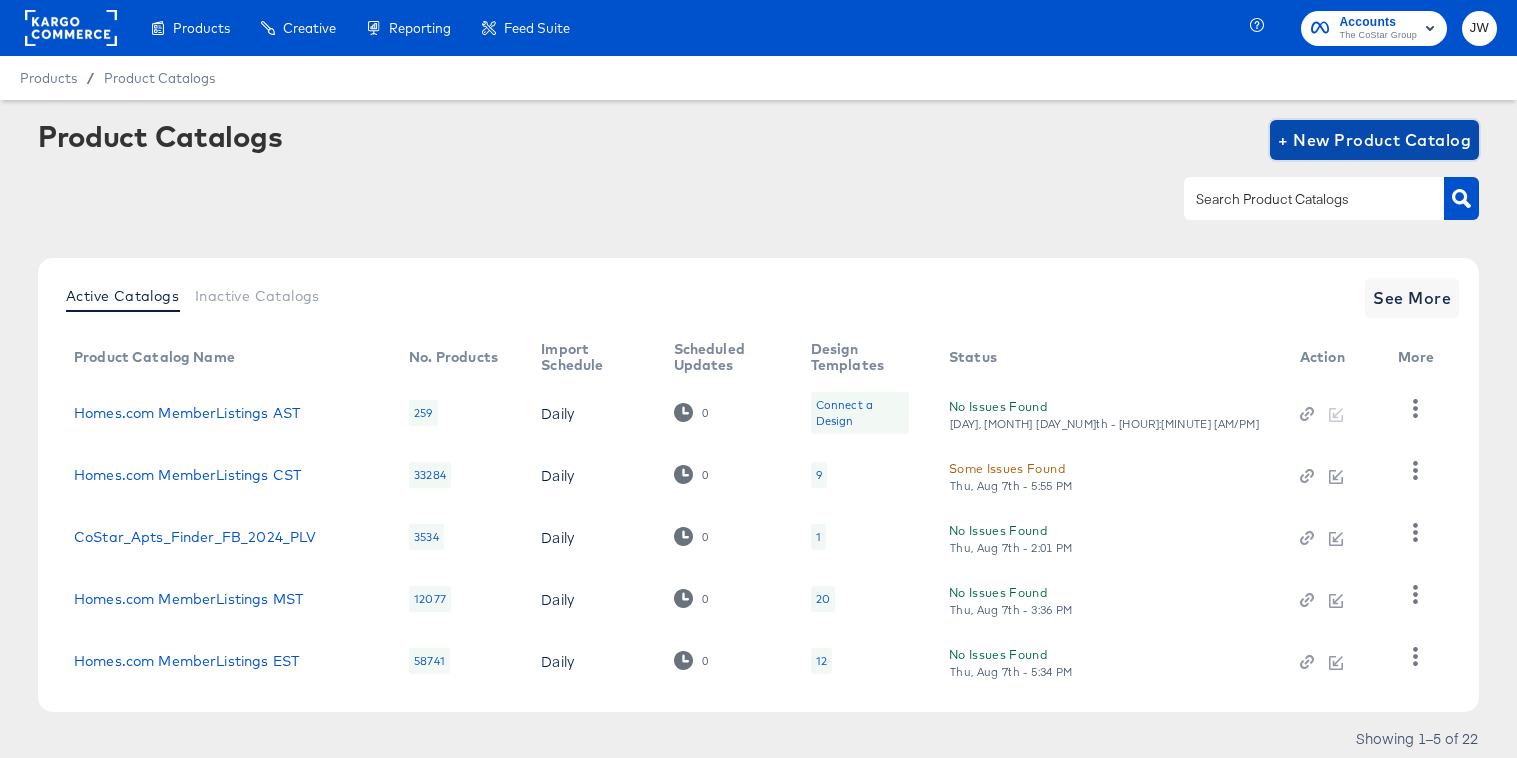 click on "+ New Product Catalog" at bounding box center (1374, 140) 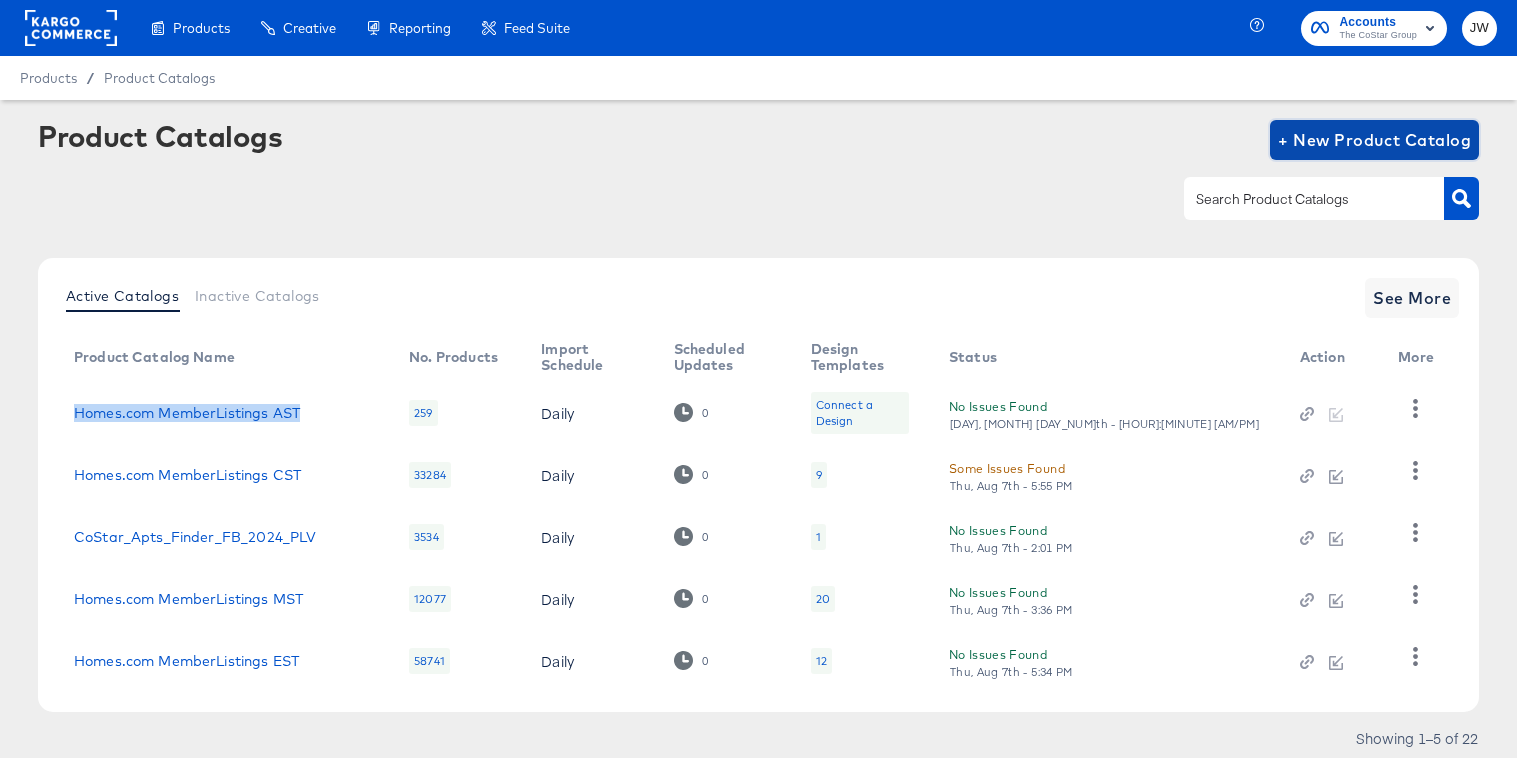 click on "+ New Product Catalog" at bounding box center [1374, 140] 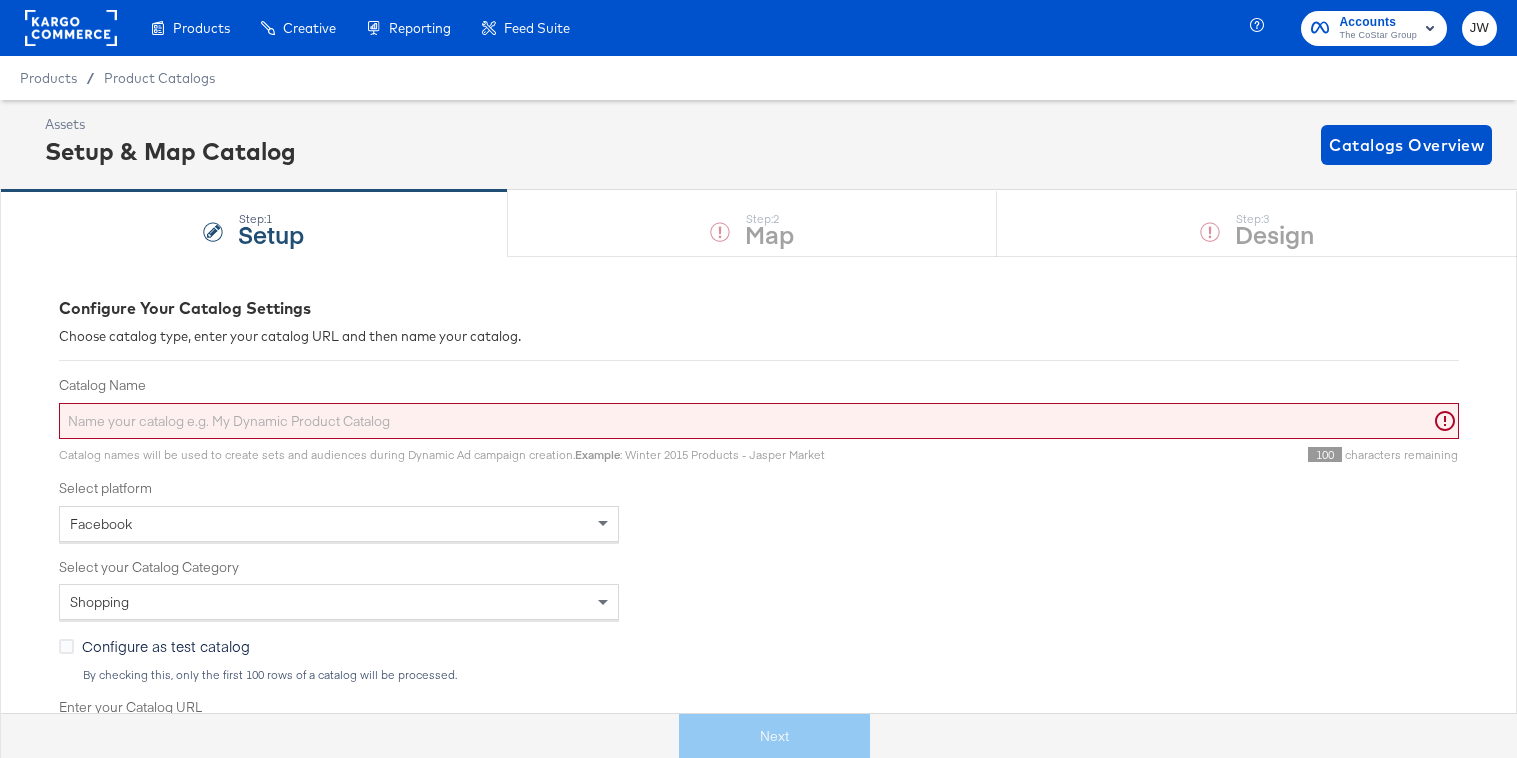 click on "Catalog Name" at bounding box center [759, 421] 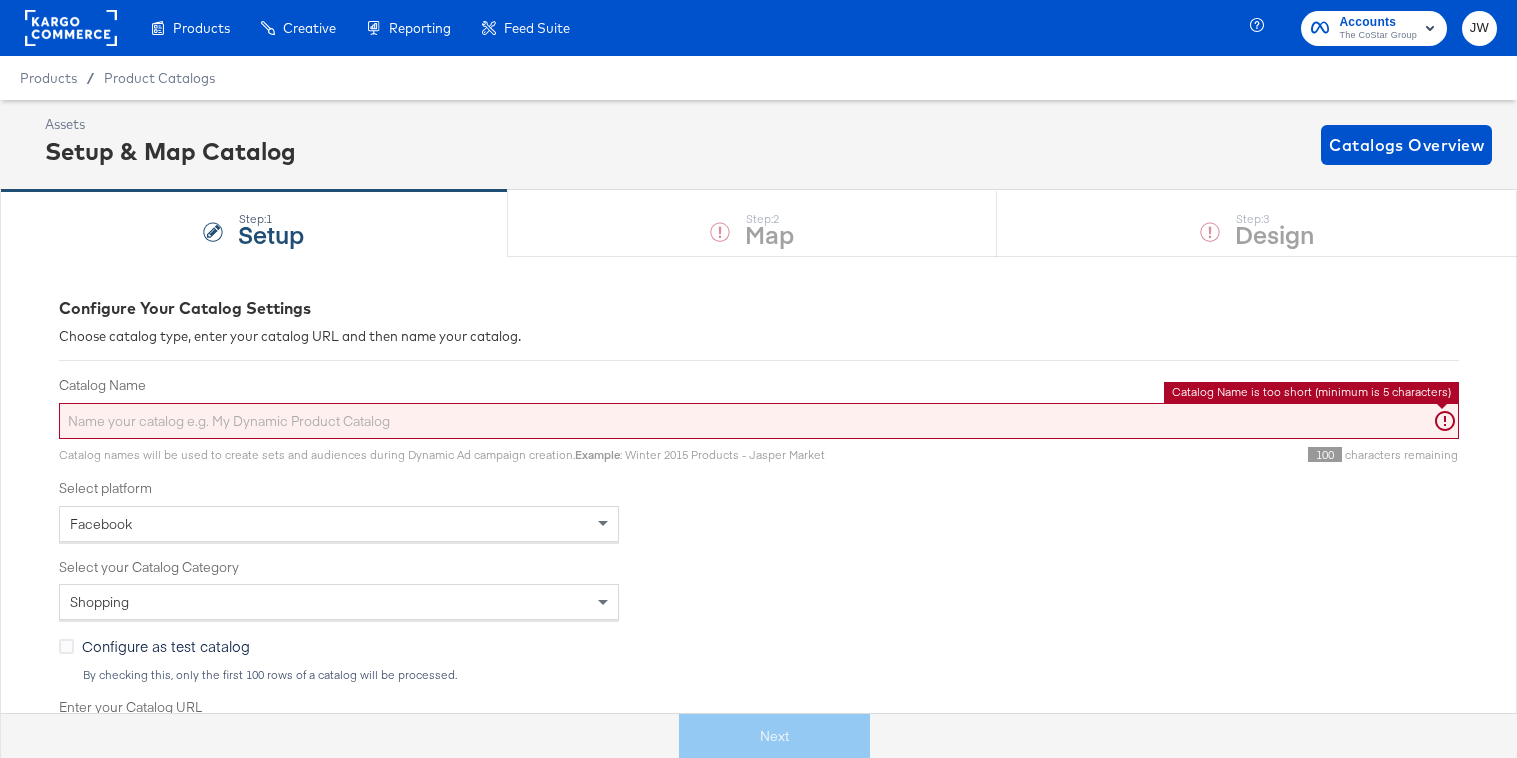 paste on "https://ace.stitcherads.com/exports/1283/universal/none/universal/export.tsv.gz" 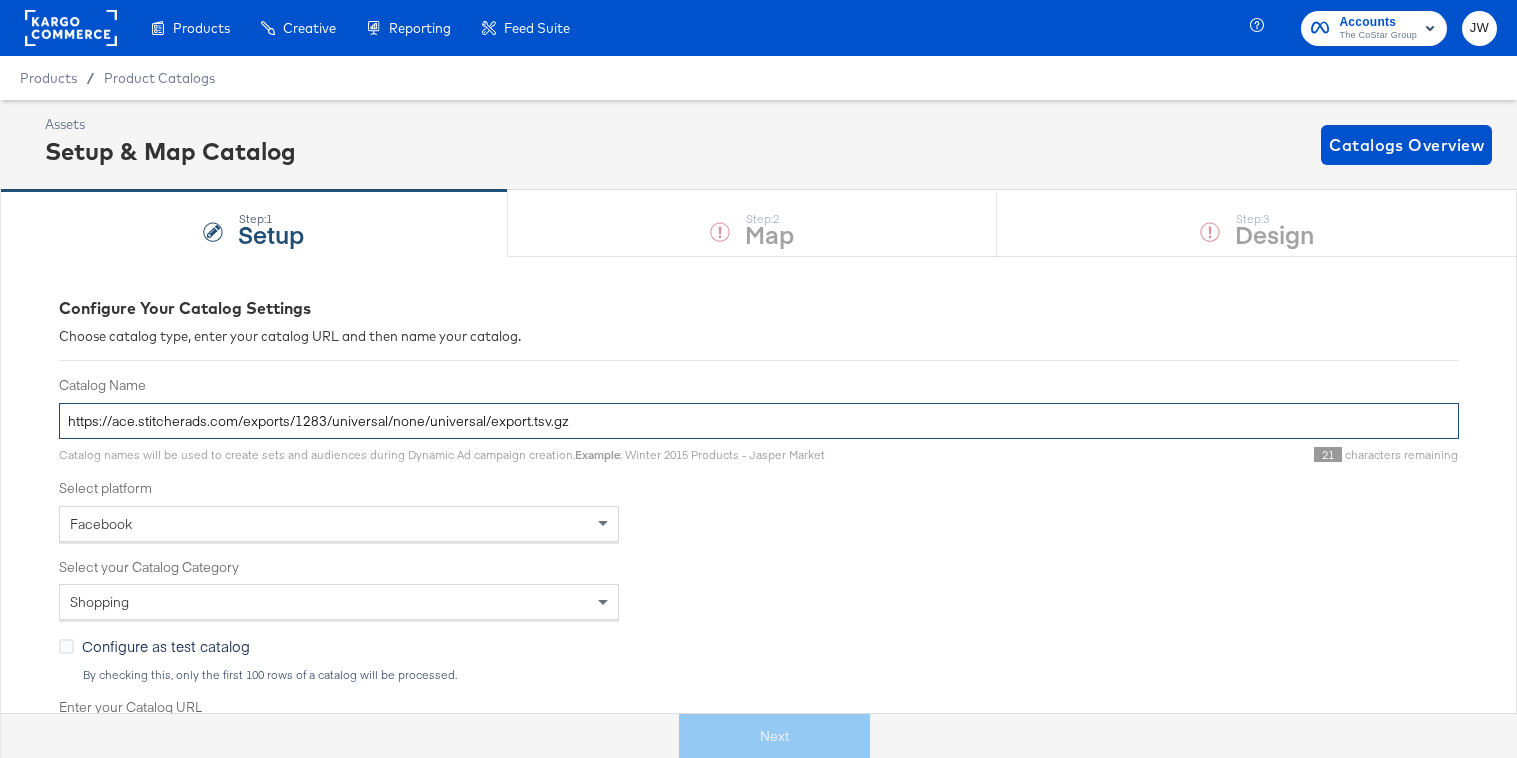 type 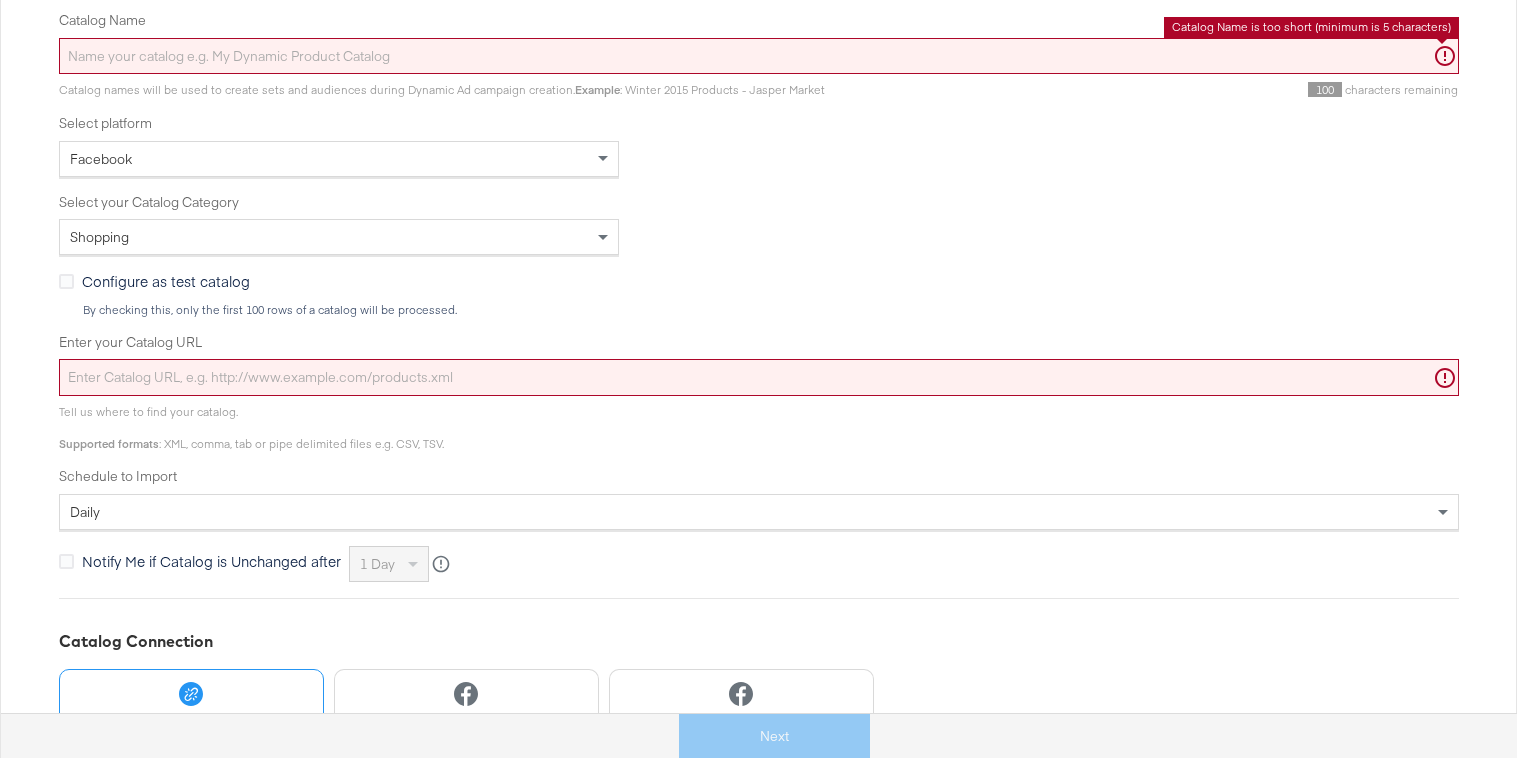 scroll, scrollTop: 475, scrollLeft: 0, axis: vertical 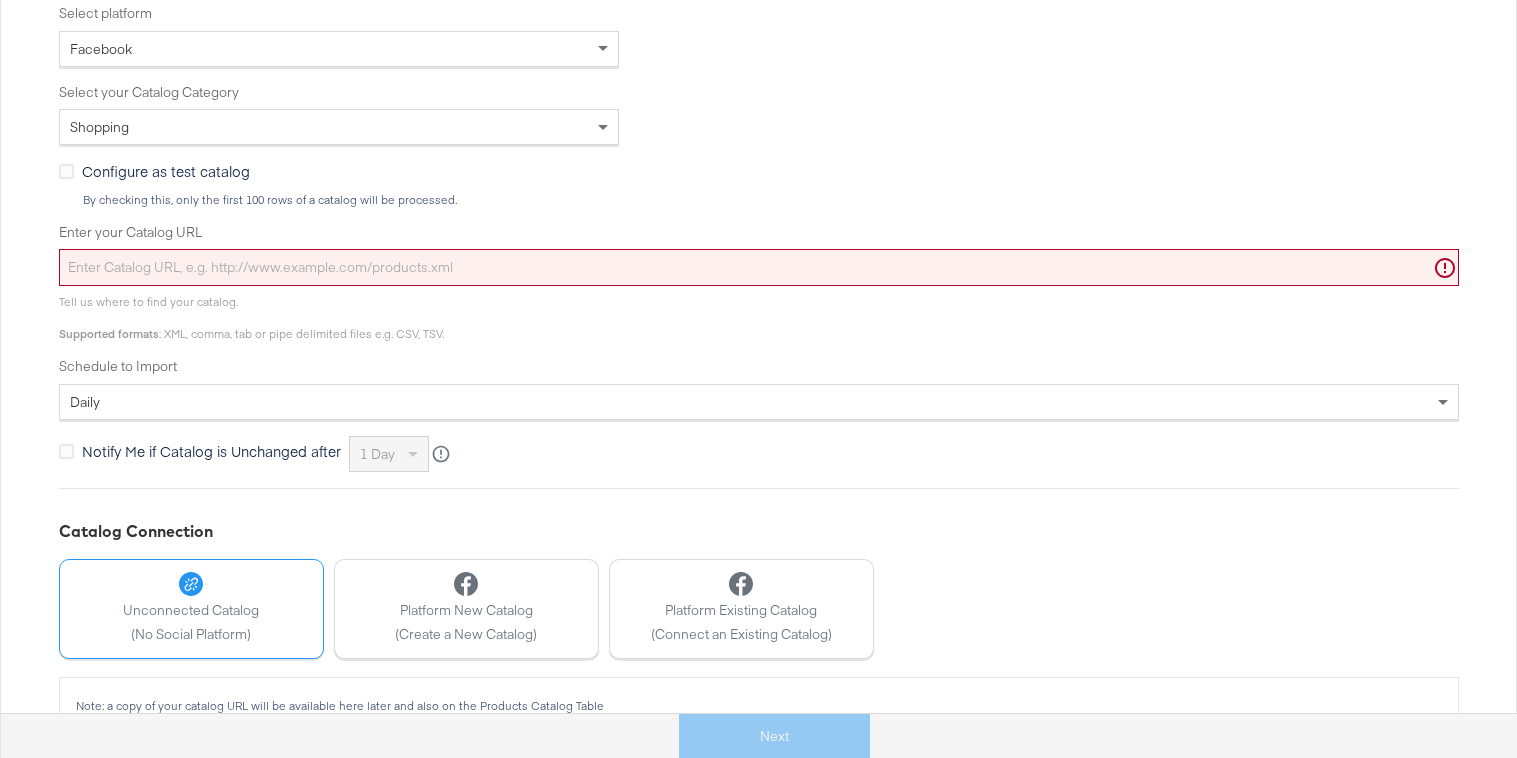 click on "Enter your Catalog URL" at bounding box center [759, 267] 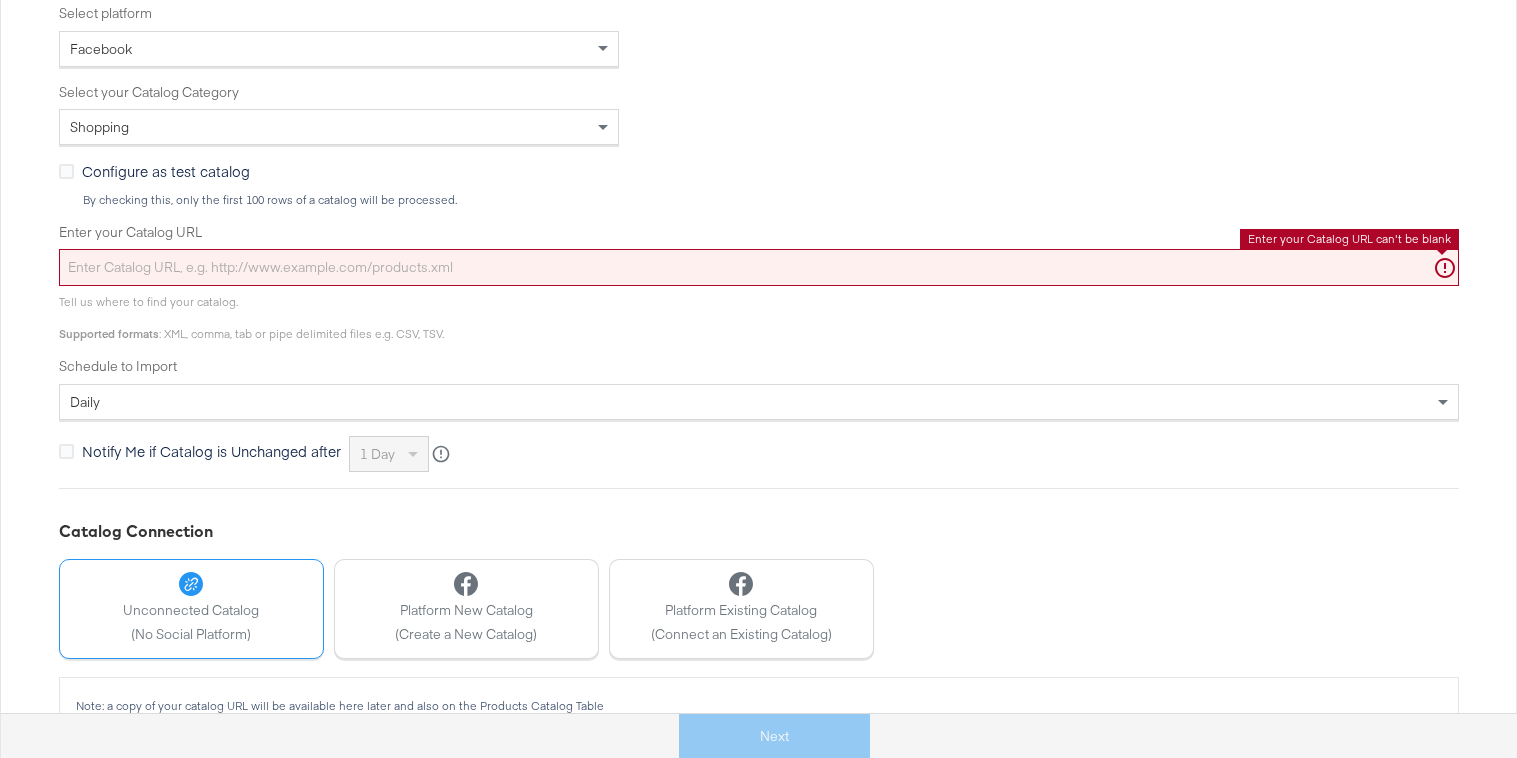 paste on "https://ace.stitcherads.com/exports/1283/universal/none/universal/export.tsv.gz" 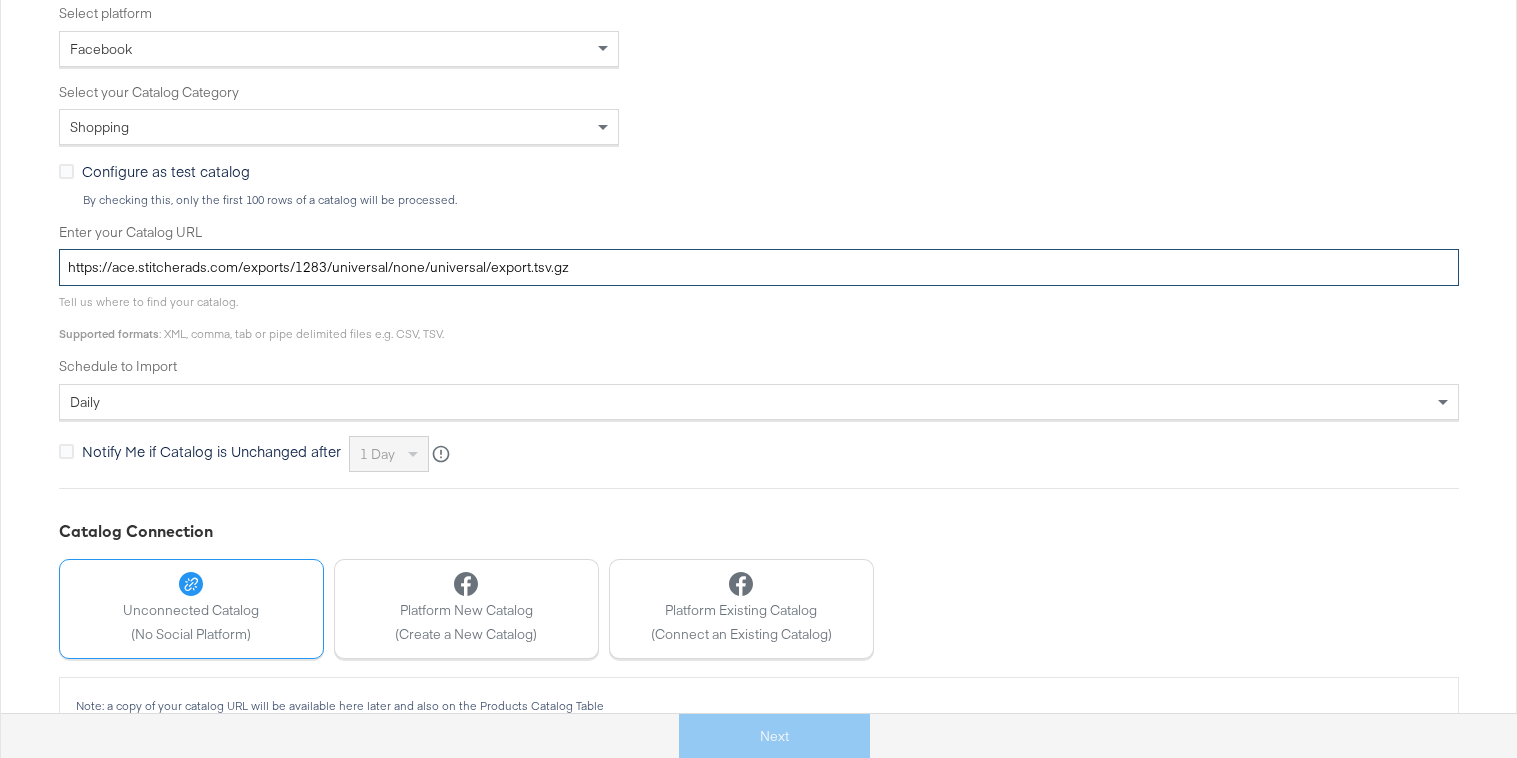type on "https://ace.stitcherads.com/exports/1283/universal/none/universal/export.tsv.gz" 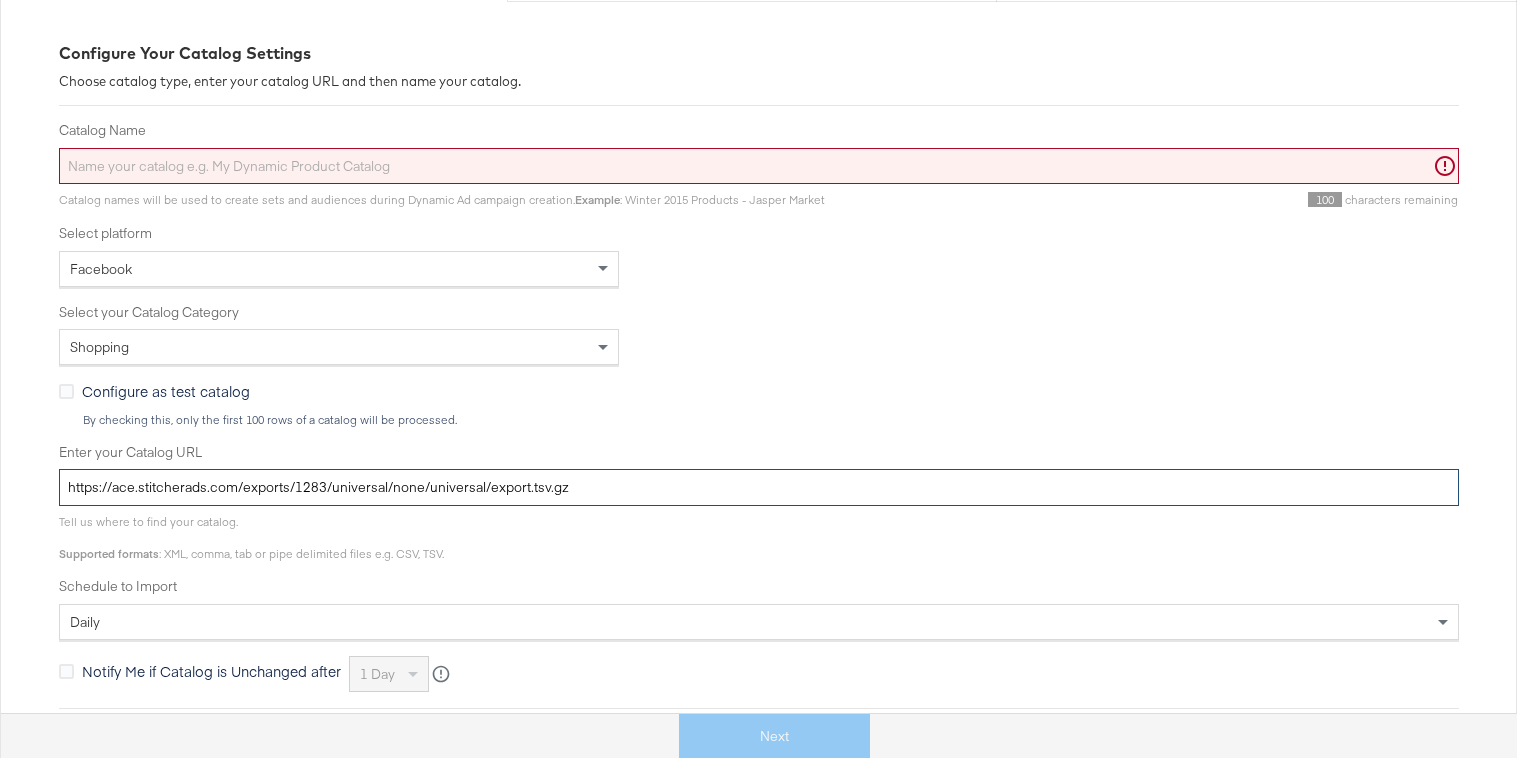 scroll, scrollTop: 152, scrollLeft: 0, axis: vertical 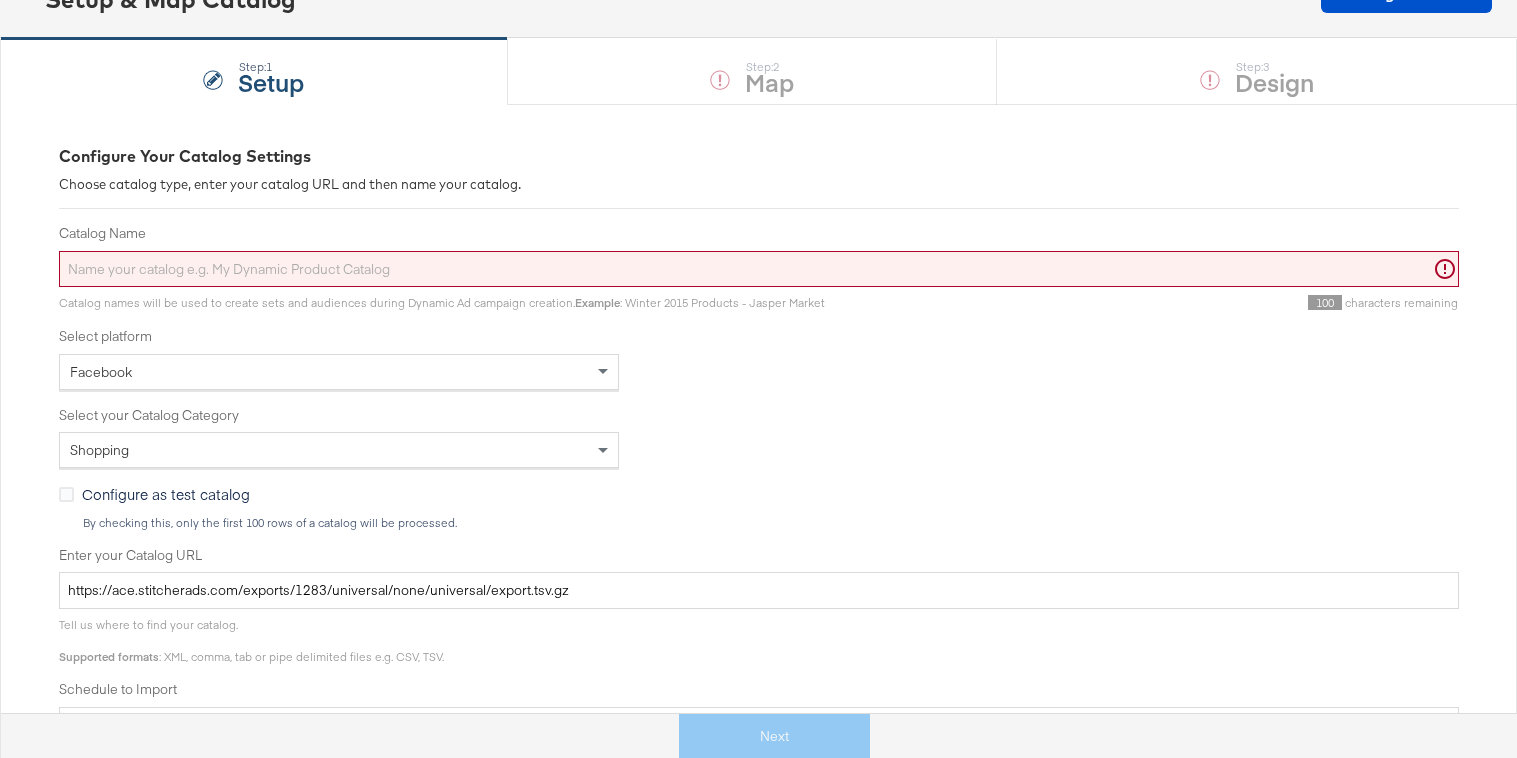 click on "Catalog names will be used to create sets and audiences during Dynamic Ad campaign creation.   Example : Winter 2015 Products - Jasper Market" at bounding box center (442, 302) 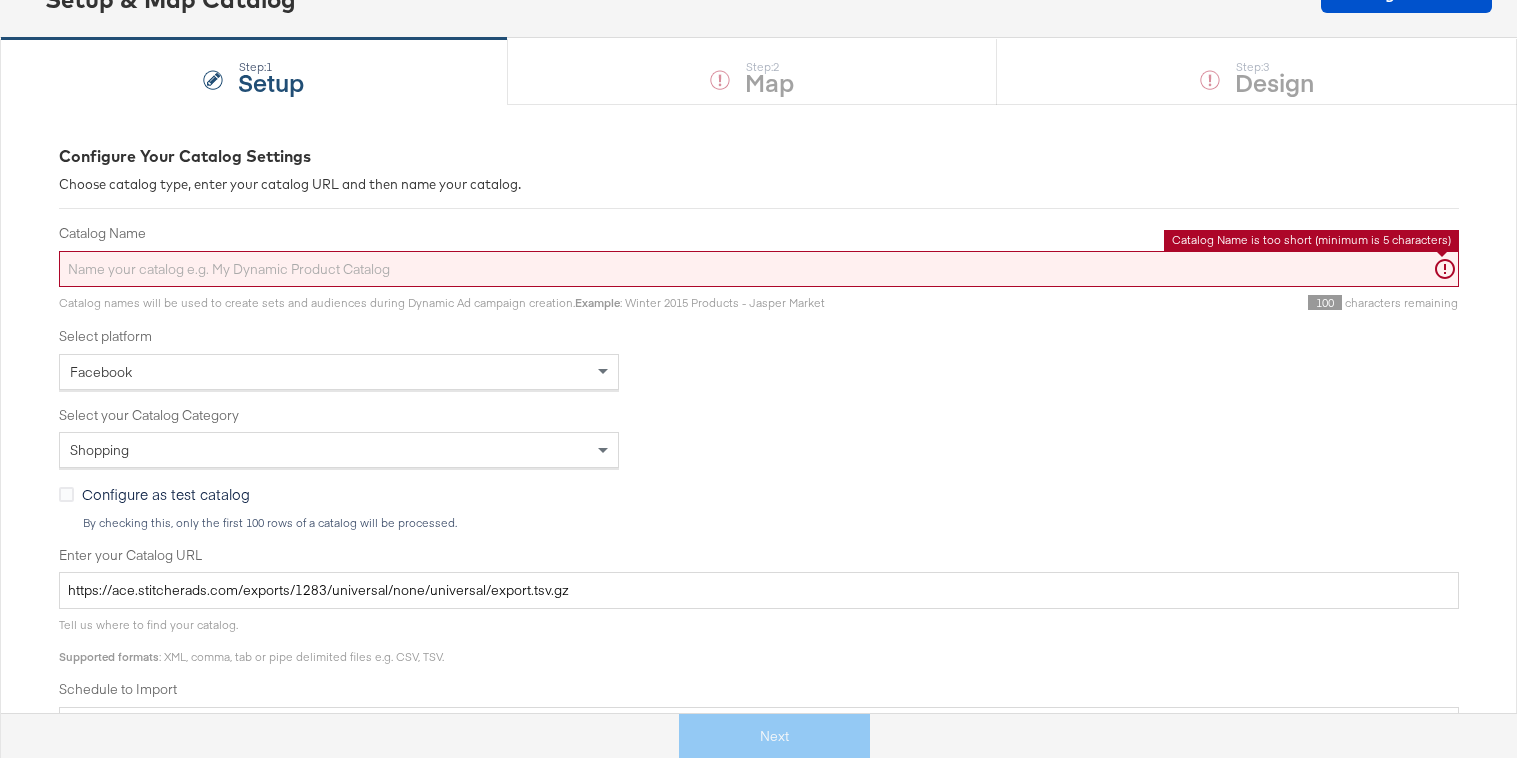 paste on "Homes.com MemberListings AST" 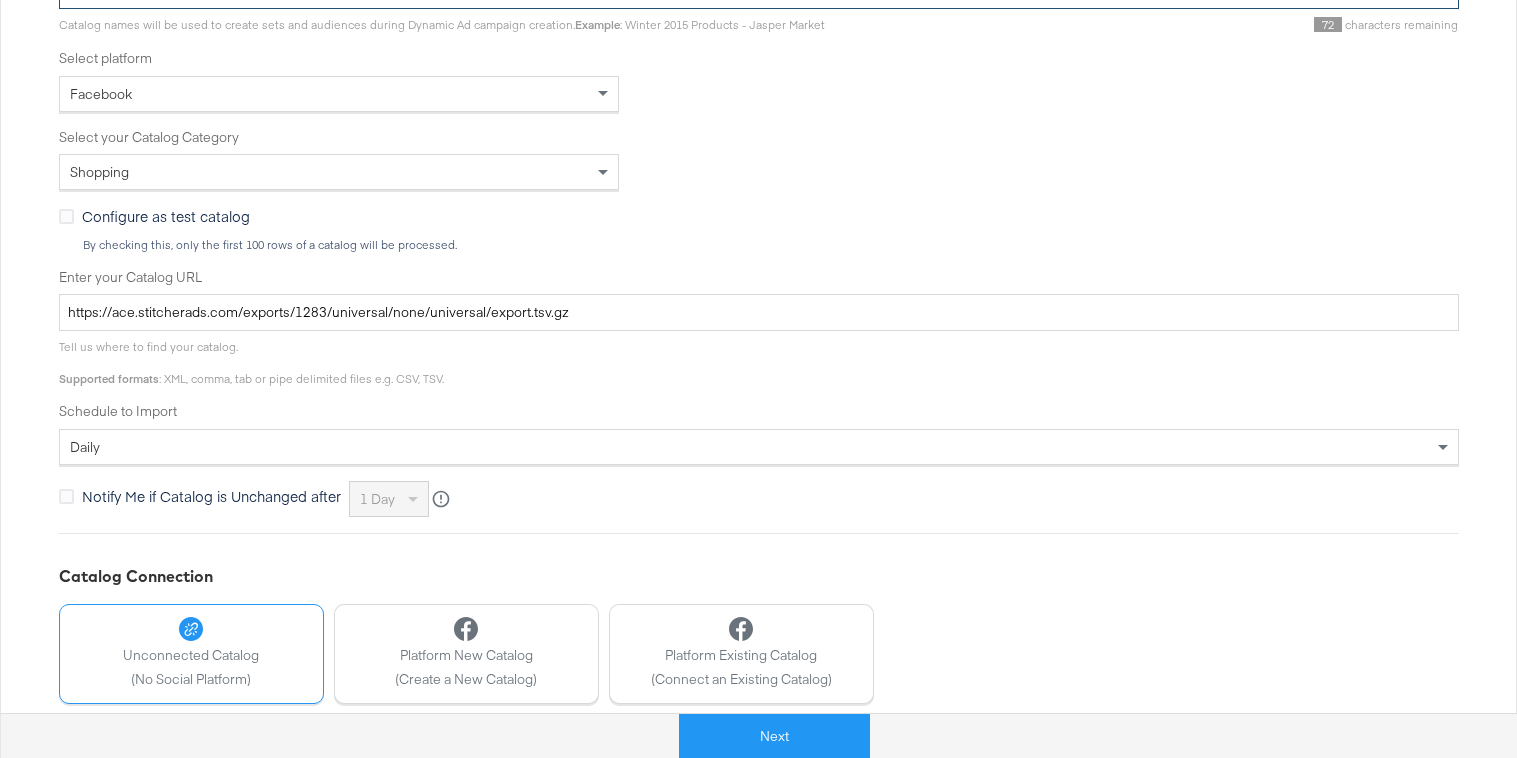 scroll, scrollTop: 502, scrollLeft: 0, axis: vertical 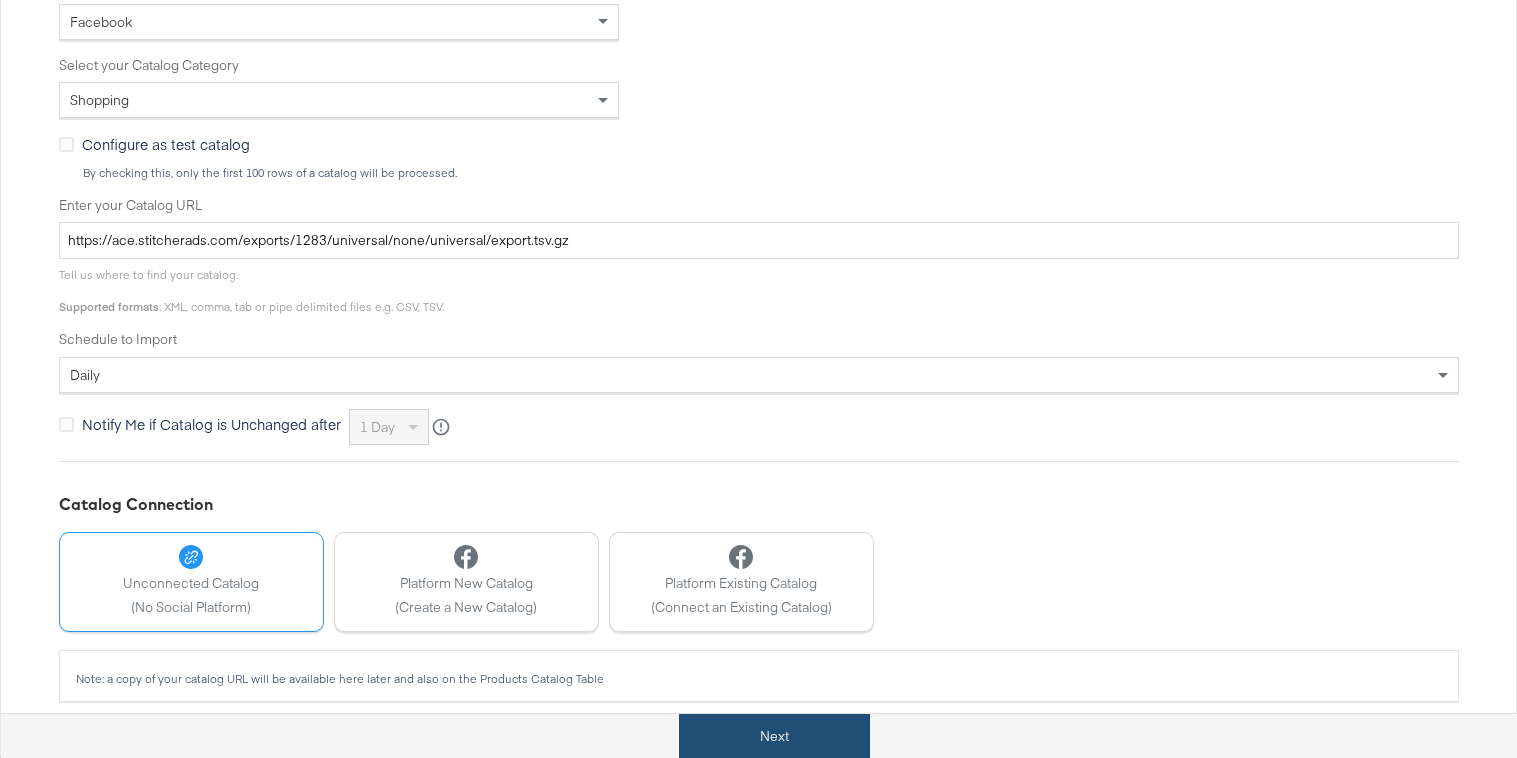 type on "Homes.com MemberListings HST" 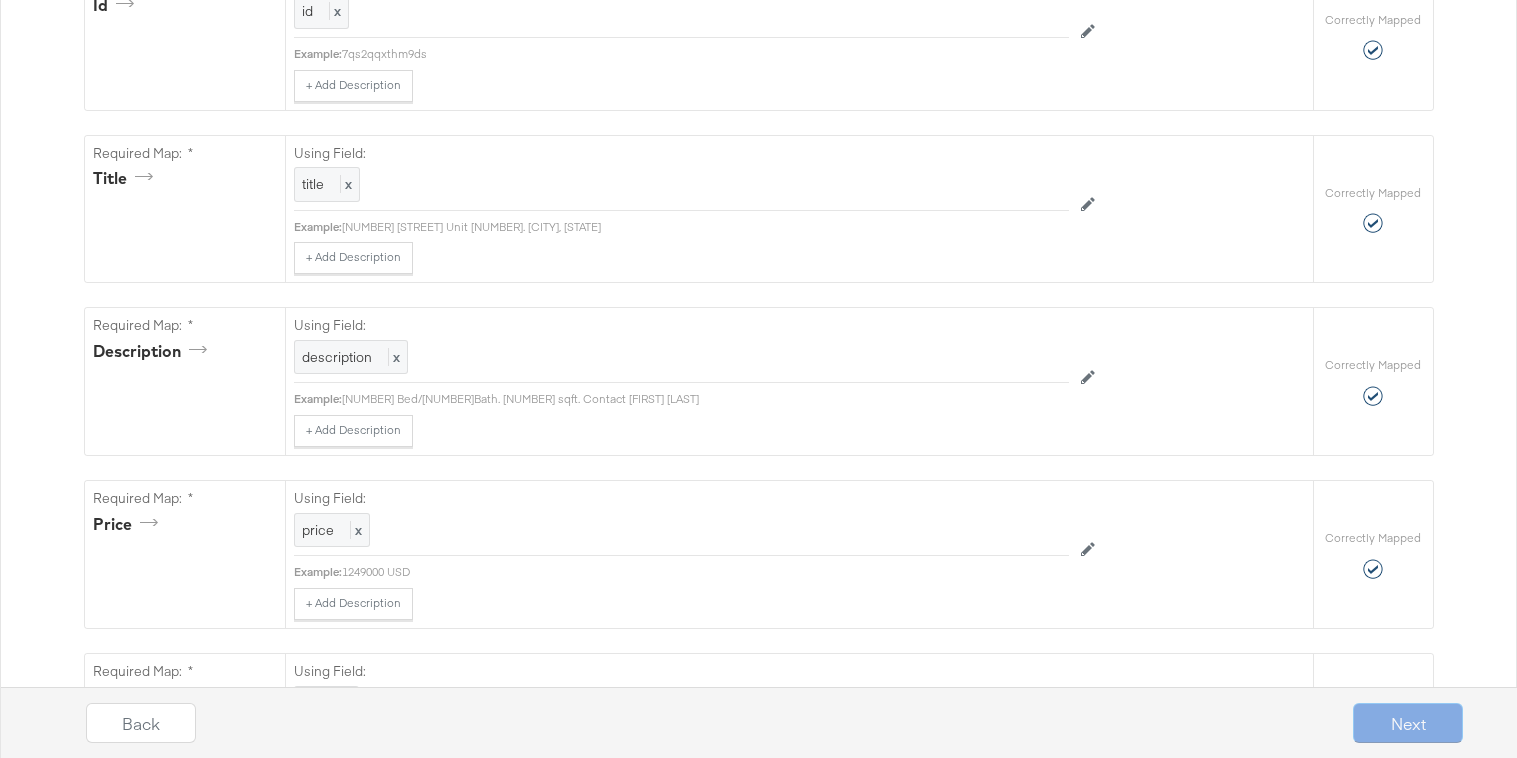 scroll, scrollTop: 0, scrollLeft: 0, axis: both 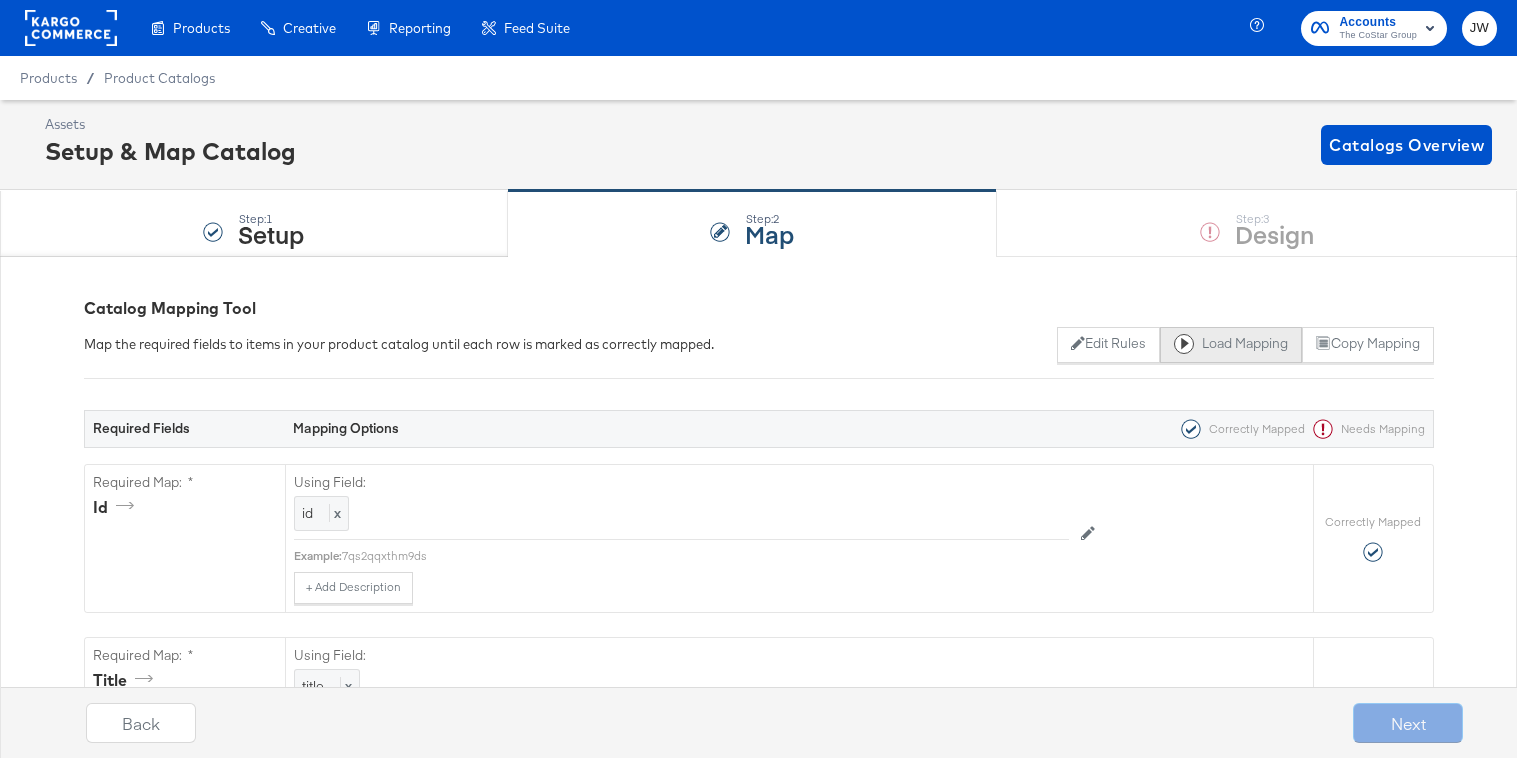 click on "Load Mapping" at bounding box center [1231, 345] 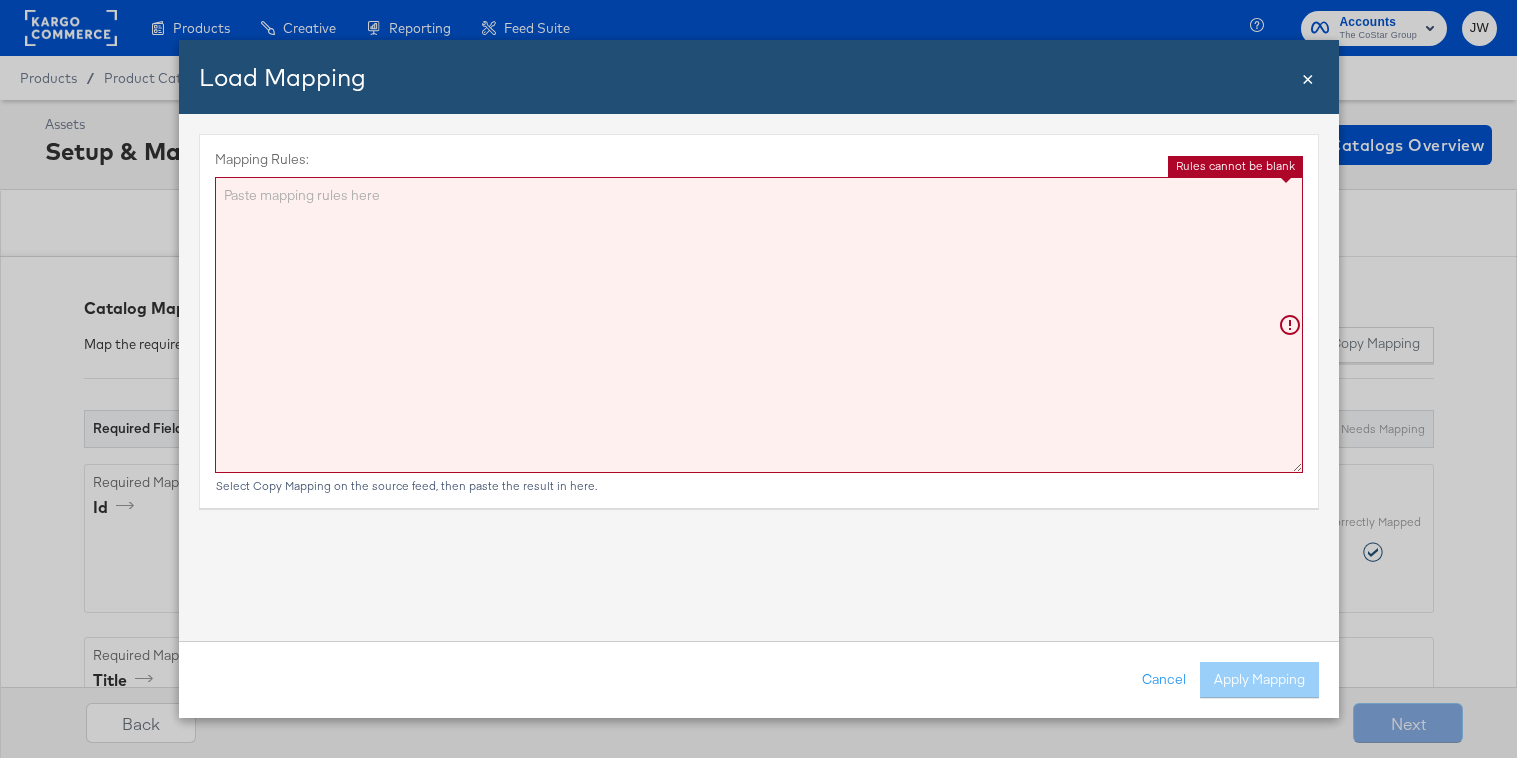 click on "Mapping Rules:" at bounding box center [759, 325] 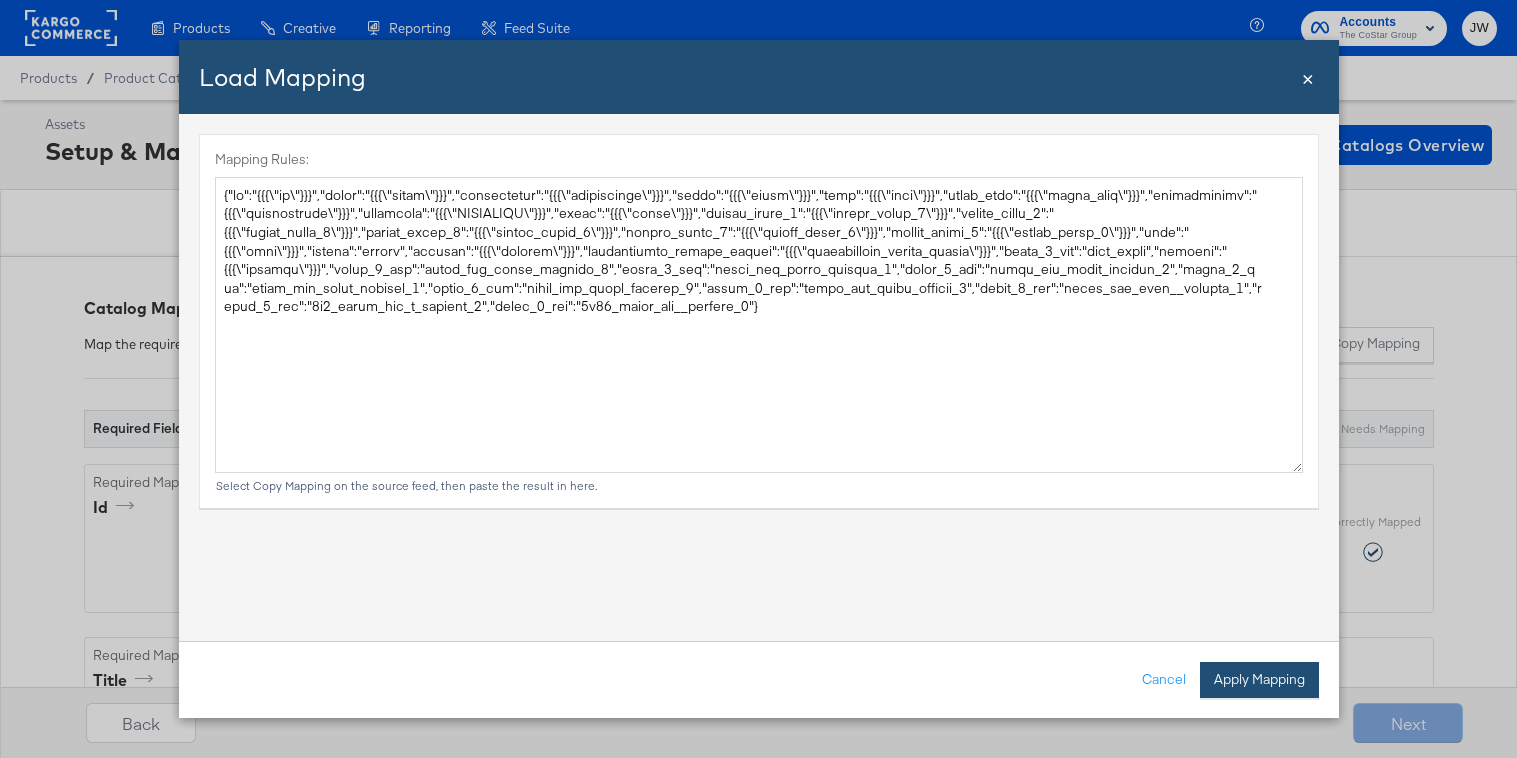 type on "{
"id": "{{{\"id\"}}}",
"title": "{{{\"title\"}}}",
"description": "{{{\"description\"}}}",
"price": "{{{\"price\"}}}",
"link": "{{{\"link\"}}}",
"image_link": "{{{\"image_link\"}}}",
"availability": "{{{\"availability\"}}}",
"condition": "{{{\"CONDITION\"}}}",
"brand": "{{{\"brand\"}}}",
"custom_label_0": "{{{\"custom_label_0\"}}}",
"custom_label_1": "{{{\"custom_label_1\"}}}",
"custom_label_2": "{{{\"custom_label_2\"}}}",
"custom_label_3": "{{{\"custom_label_3\"}}}",
"custom_label_4": "{{{\"custom_label_4\"}}}",
"size": "{{{\"size\"}}}",
"status": "active",
"address": "{{{\"address\"}}}",
"availability_circle_radius": "{{{\"availability_circle_radius\"}}}",
"image_0_tag": "main_image",
"pattern": "{{{\"pattern\"}}}",
"image_1_tag": "homes_com_round_overlay_1",
"image_2_tag": "homes_com_round_overlay_2",
"image_3_tag": "homes_com_round_overlay_3",
"image_4_tag": "homes_com_round_overlay_4",
"image_5_tag": "homes_com_round_overlay_5",
"image_6_tag": "home..." 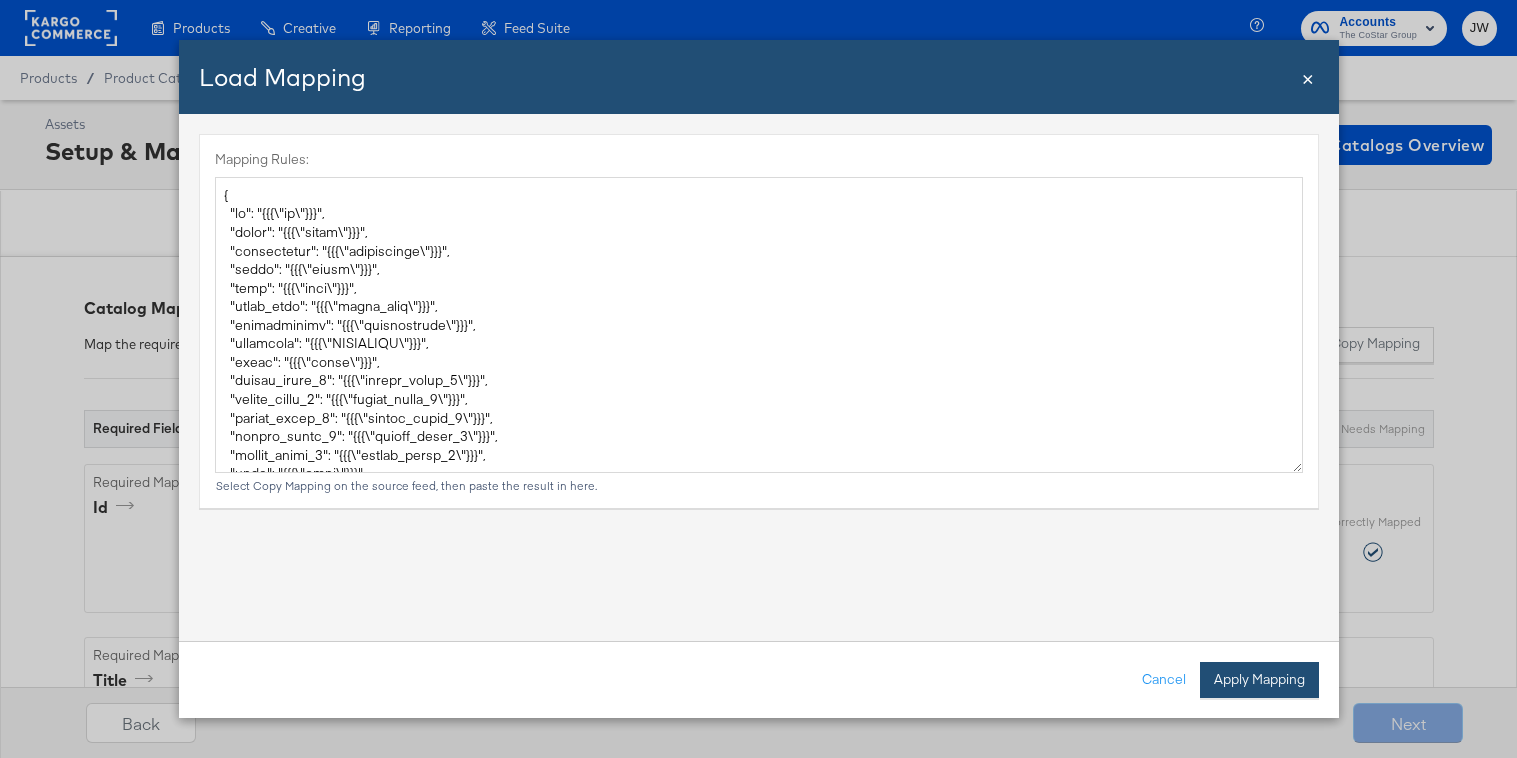 click on "Apply Mapping" at bounding box center (1259, 680) 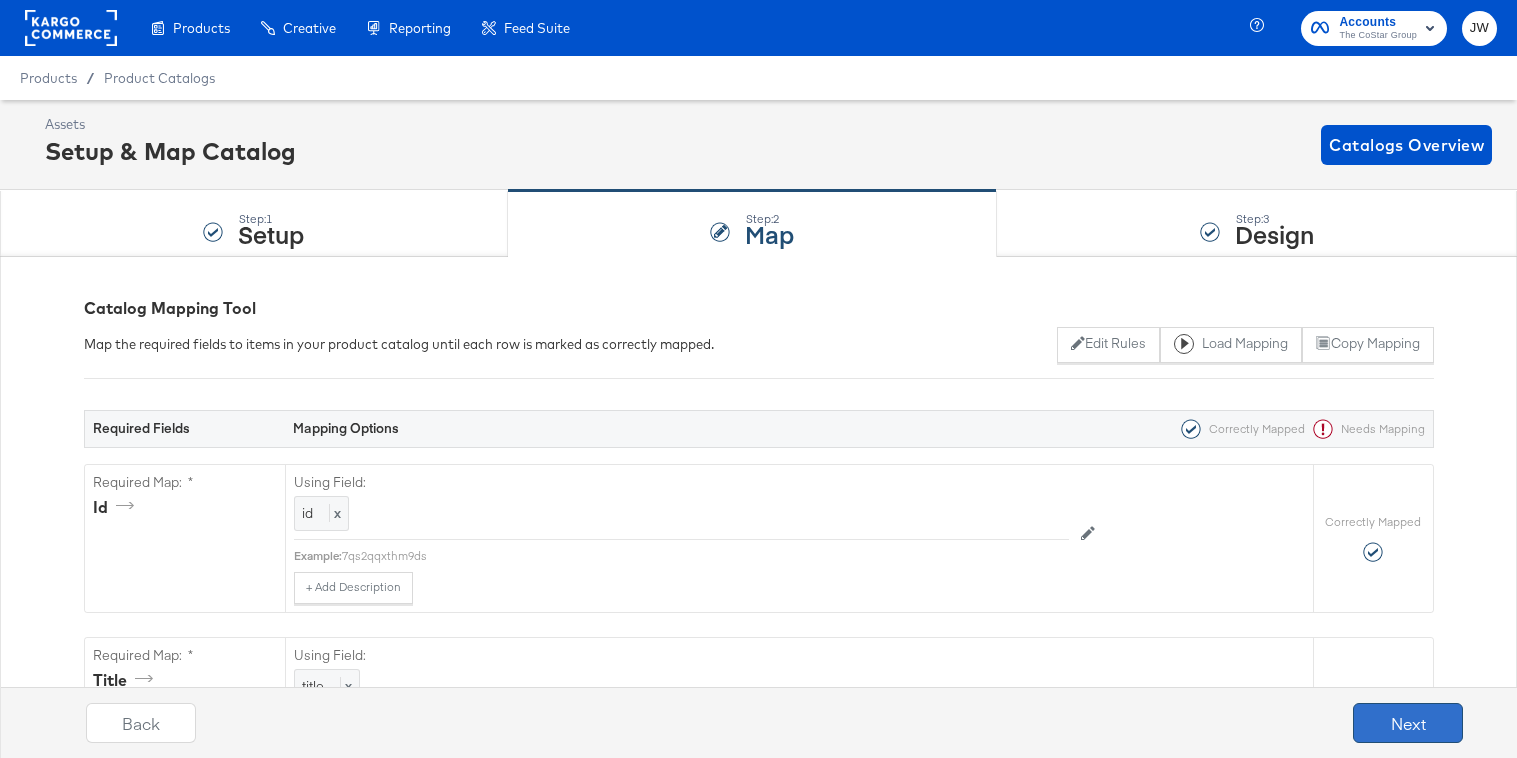 click on "Next" at bounding box center [1408, 723] 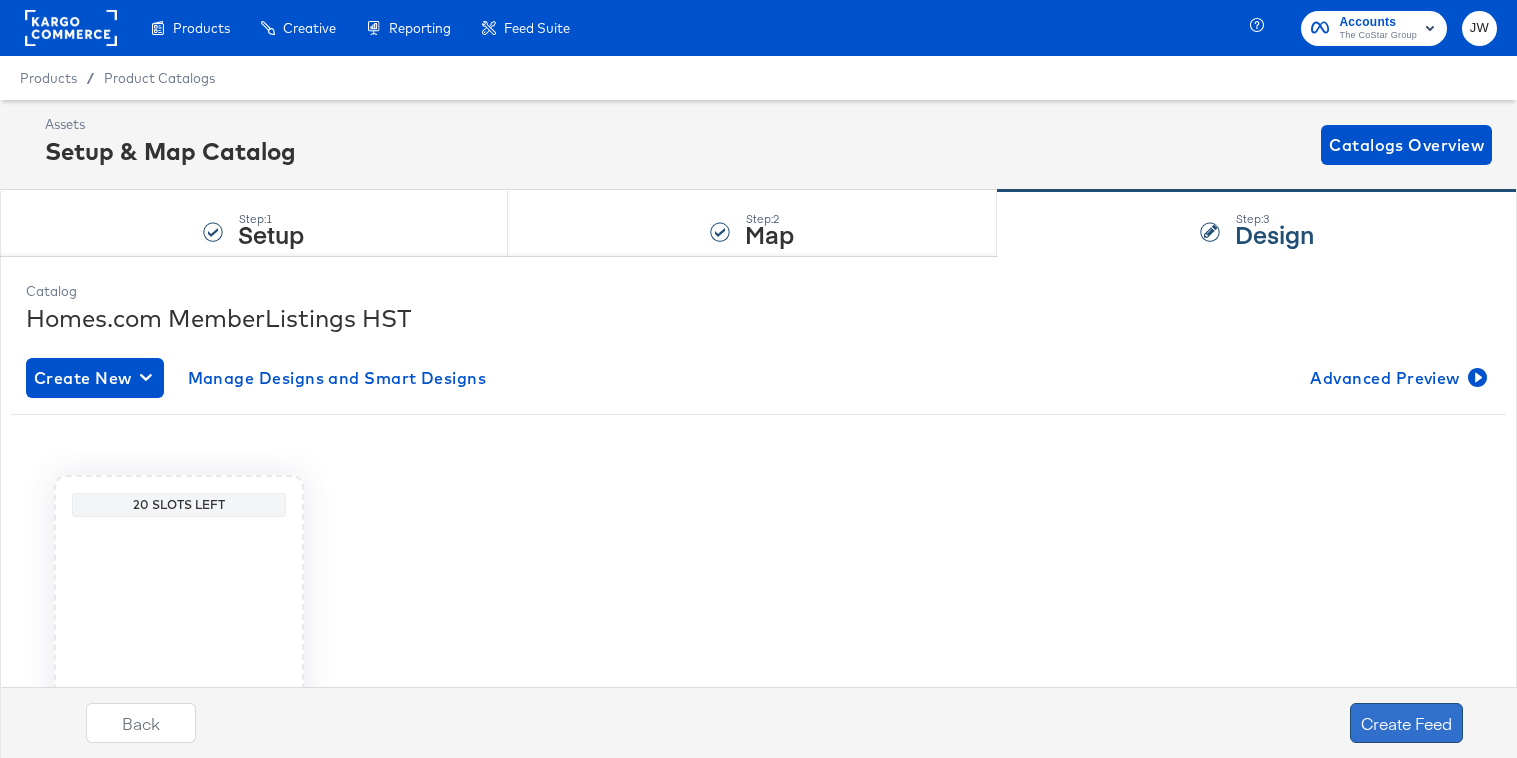 click on "Create Feed" at bounding box center [1406, 723] 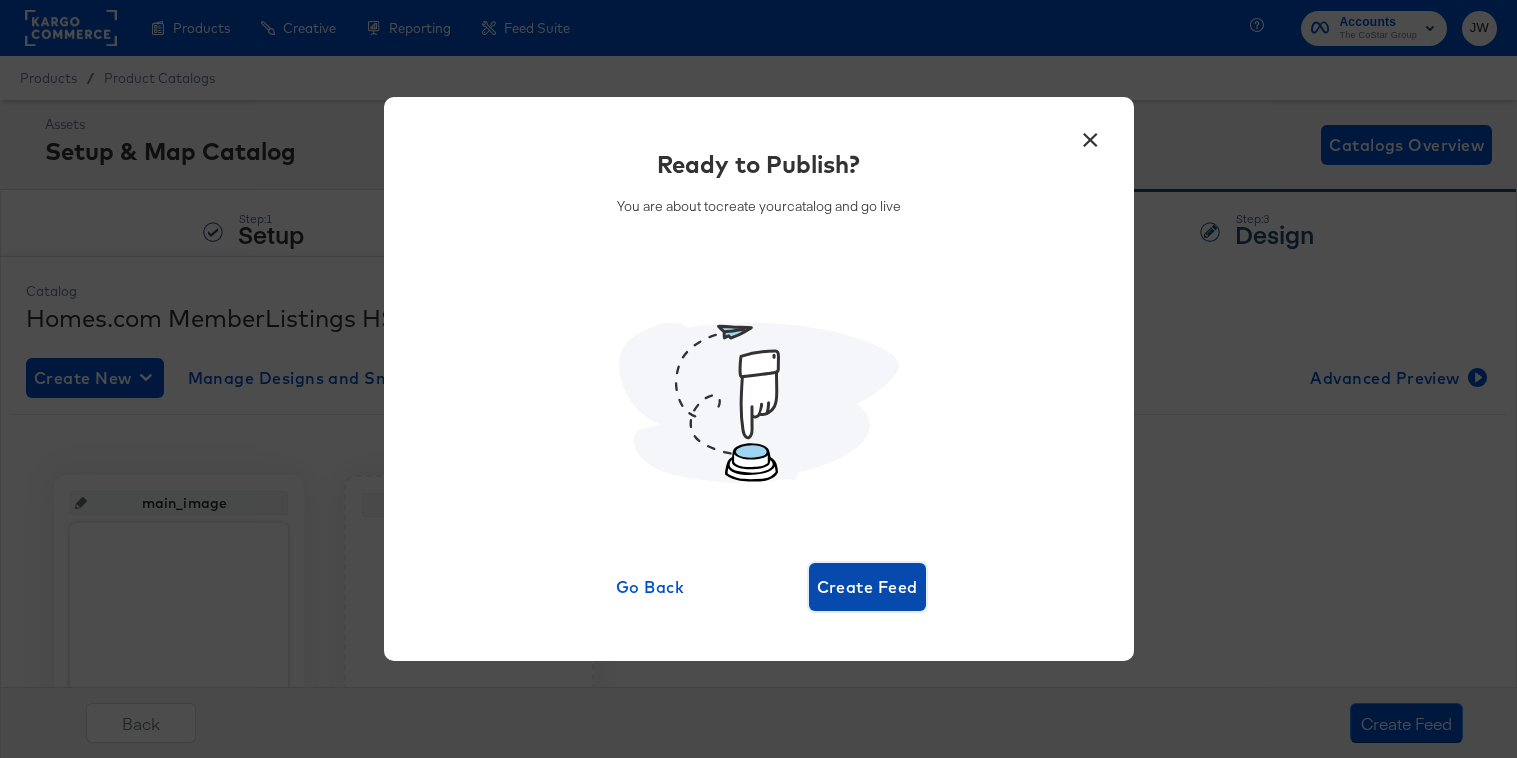 click on "Create Feed" at bounding box center (867, 587) 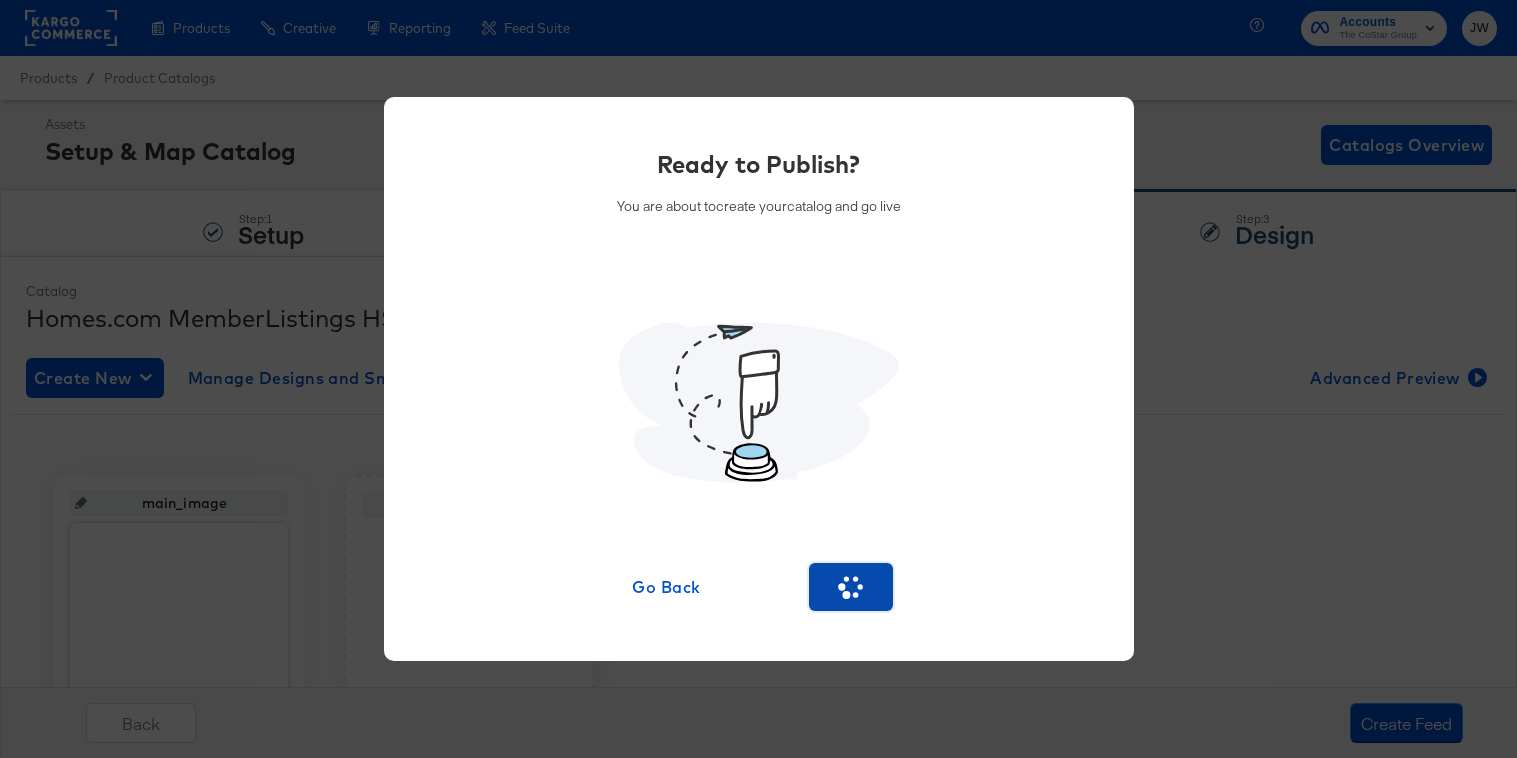 type 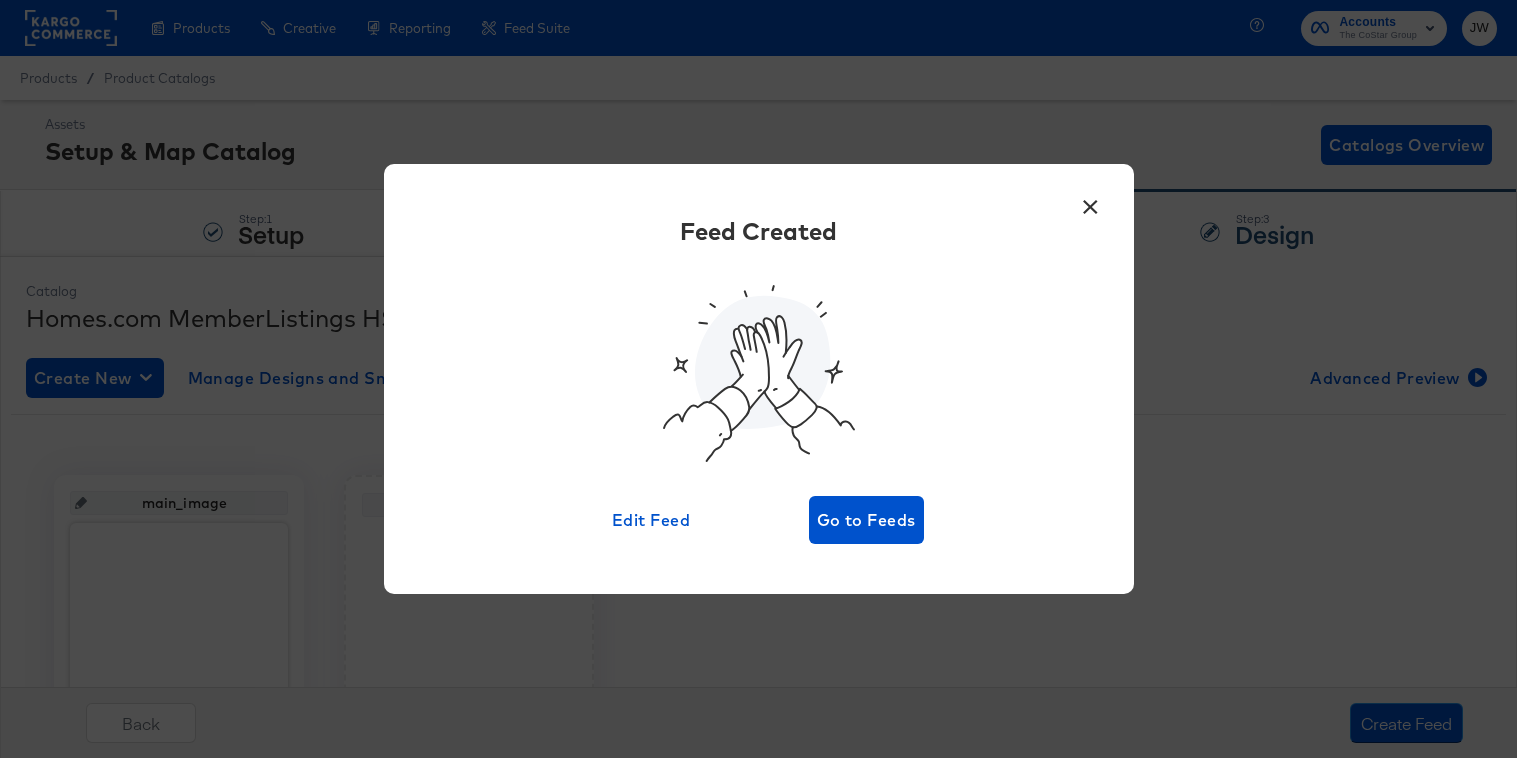 click on "× Feed   Created Edit Feed Go to Feeds" at bounding box center (759, 379) 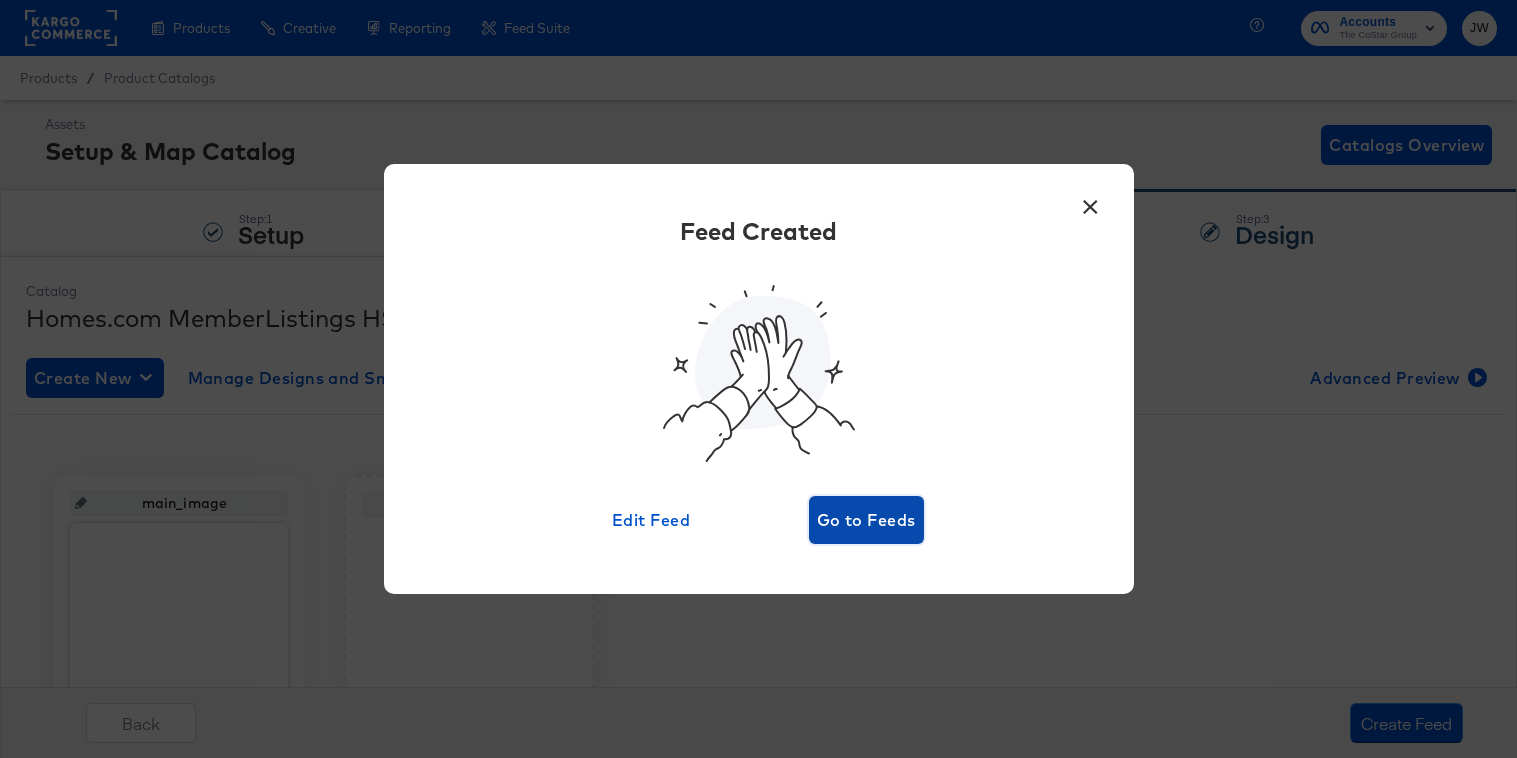 click on "Go to Feeds" at bounding box center (866, 520) 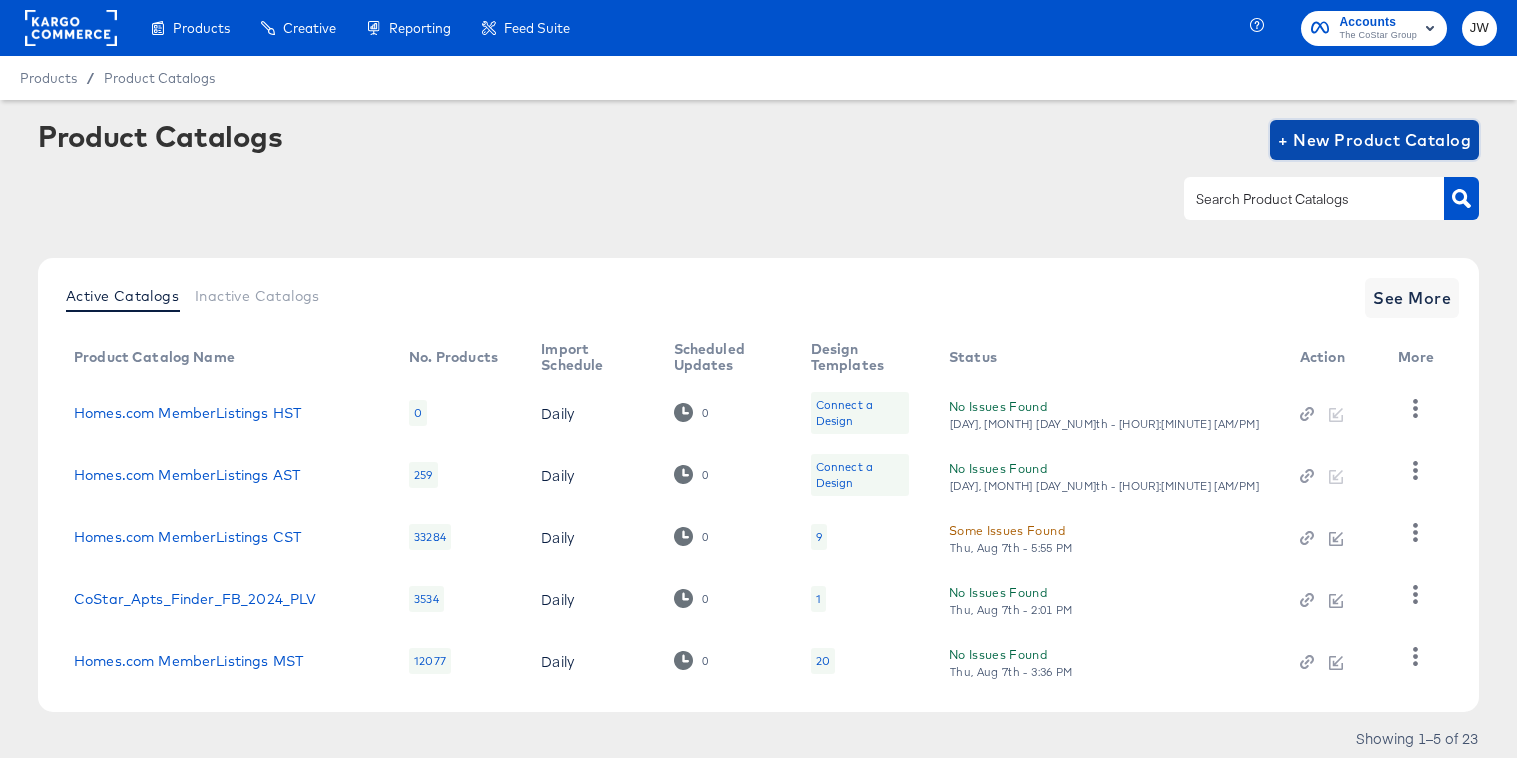 click on "+ New Product Catalog" at bounding box center (1374, 140) 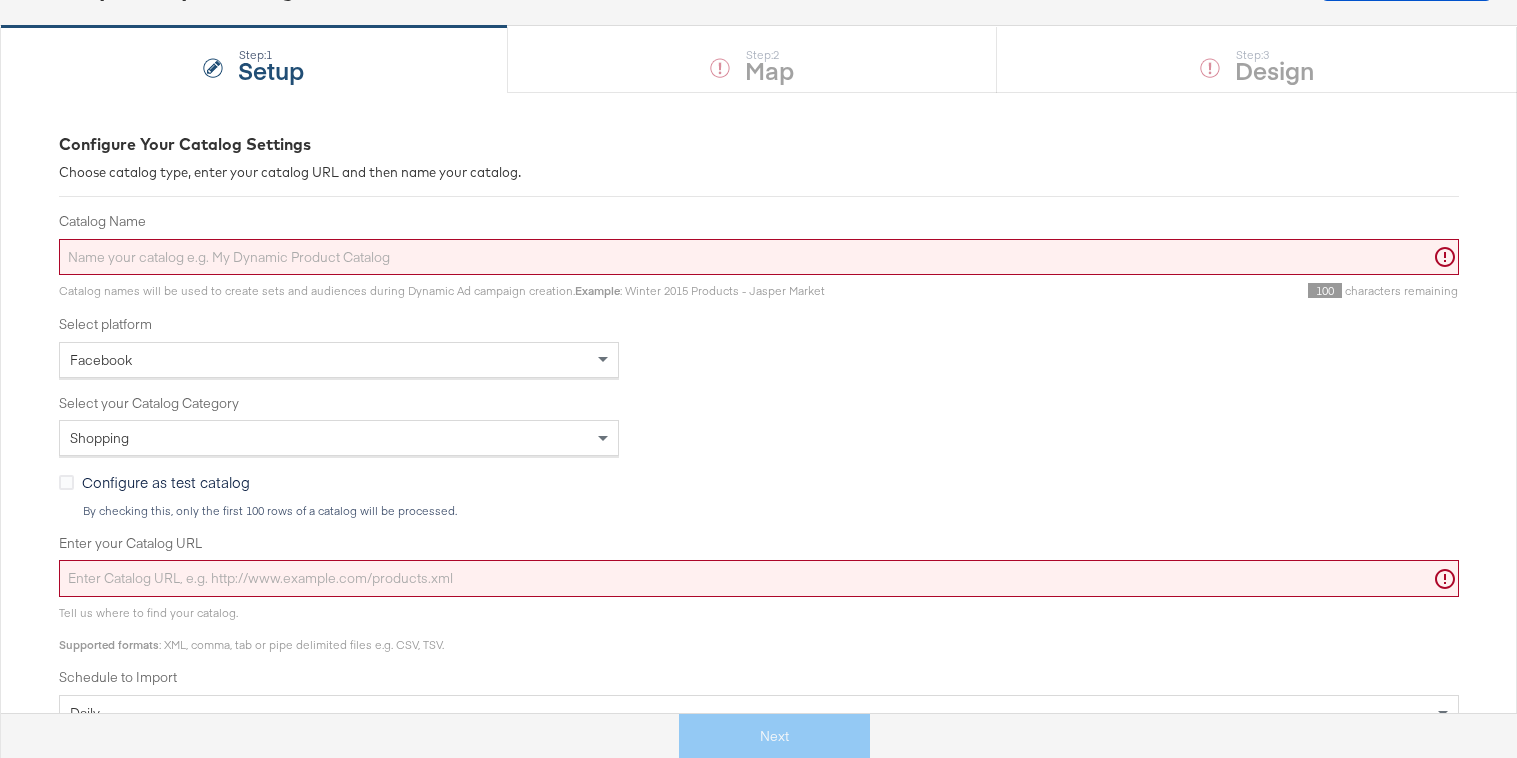 scroll, scrollTop: 168, scrollLeft: 0, axis: vertical 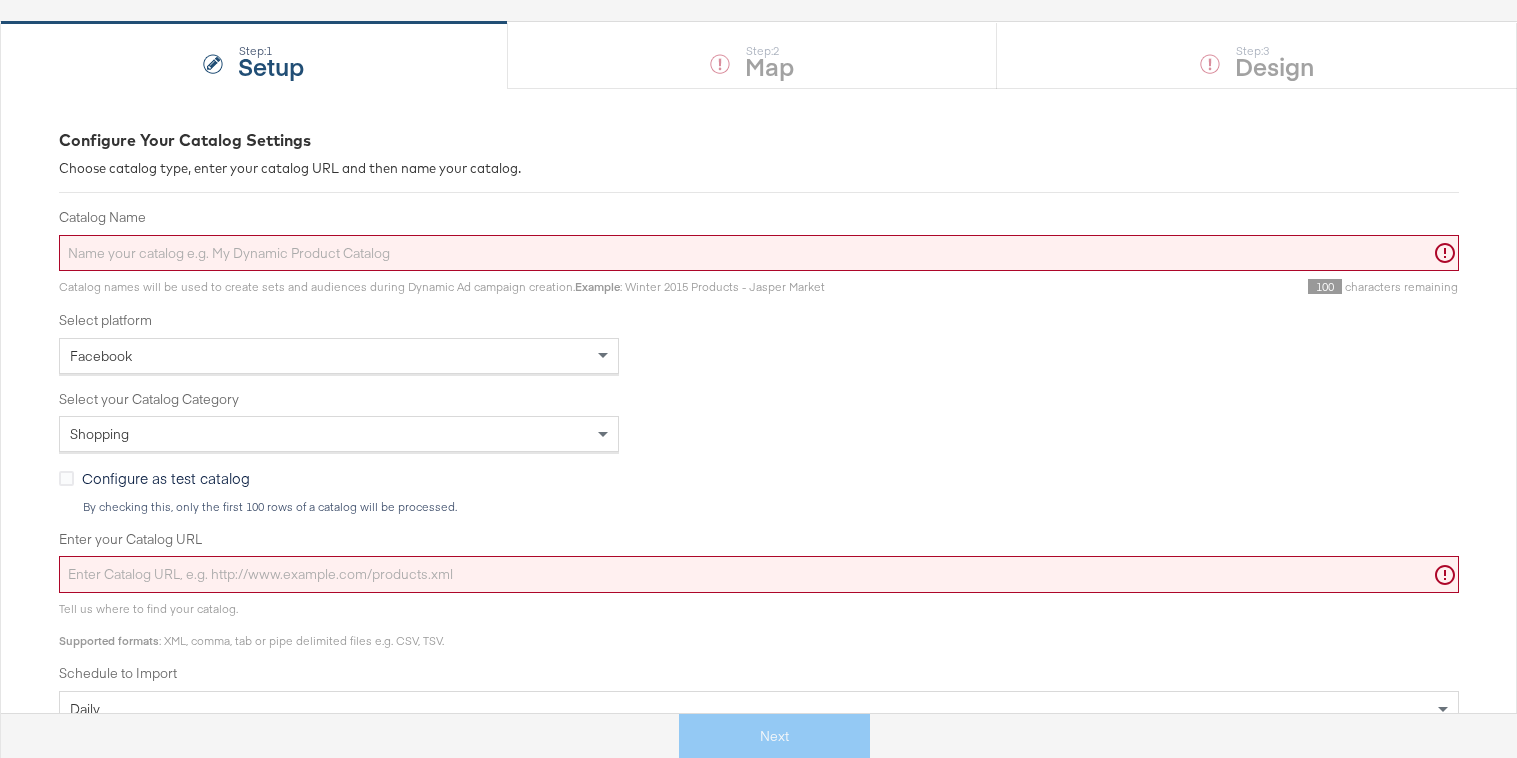 click on "Enter your Catalog URL" at bounding box center (759, 574) 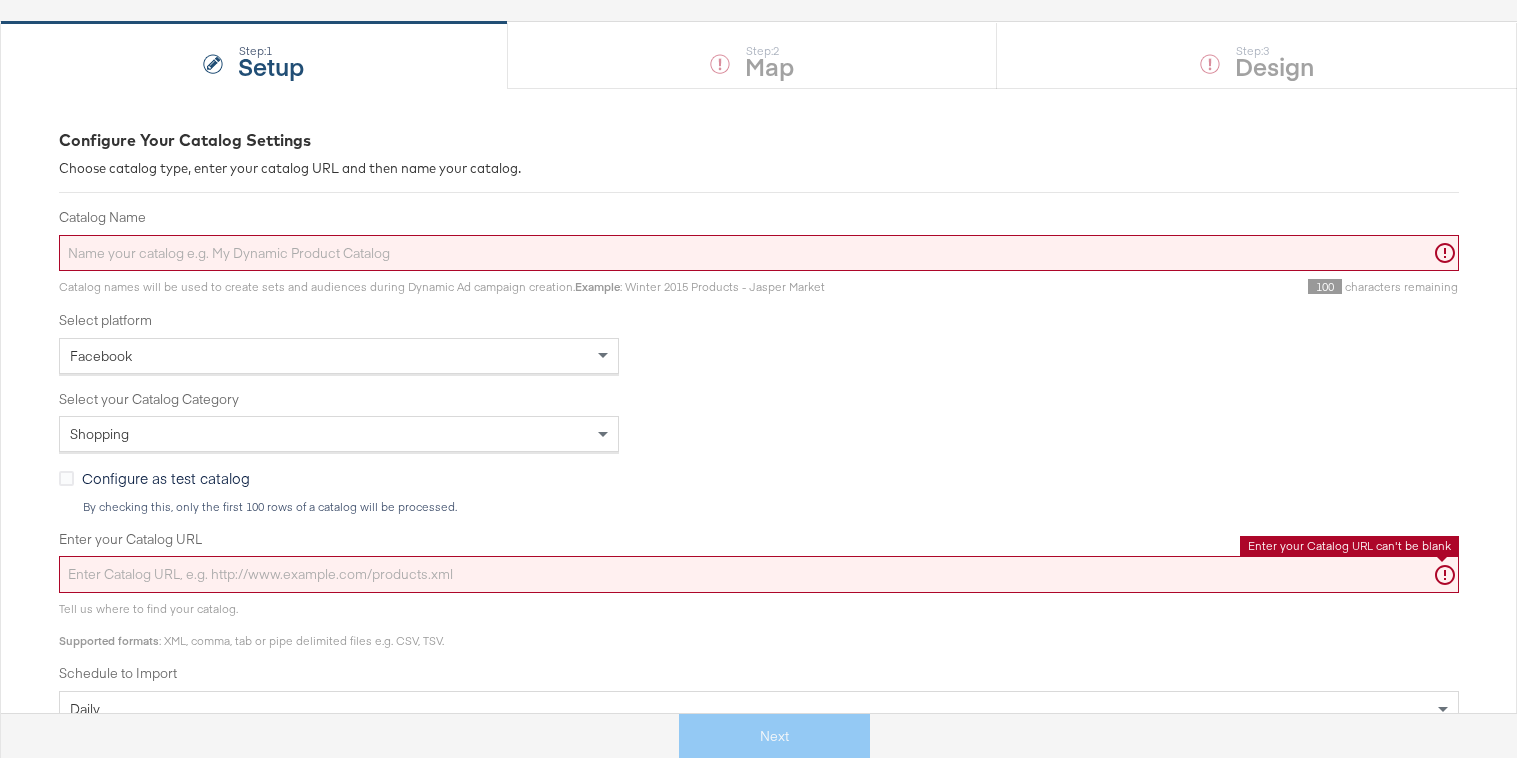 paste on "https://ace.stitcherads.com/exports/1286/universal/none/universal/export.tsv.gz" 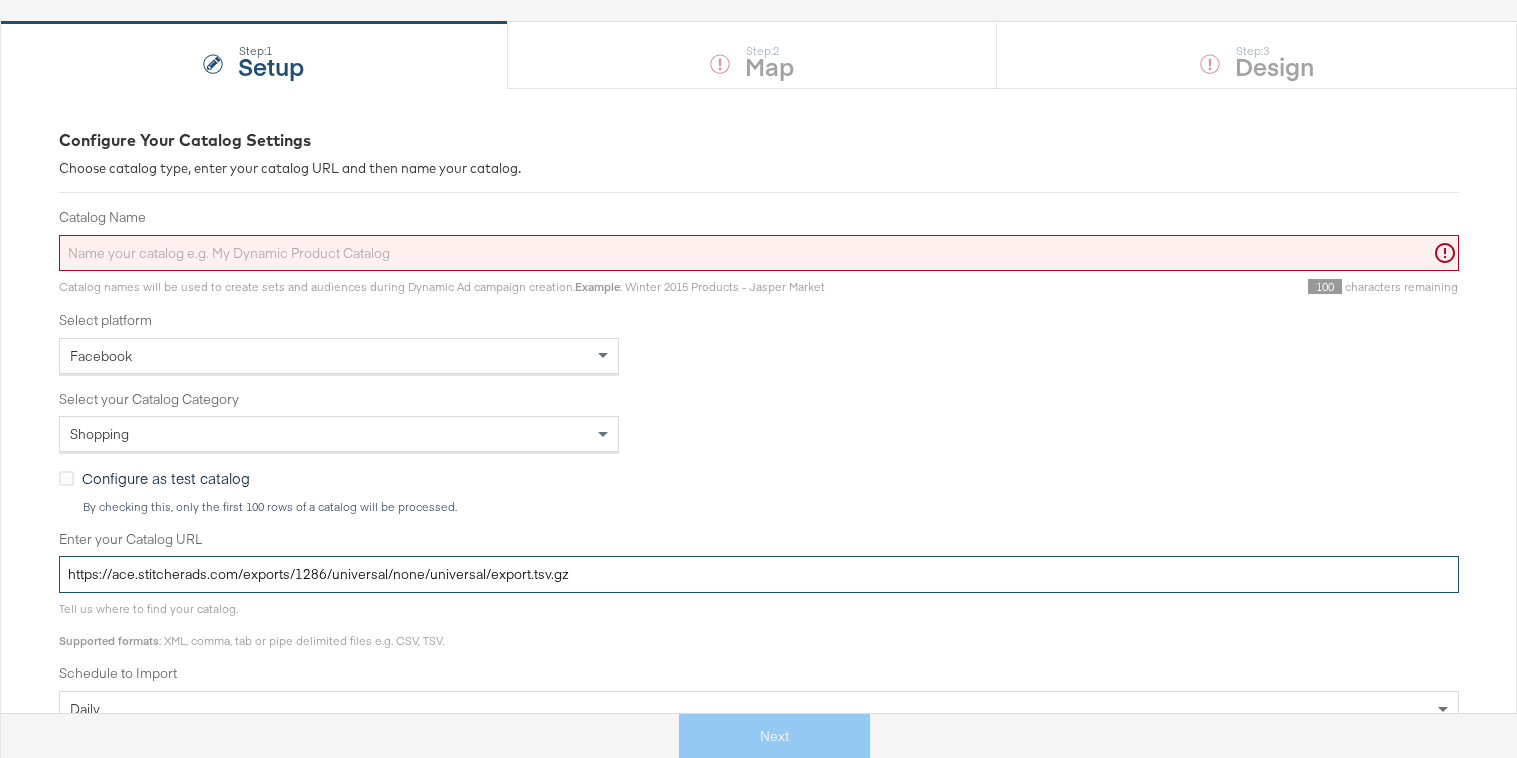 type on "https://ace.stitcherads.com/exports/1286/universal/none/universal/export.tsv.gz" 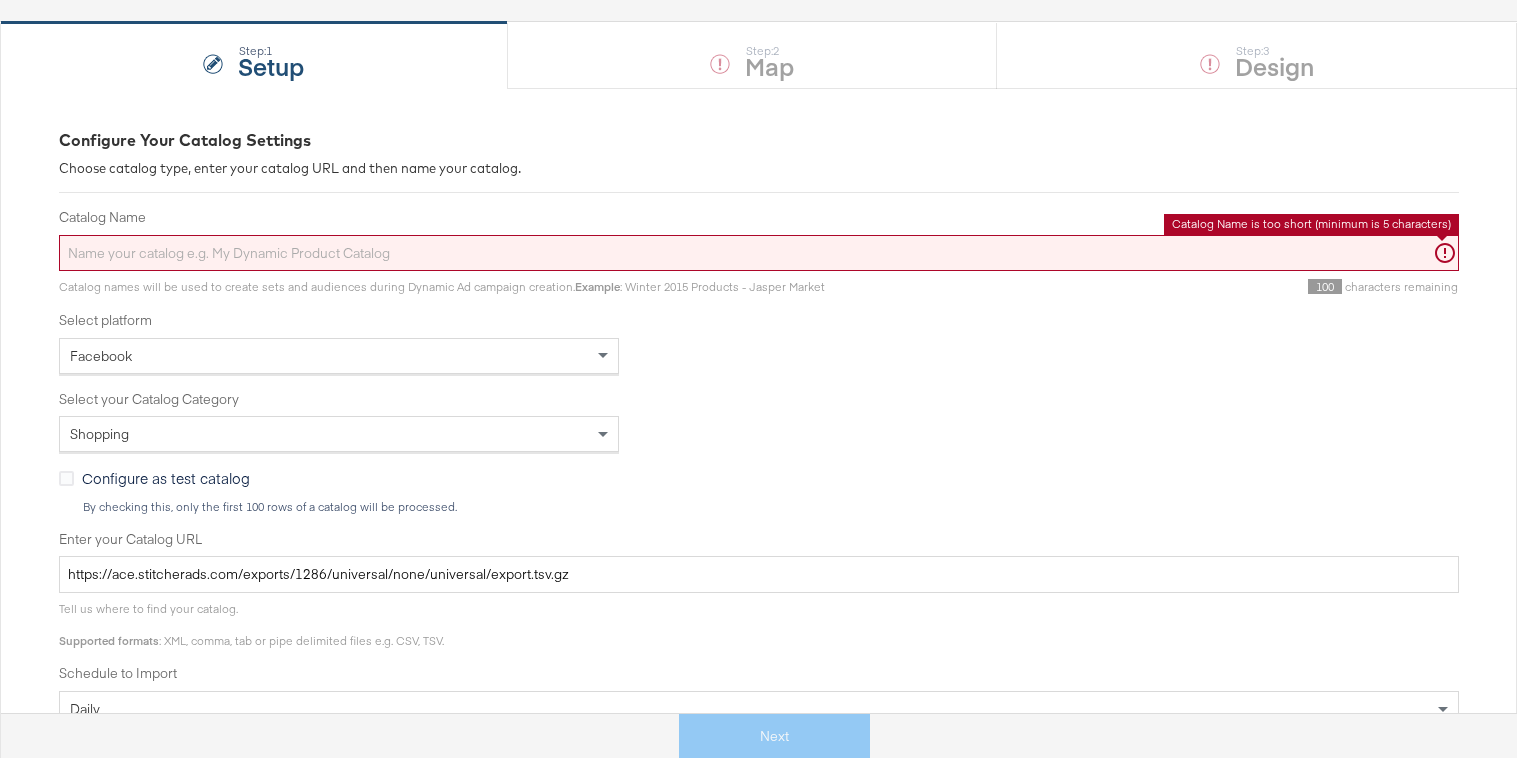click on "Catalog Name" at bounding box center (759, 253) 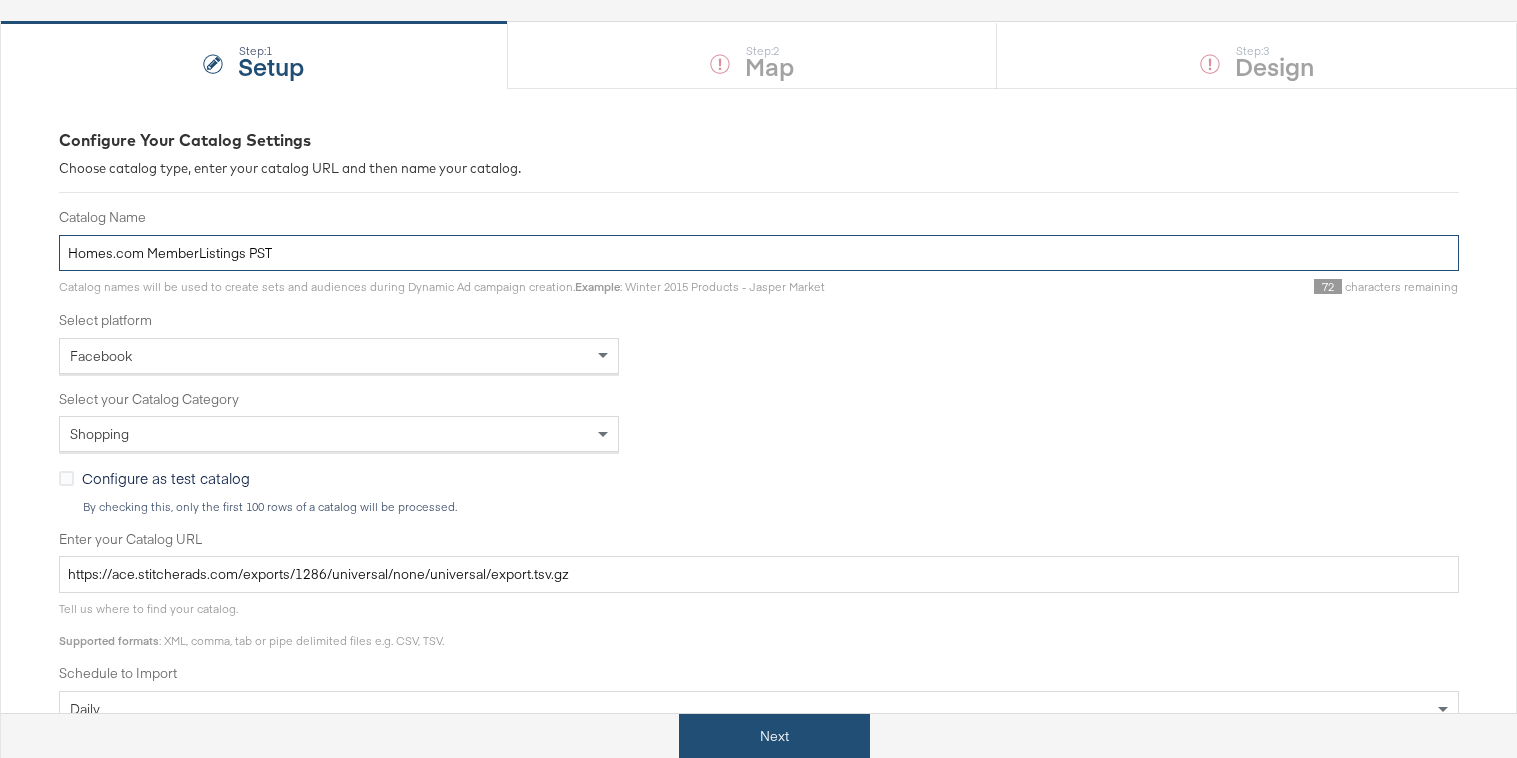 type on "Homes.com MemberListings PST" 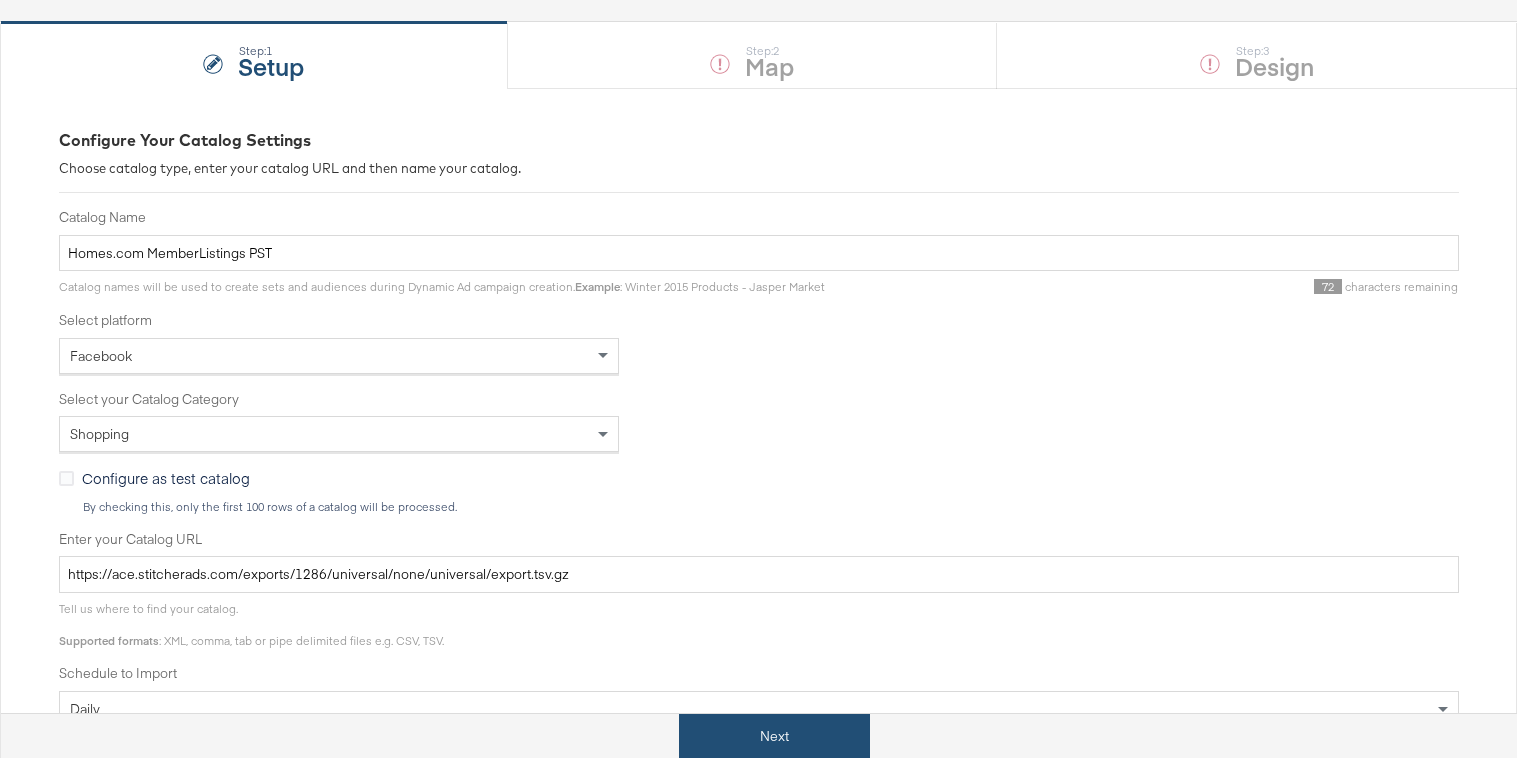 click on "Next" at bounding box center [774, 736] 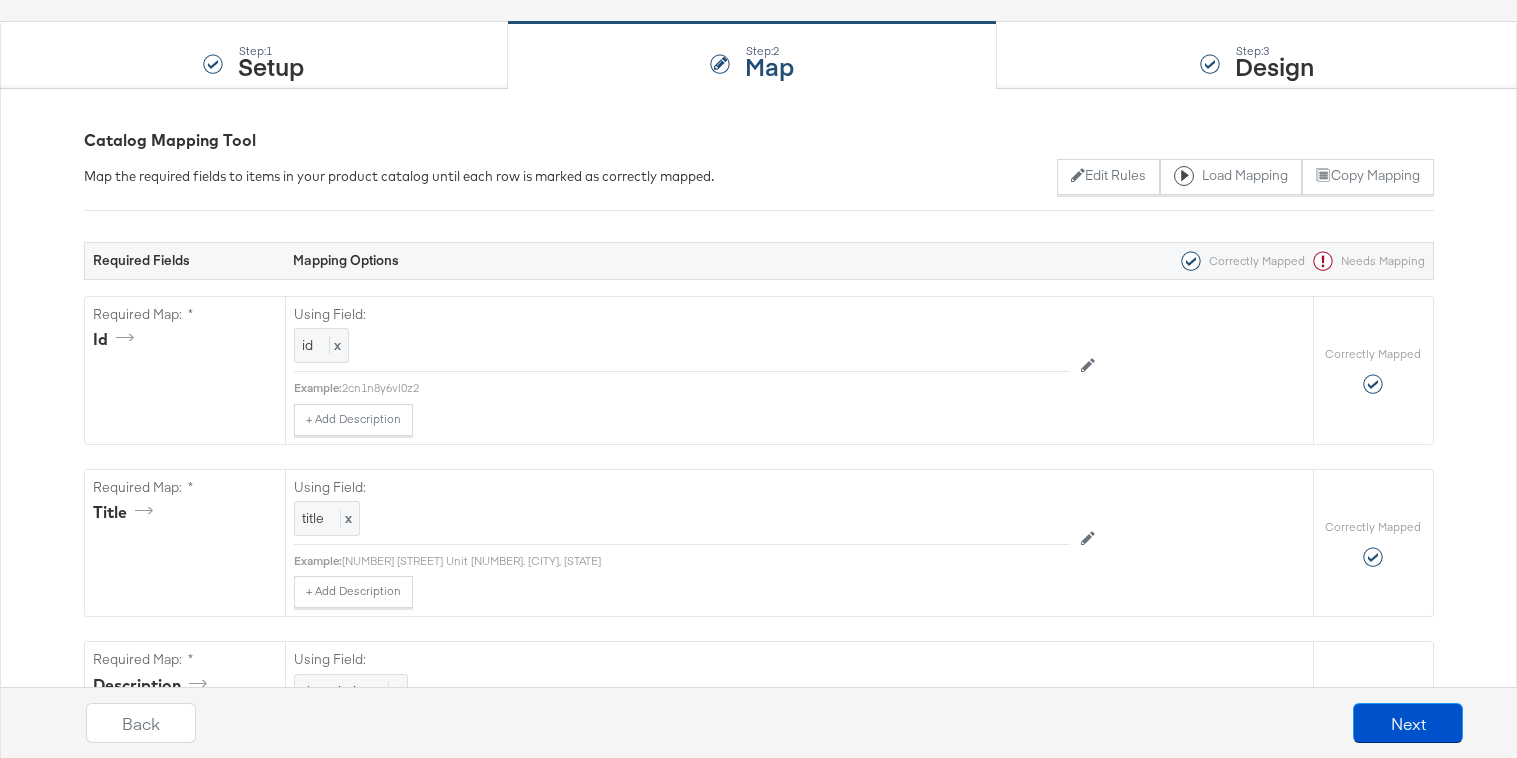 scroll, scrollTop: 0, scrollLeft: 0, axis: both 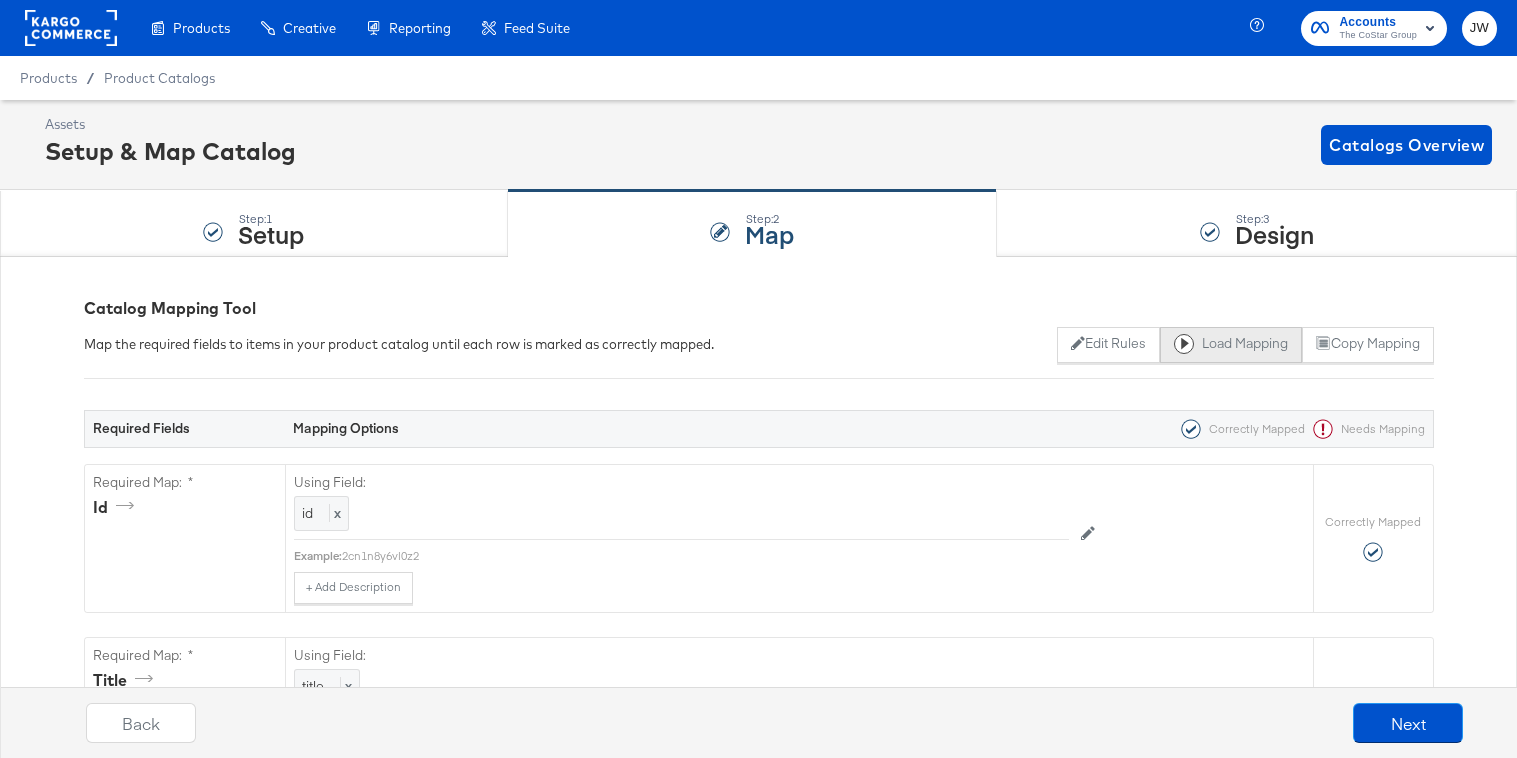 click on "Load Mapping" at bounding box center [1231, 345] 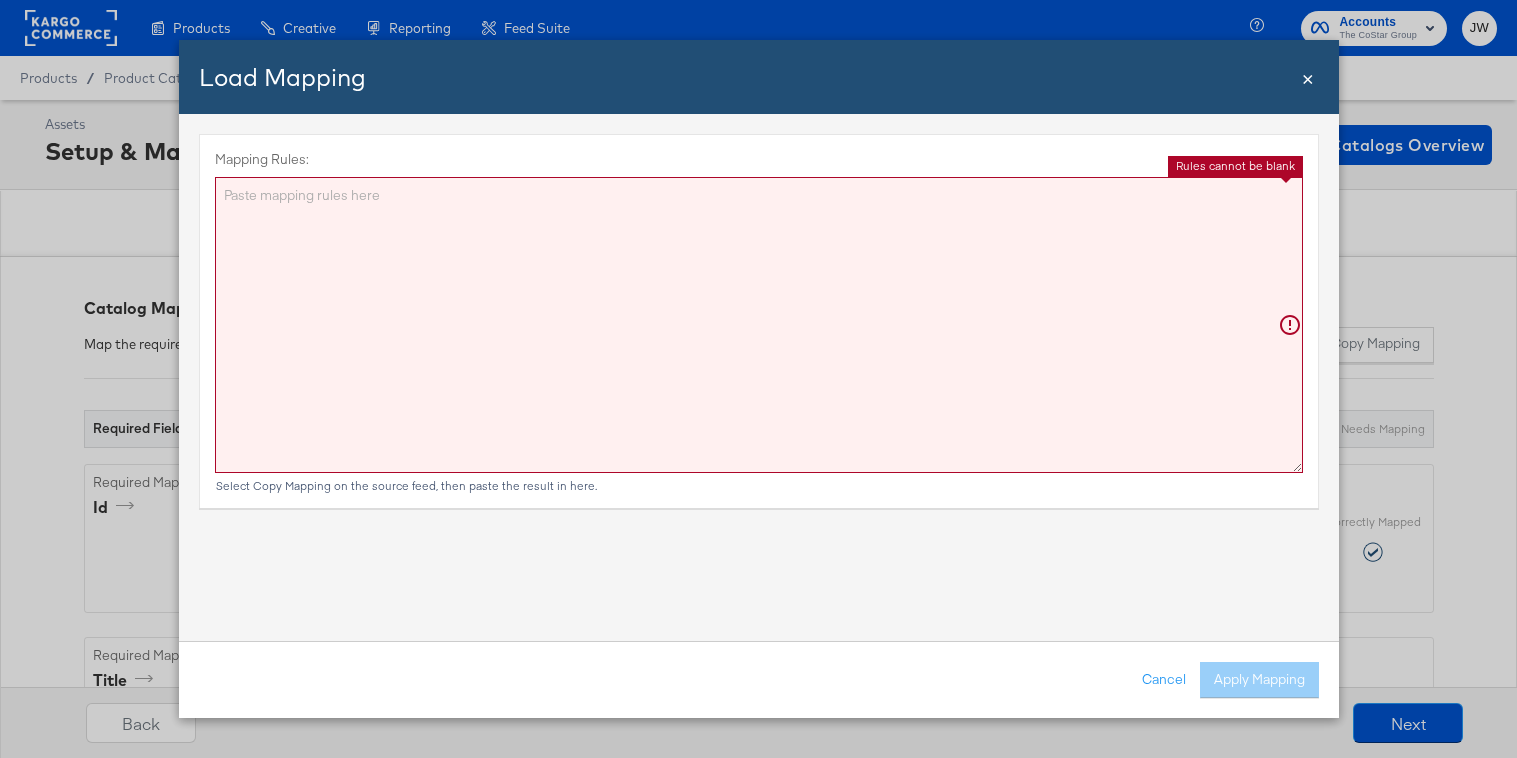 click on "Mapping Rules:" at bounding box center (759, 325) 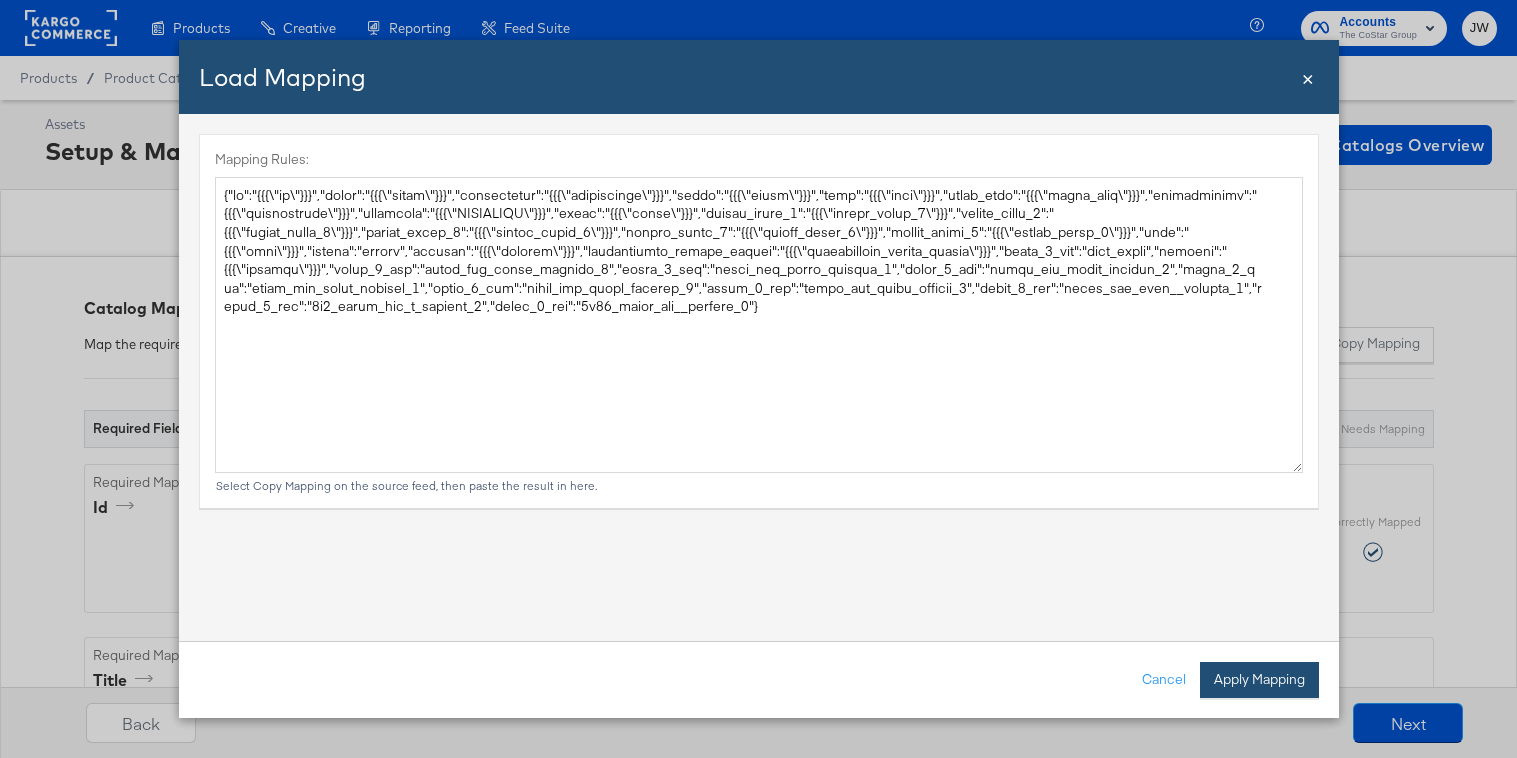 type on "{
"id": "{{{\"id\"}}}",
"title": "{{{\"title\"}}}",
"description": "{{{\"description\"}}}",
"price": "{{{\"price\"}}}",
"link": "{{{\"link\"}}}",
"image_link": "{{{\"image_link\"}}}",
"availability": "{{{\"availability\"}}}",
"condition": "{{{\"CONDITION\"}}}",
"brand": "{{{\"brand\"}}}",
"custom_label_0": "{{{\"custom_label_0\"}}}",
"custom_label_1": "{{{\"custom_label_1\"}}}",
"custom_label_2": "{{{\"custom_label_2\"}}}",
"custom_label_3": "{{{\"custom_label_3\"}}}",
"custom_label_4": "{{{\"custom_label_4\"}}}",
"size": "{{{\"size\"}}}",
"status": "active",
"address": "{{{\"address\"}}}",
"availability_circle_radius": "{{{\"availability_circle_radius\"}}}",
"image_0_tag": "main_image",
"pattern": "{{{\"pattern\"}}}",
"image_1_tag": "homes_com_round_overlay_1",
"image_2_tag": "homes_com_round_overlay_2",
"image_3_tag": "homes_com_round_overlay_3",
"image_4_tag": "homes_com_round_overlay_4",
"image_5_tag": "homes_com_round_overlay_5",
"image_6_tag": "home..." 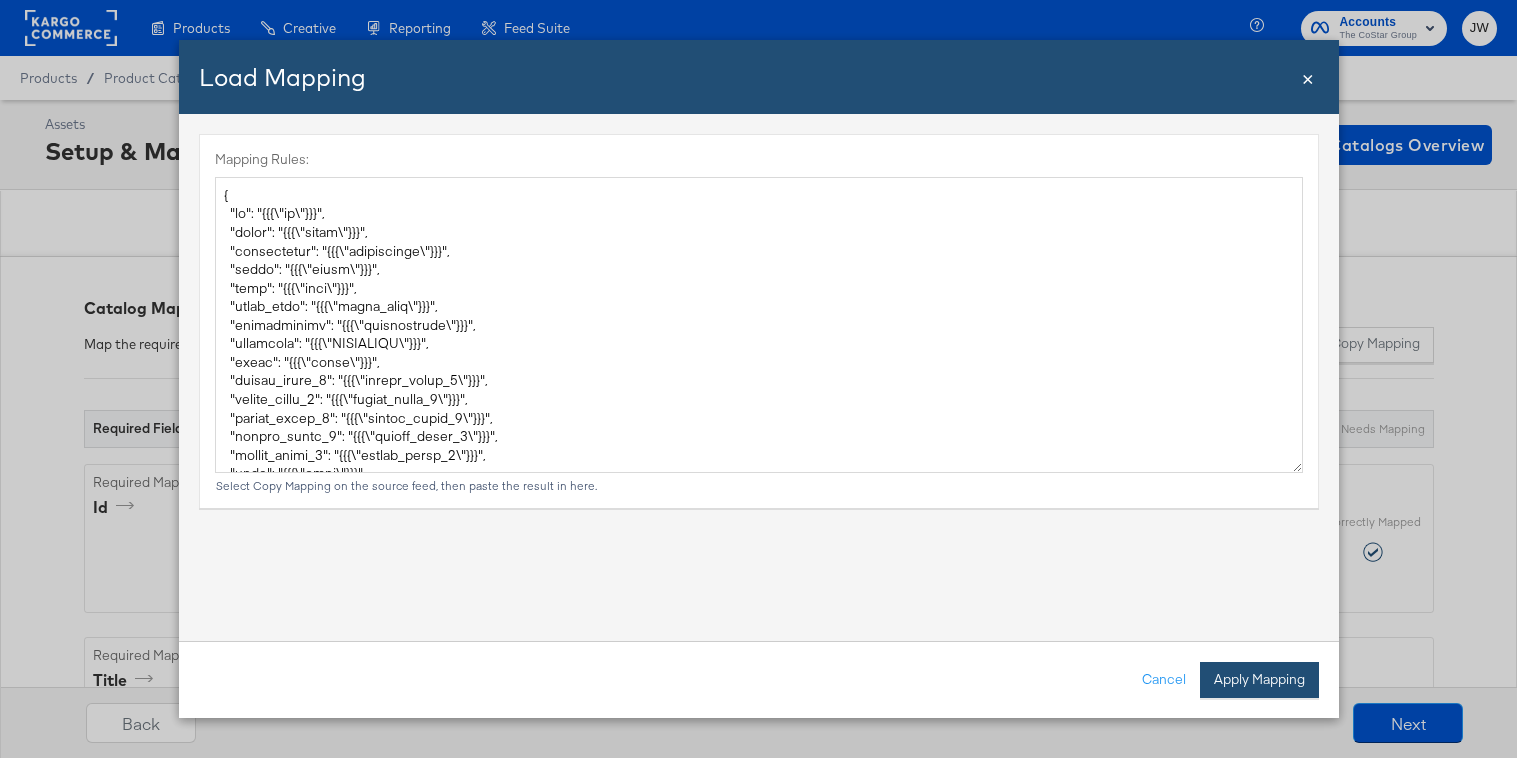 click on "Apply Mapping" at bounding box center [1259, 680] 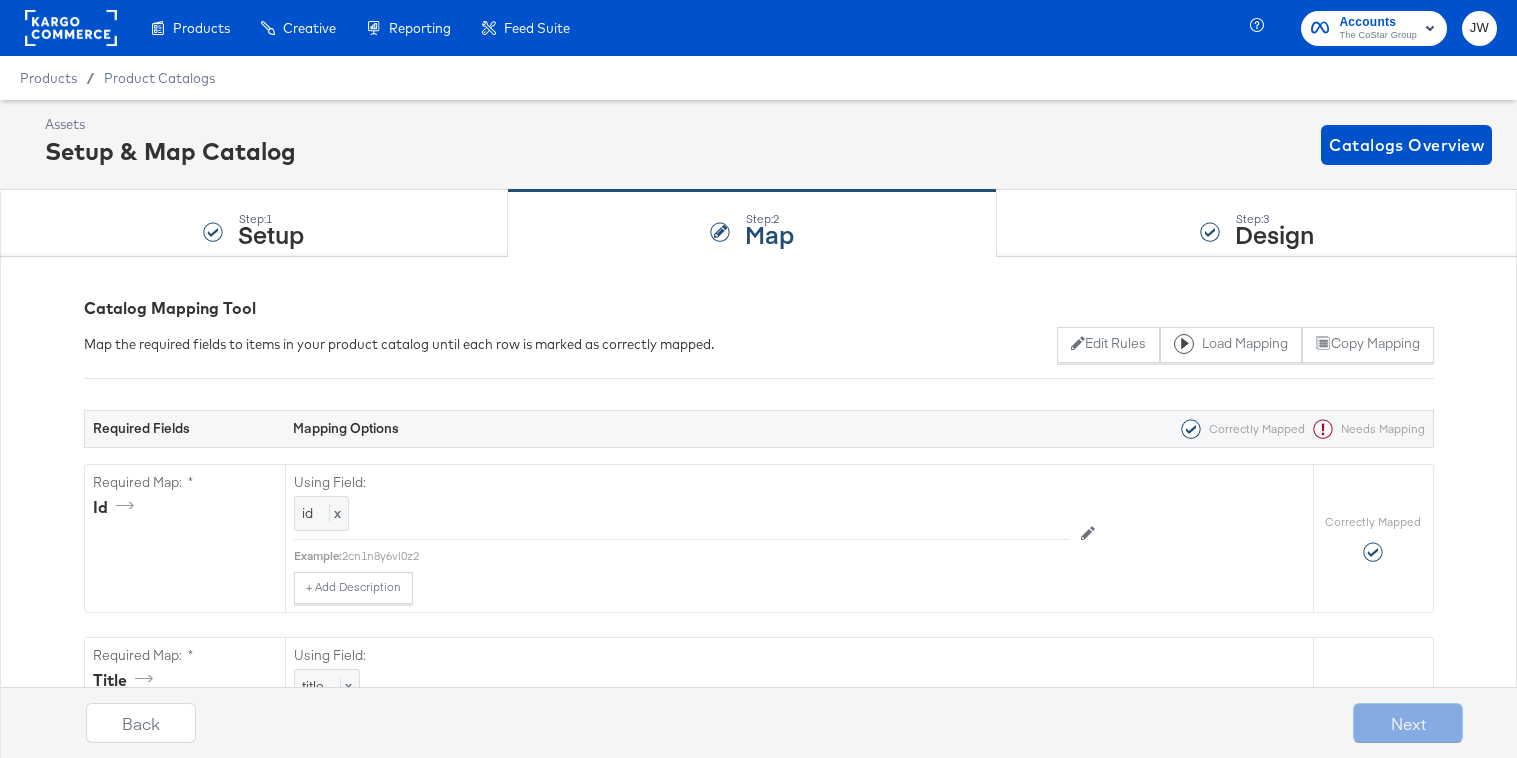 click on "Next" at bounding box center [1408, 723] 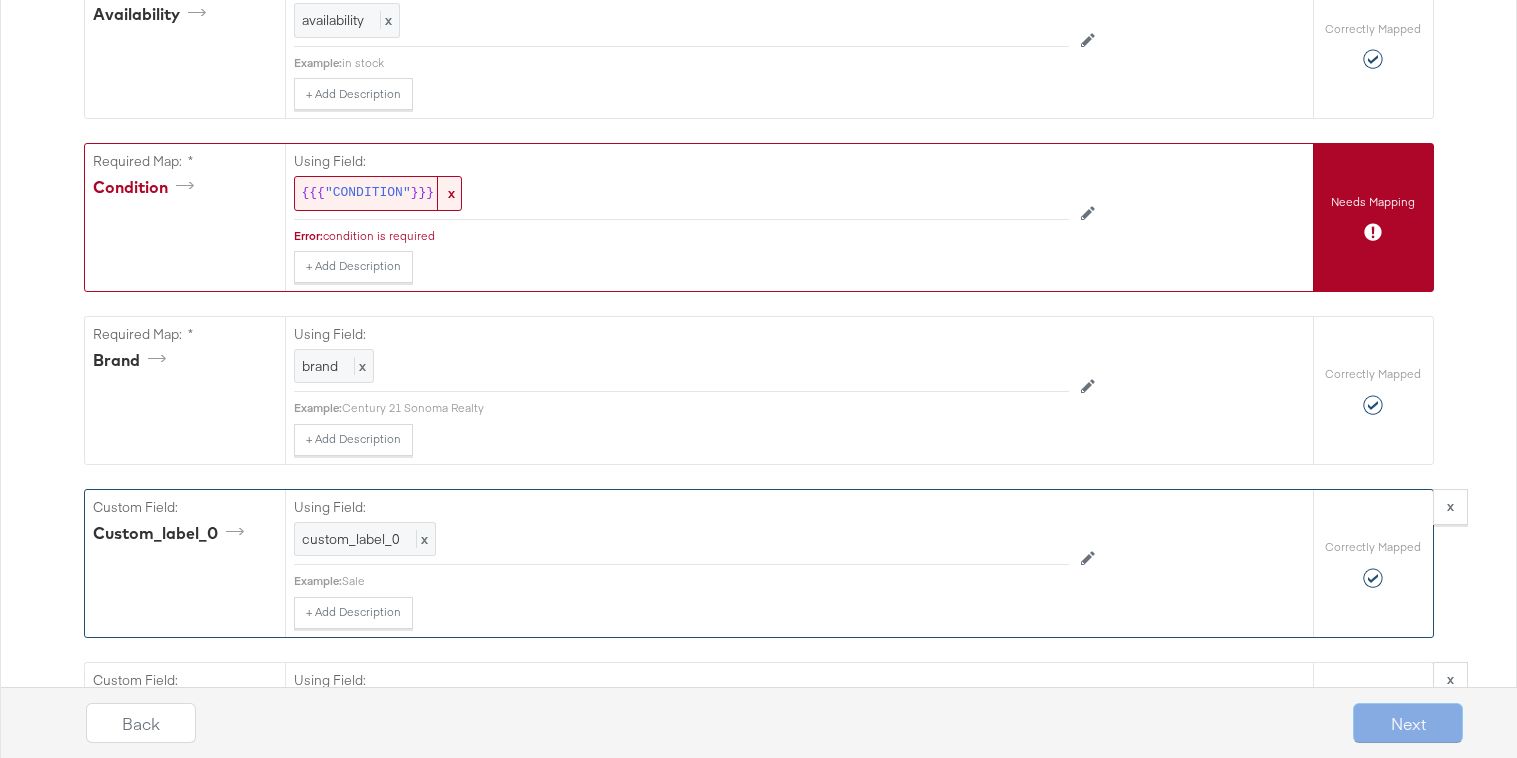 scroll, scrollTop: 1507, scrollLeft: 0, axis: vertical 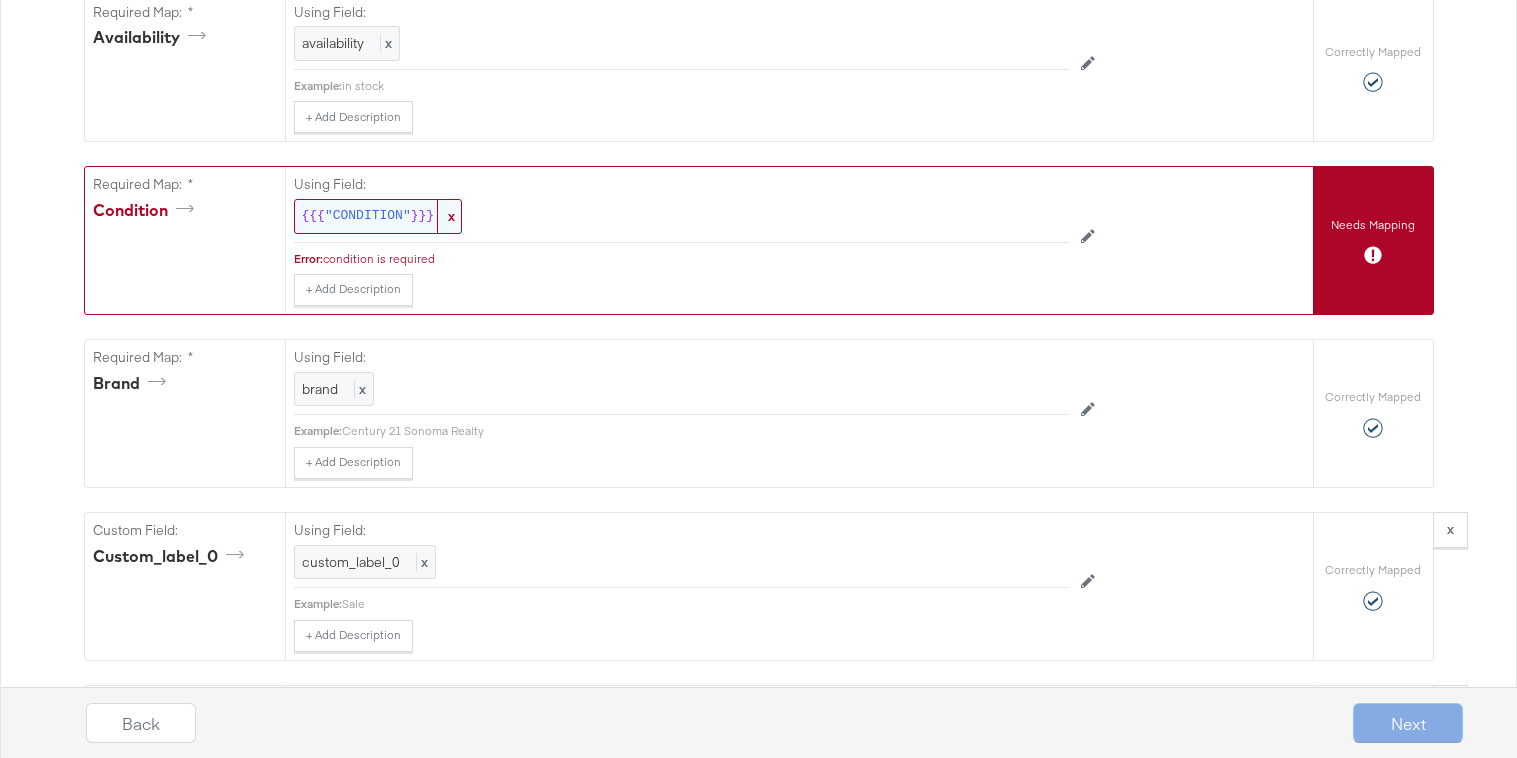 click on ""CONDITION"" at bounding box center [368, 216] 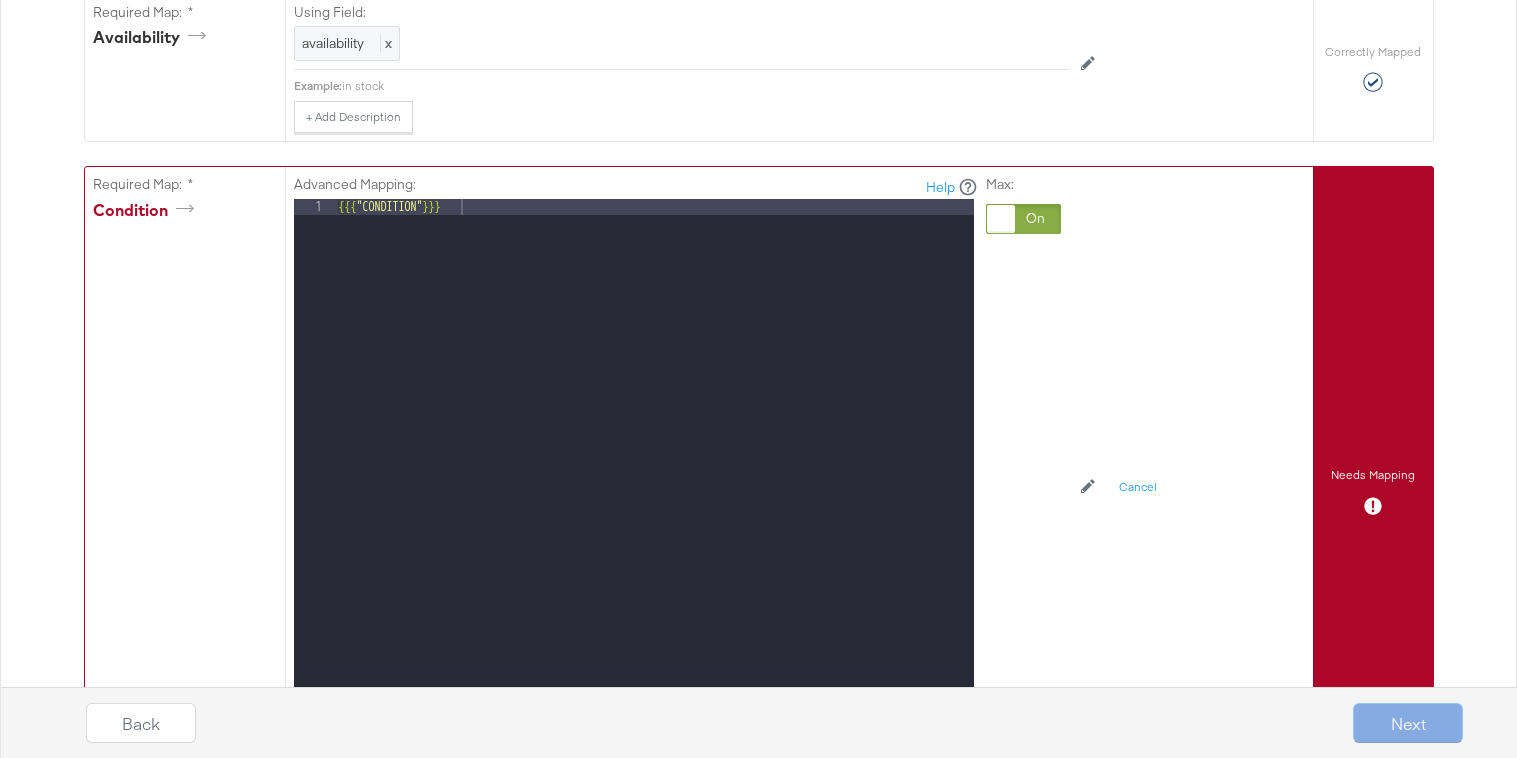 click on "{{{ "CONDITION" }}}" at bounding box center [654, 465] 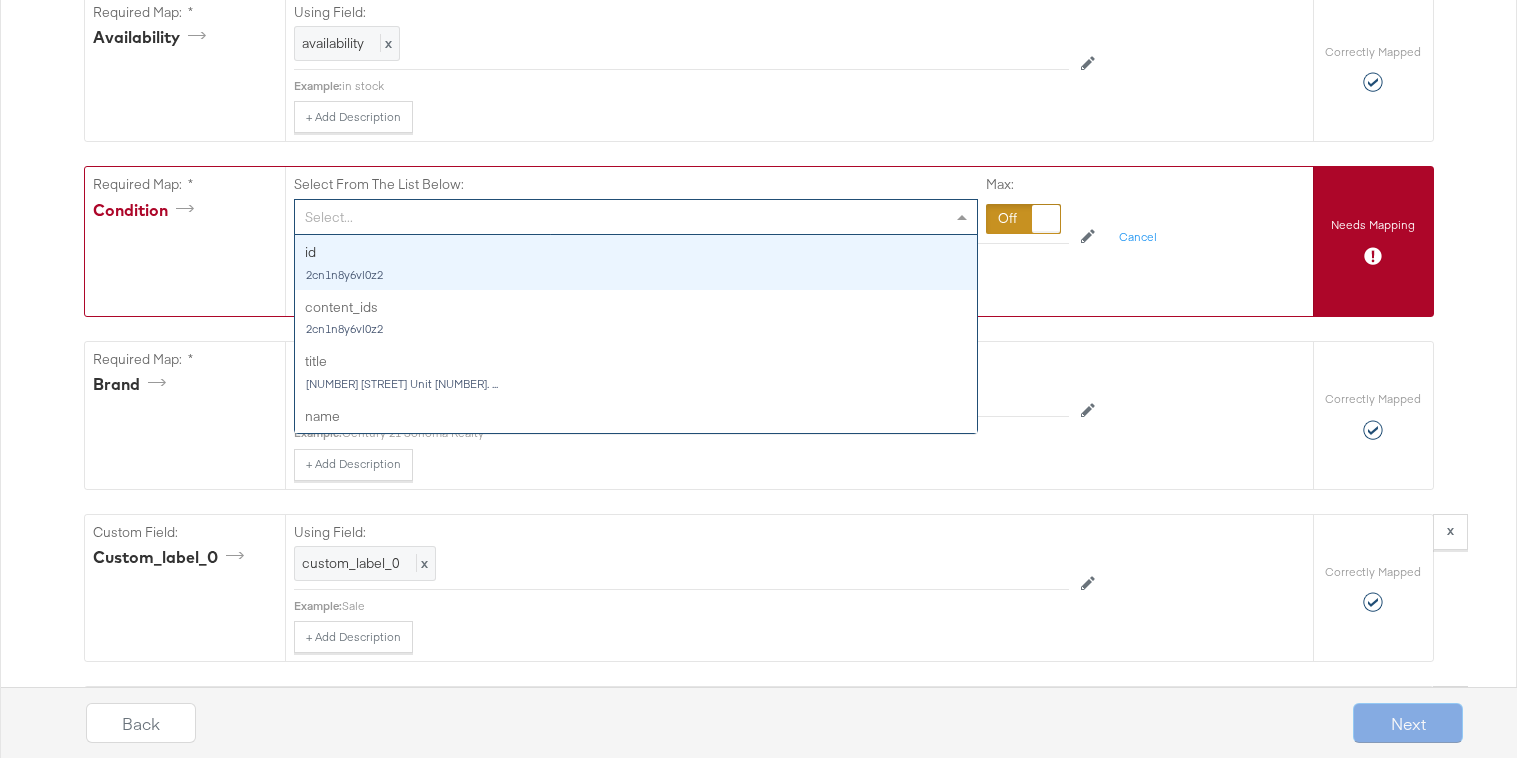 click on "Select..." at bounding box center (636, 217) 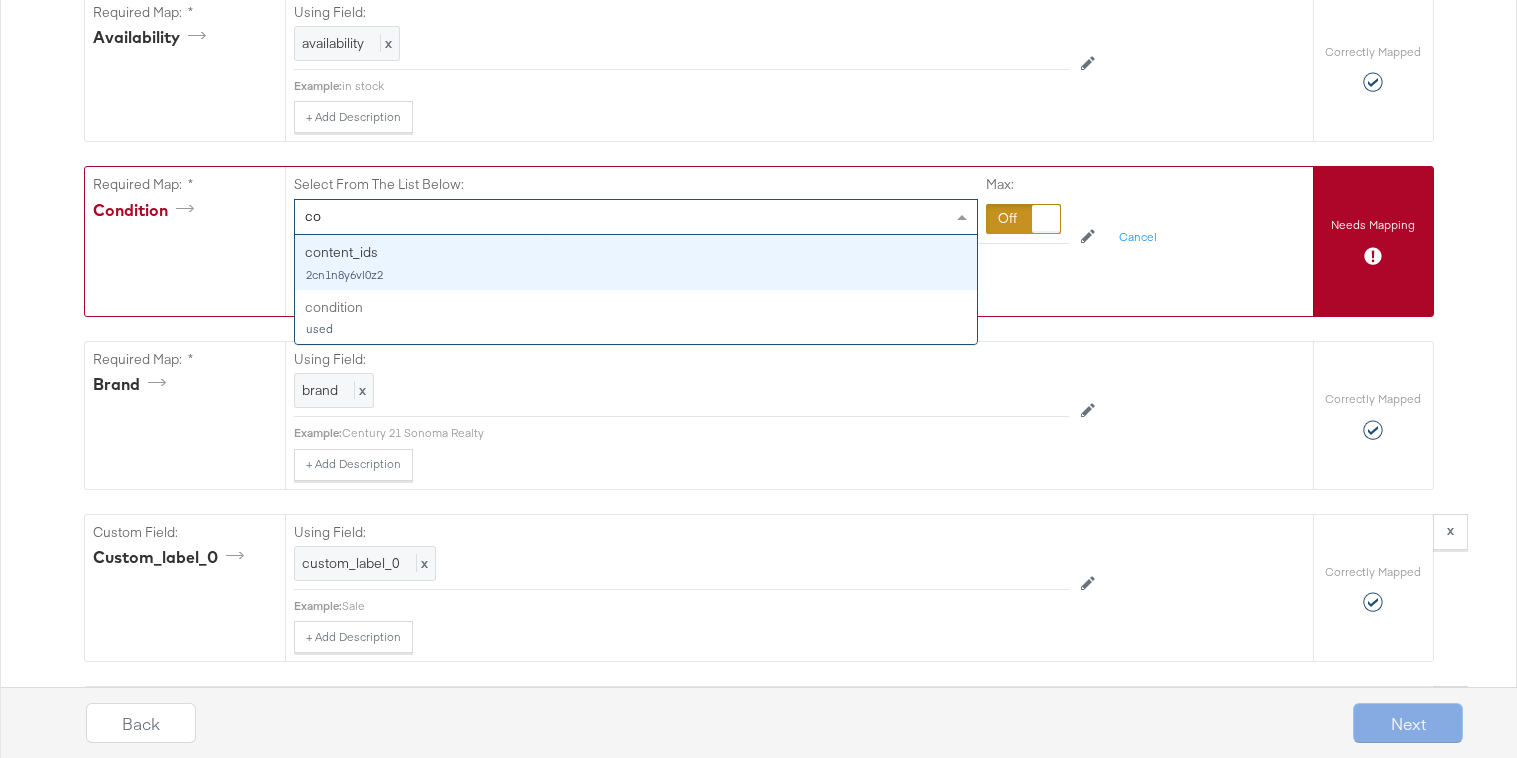 type on "cond" 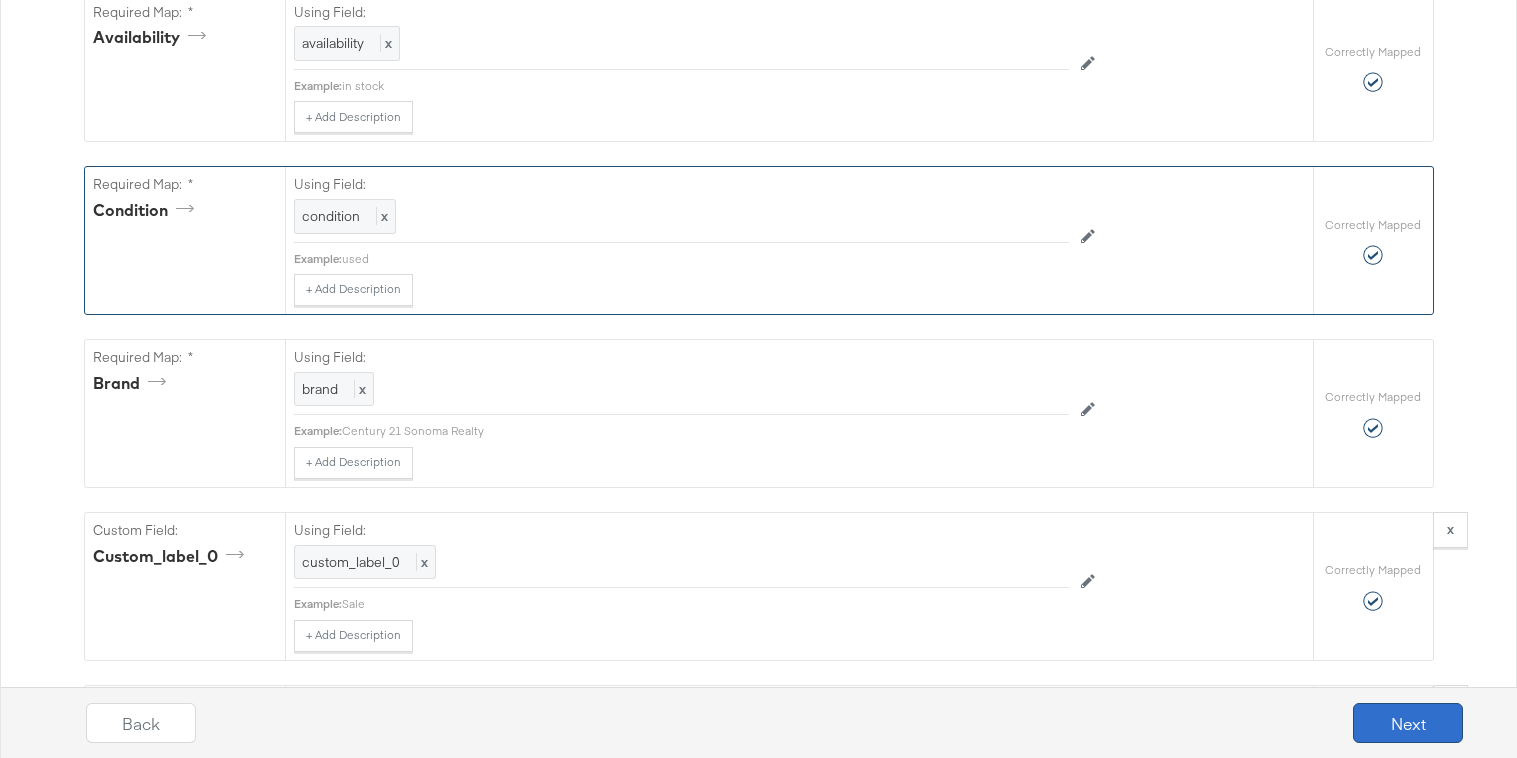click on "Next" at bounding box center (1408, 723) 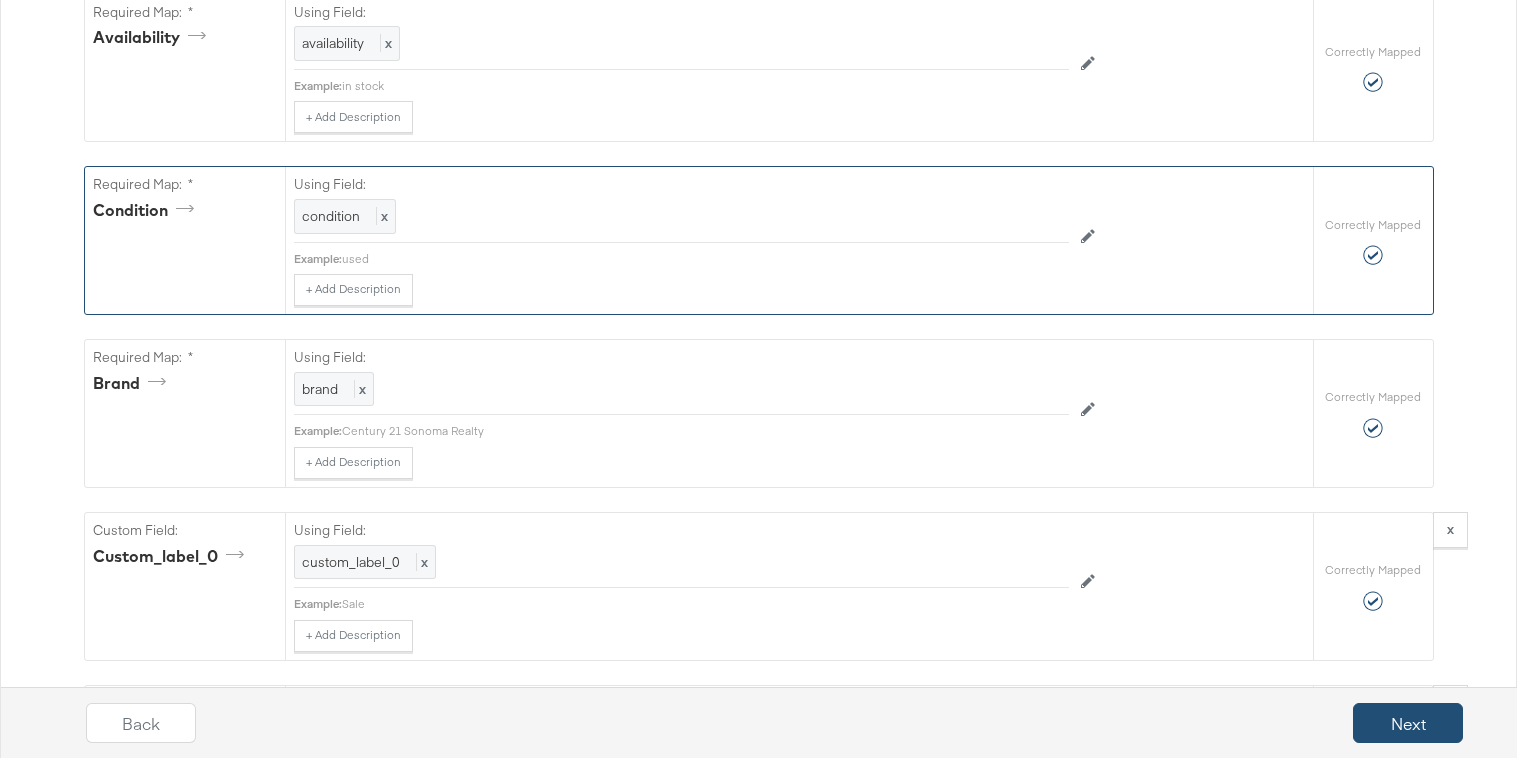scroll, scrollTop: 0, scrollLeft: 0, axis: both 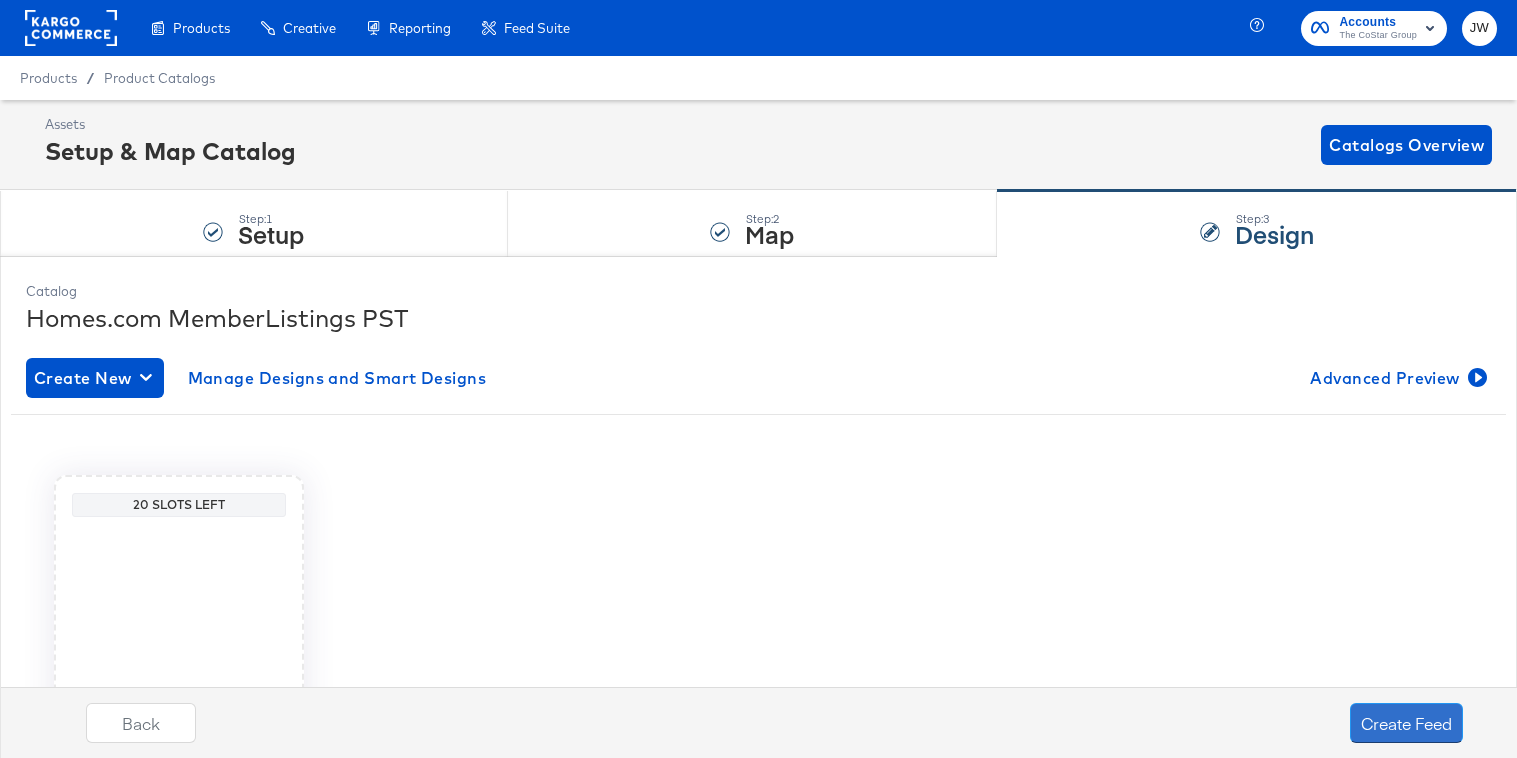 click on "Create Feed" at bounding box center (1406, 723) 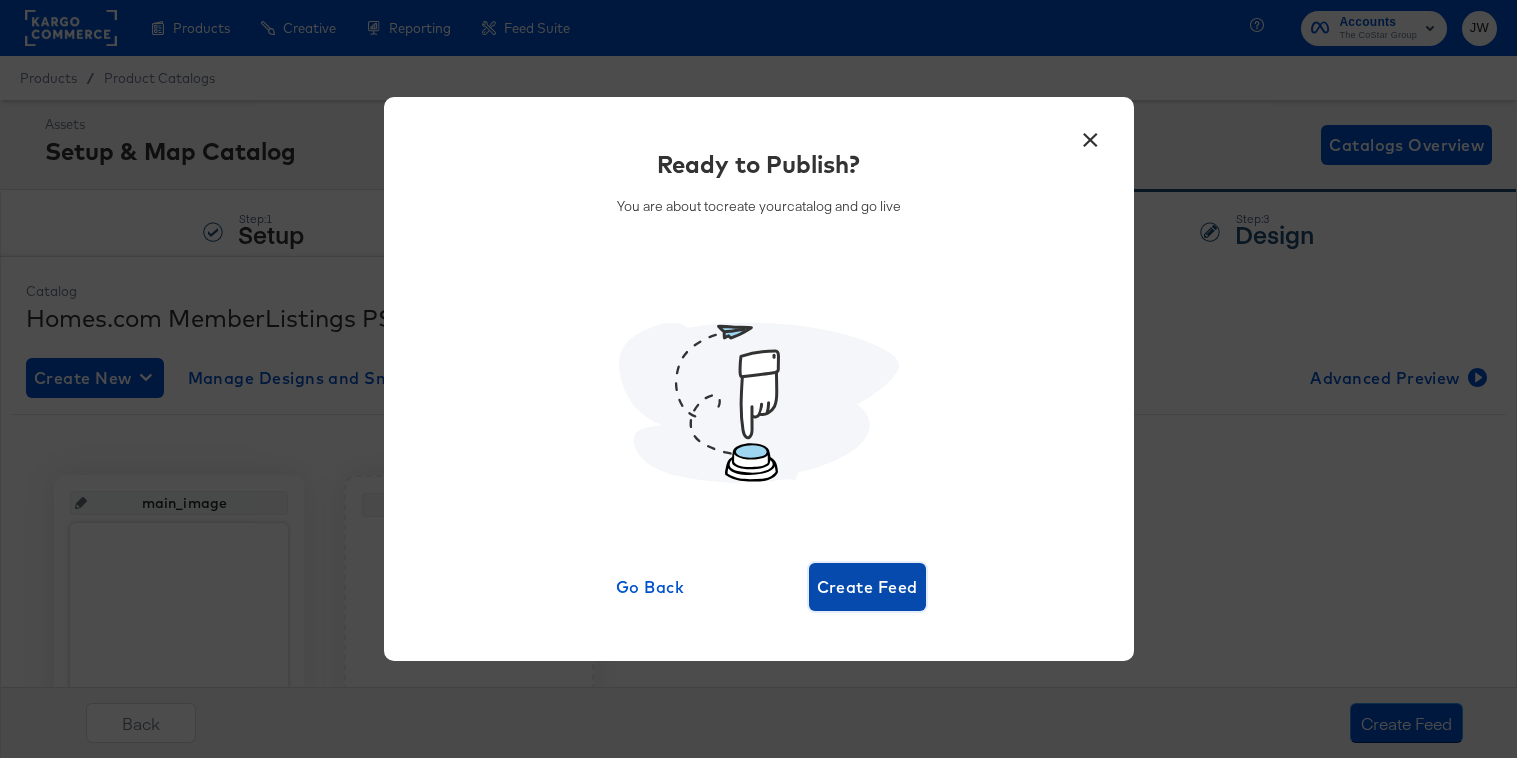 click on "Create Feed" at bounding box center [867, 587] 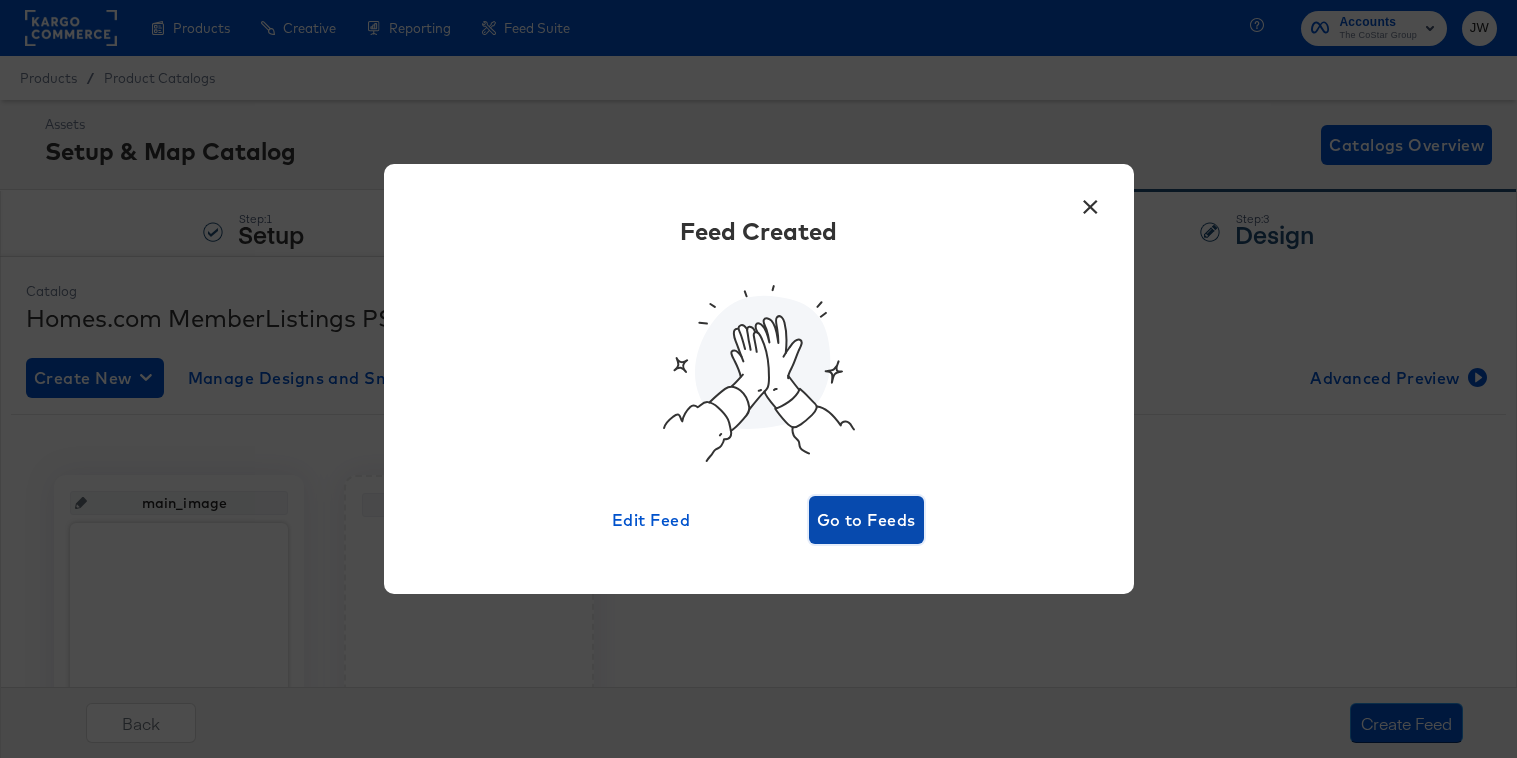 click on "Go to Feeds" at bounding box center (866, 520) 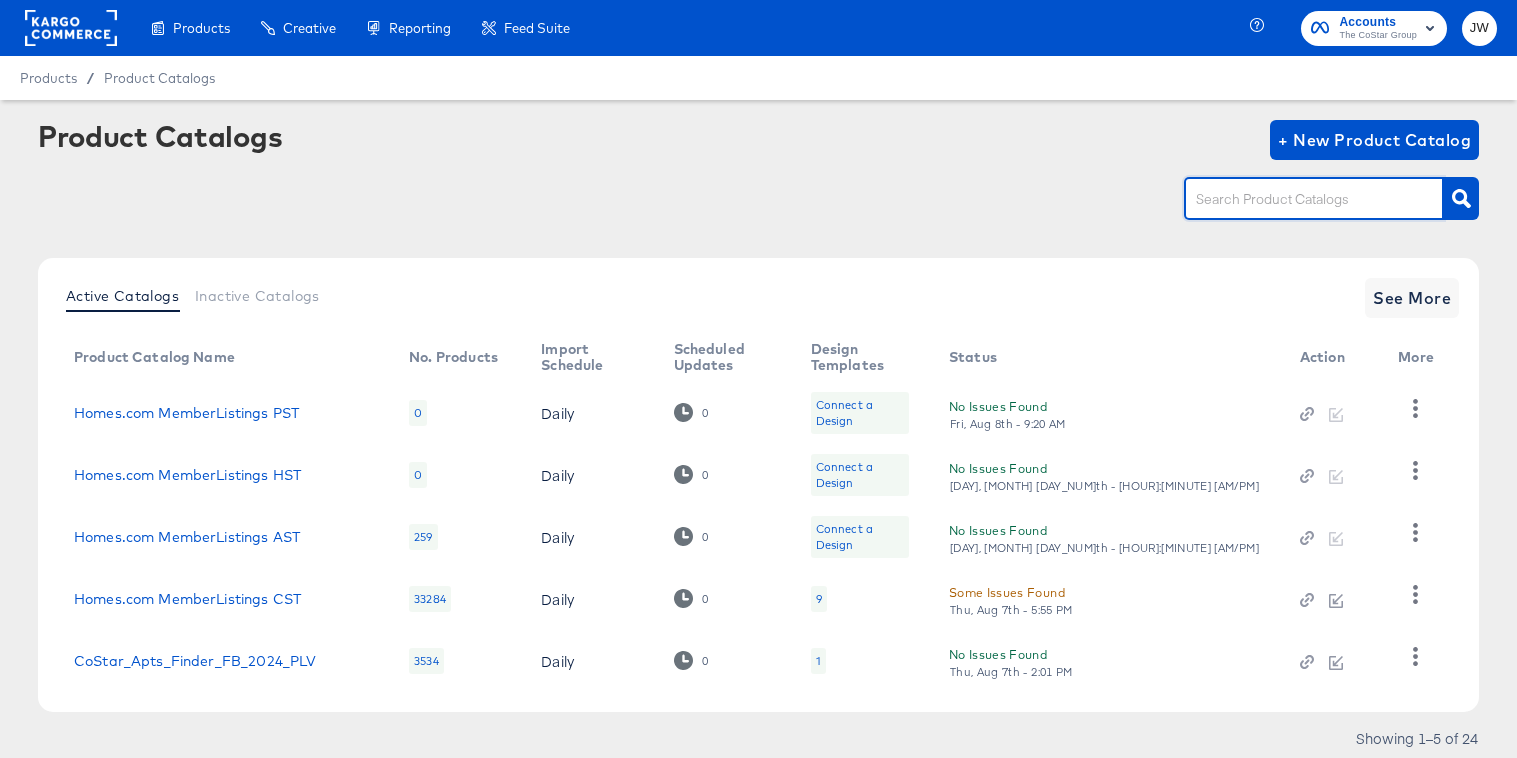 click at bounding box center [1298, 199] 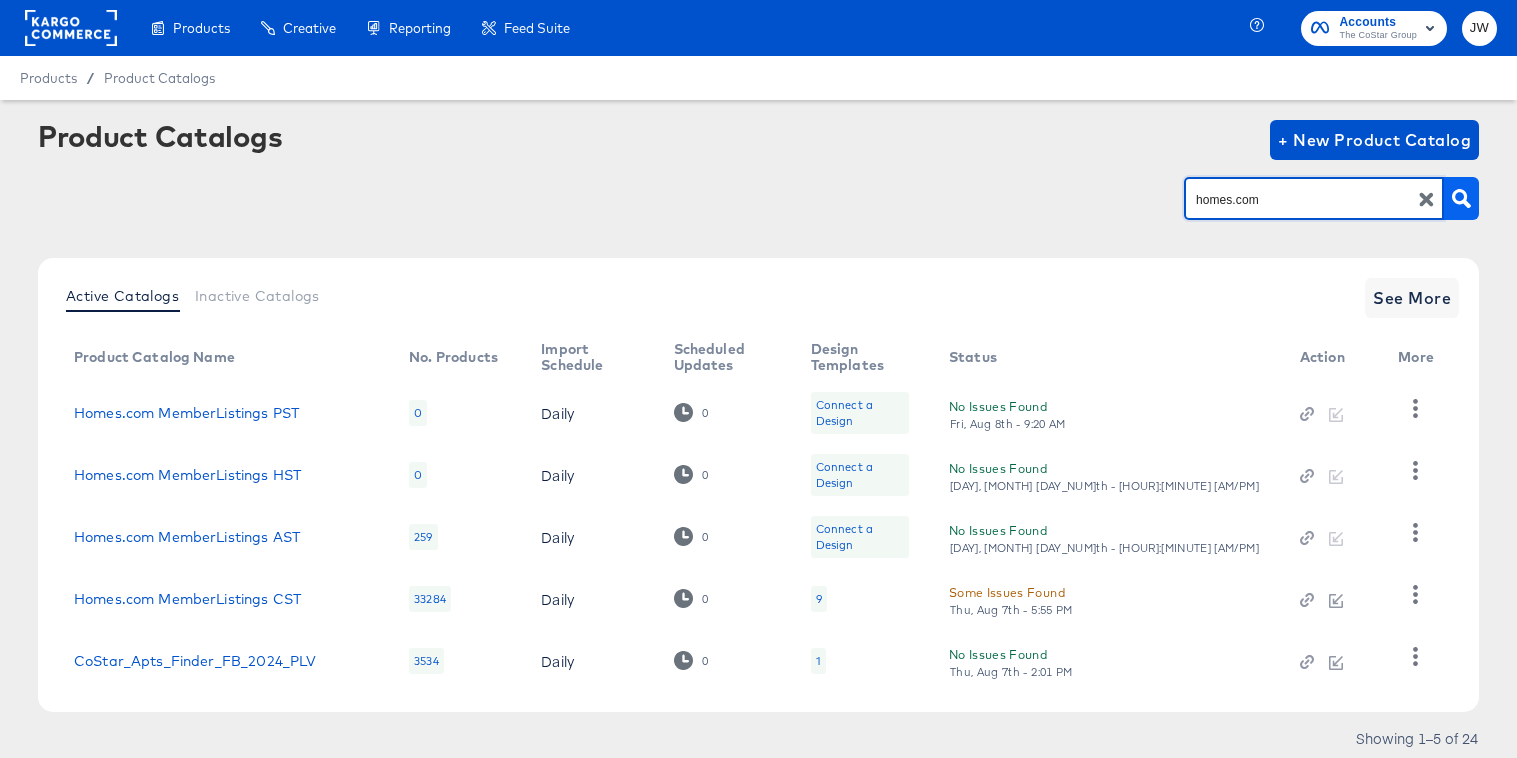 type on "homes.com" 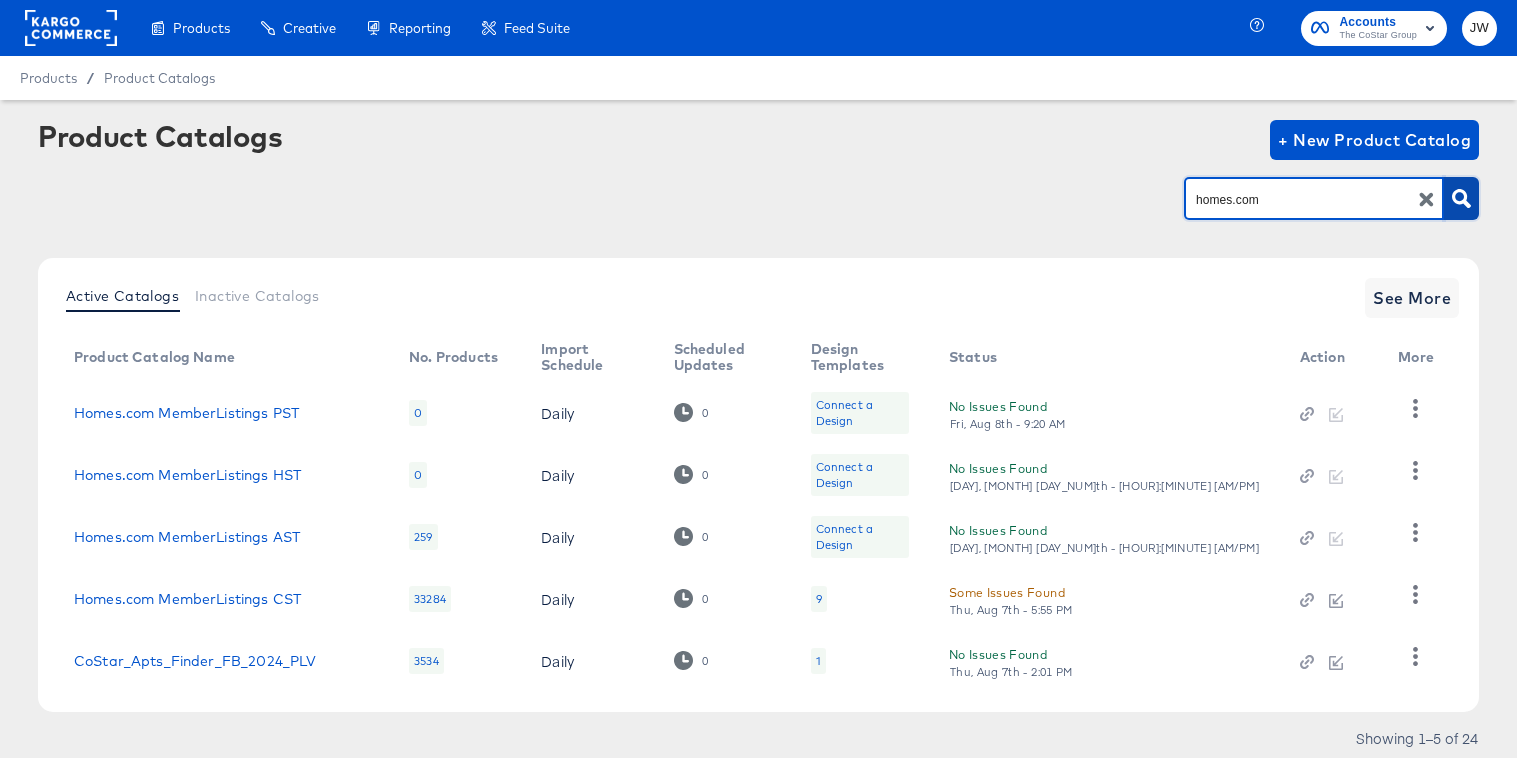 click at bounding box center (1461, 198) 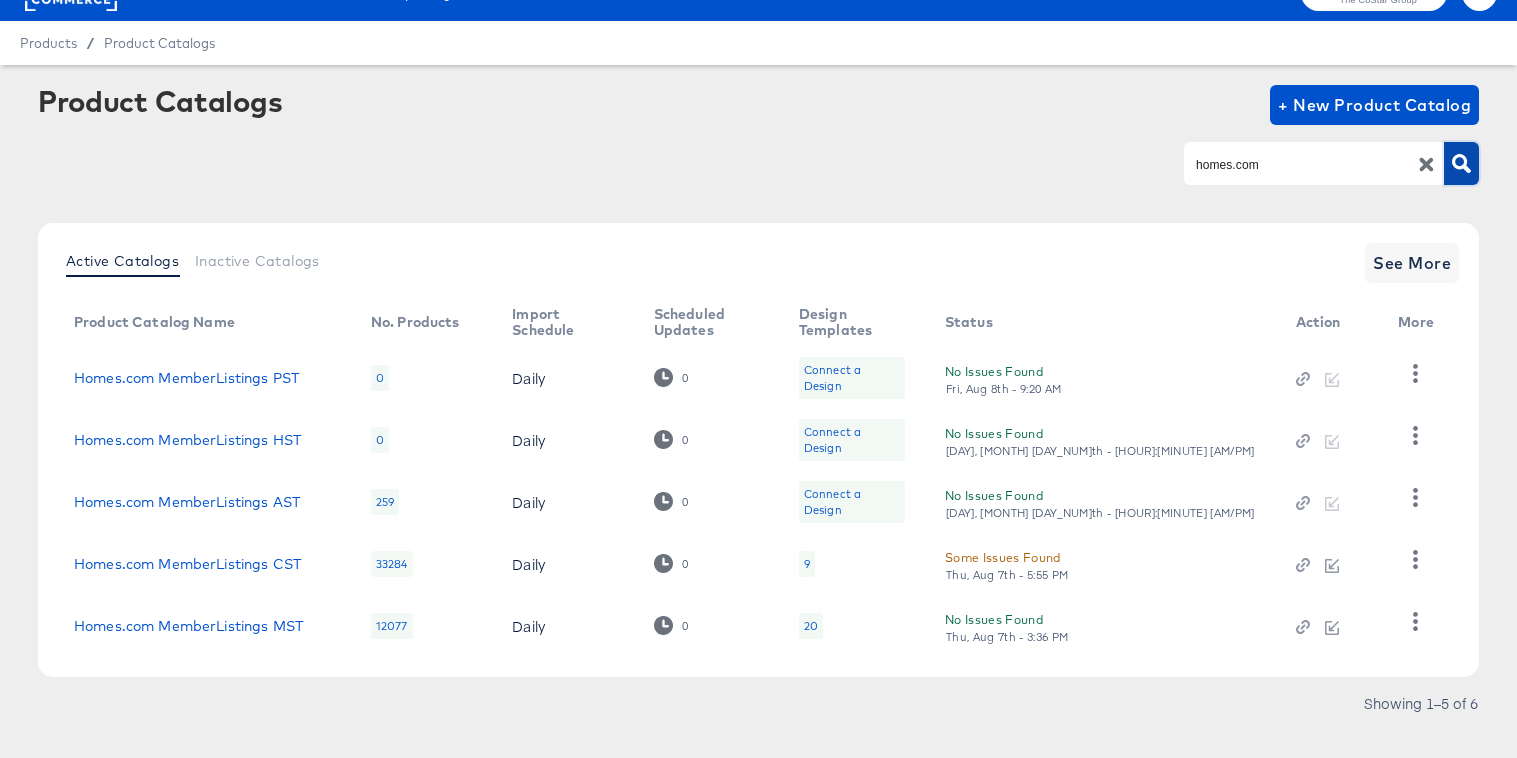 scroll, scrollTop: 66, scrollLeft: 0, axis: vertical 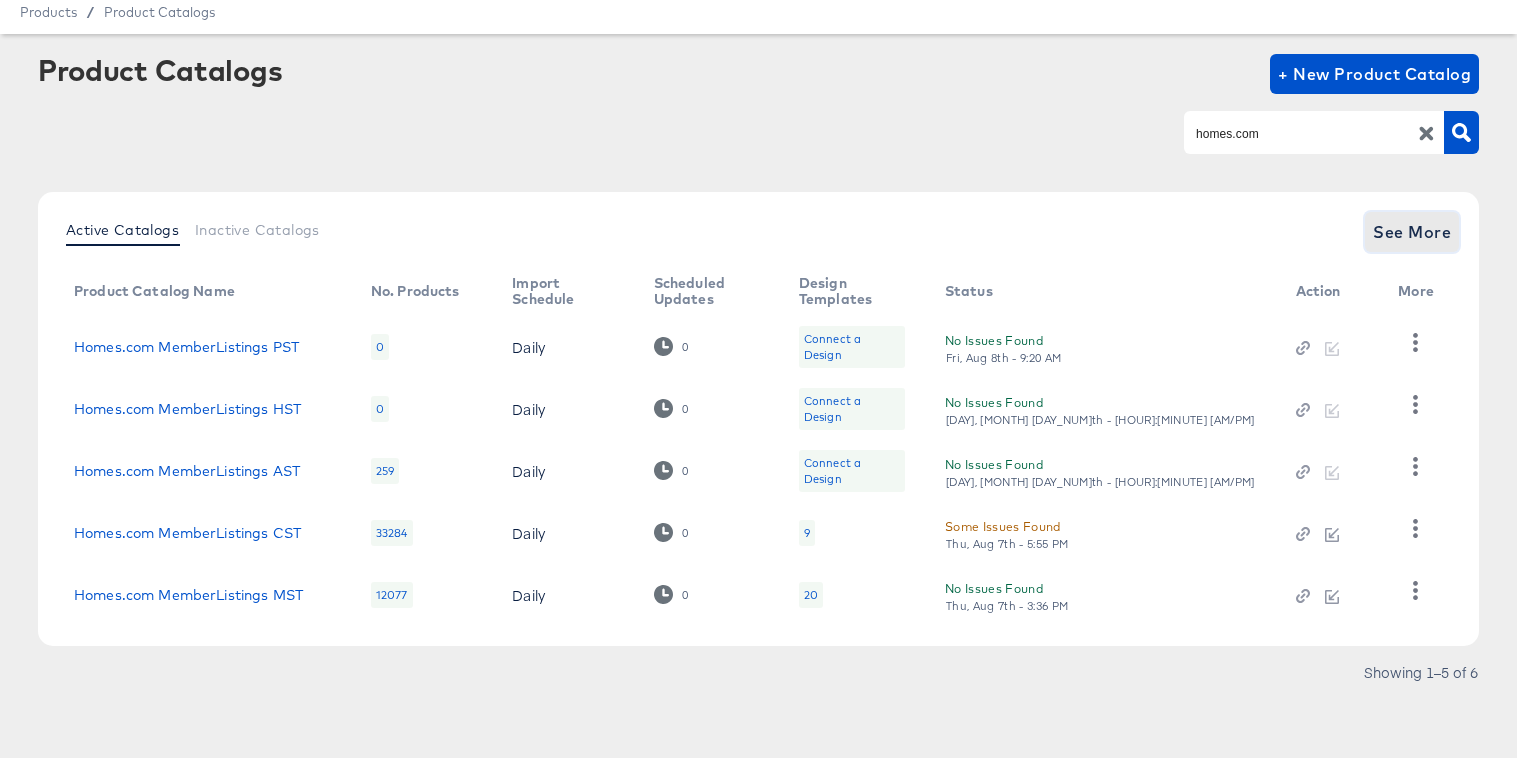 click on "See More" at bounding box center (1412, 232) 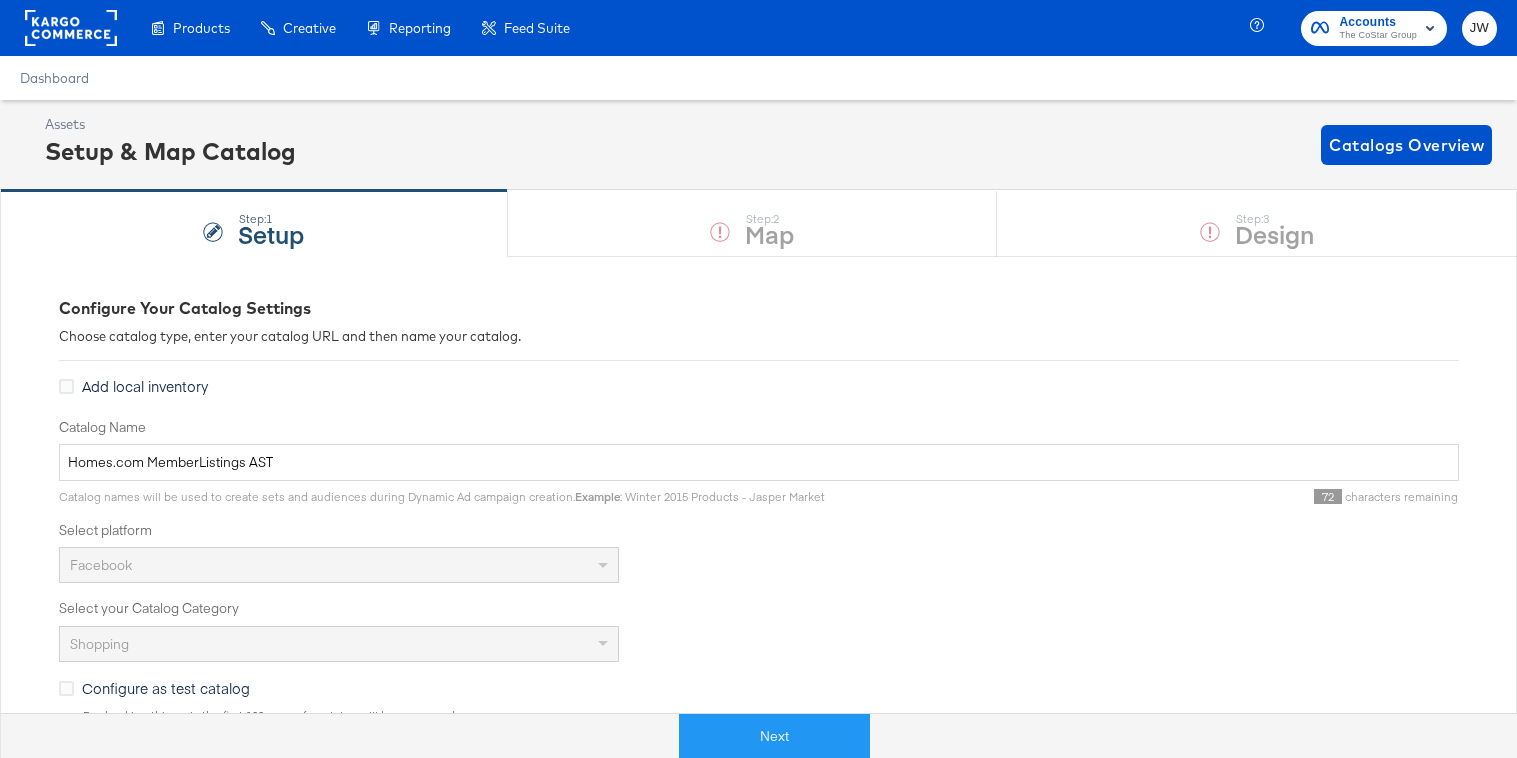 scroll, scrollTop: 0, scrollLeft: 0, axis: both 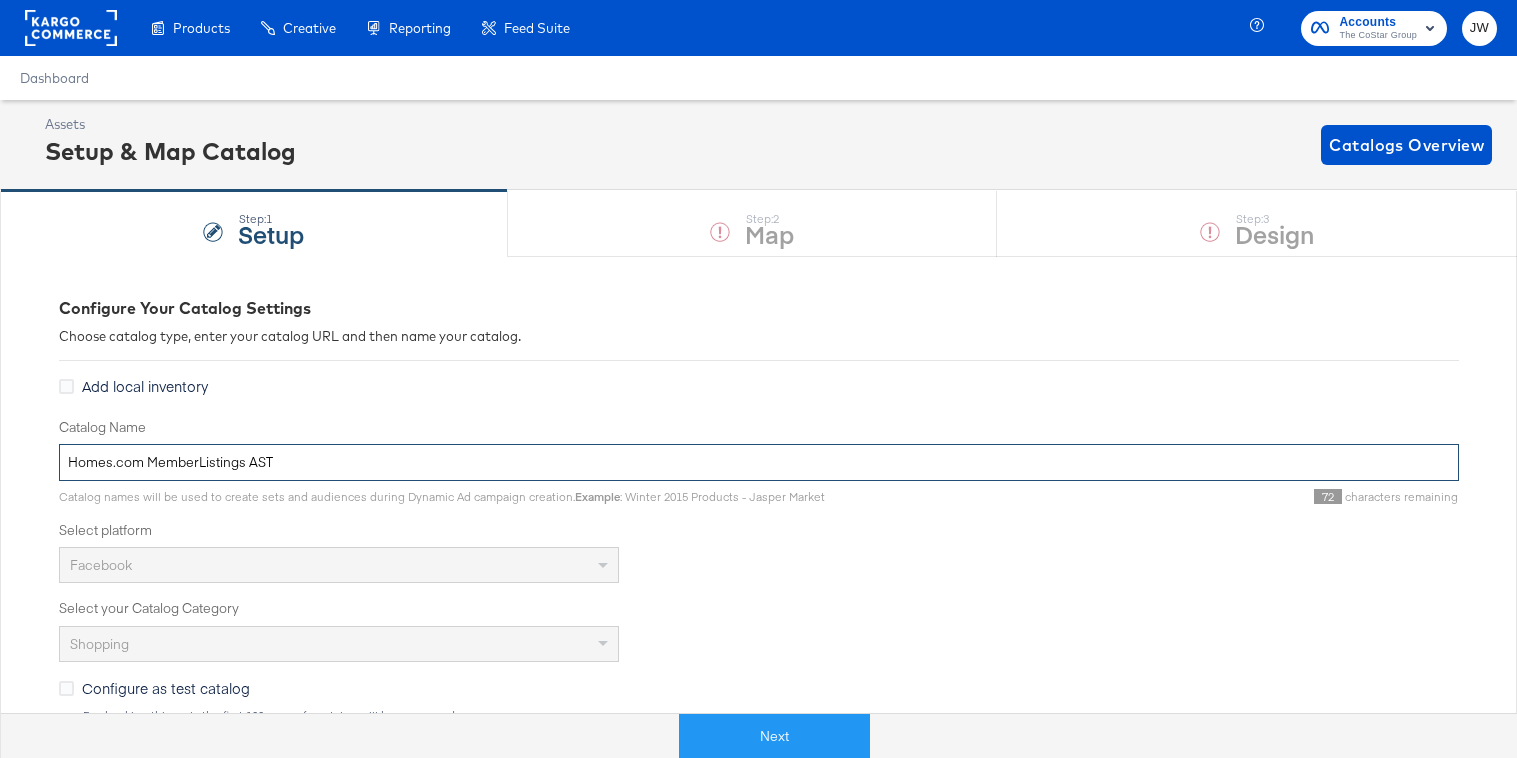 click on "Homes.com MemberListings AST" at bounding box center (759, 462) 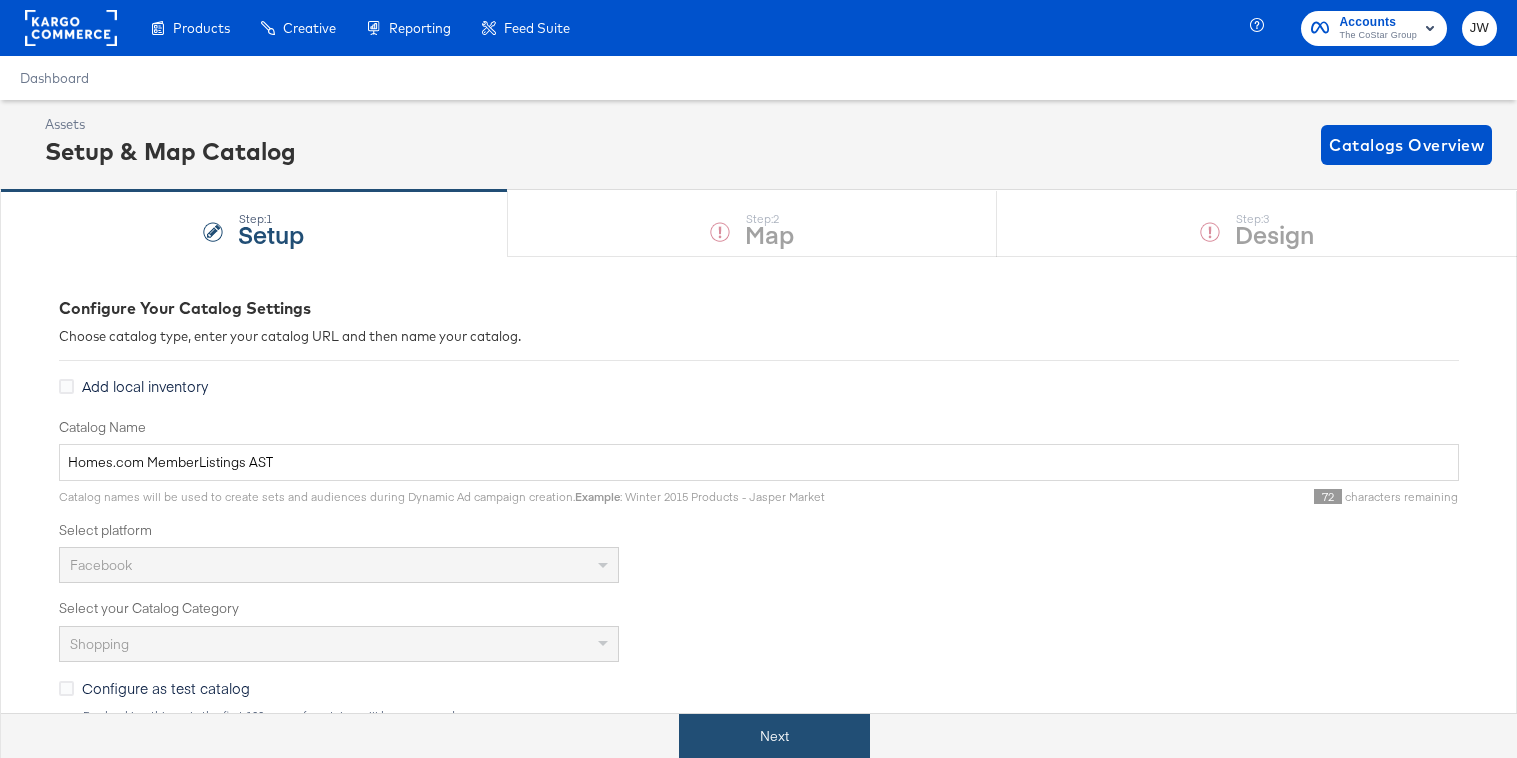 click on "Next" at bounding box center [774, 736] 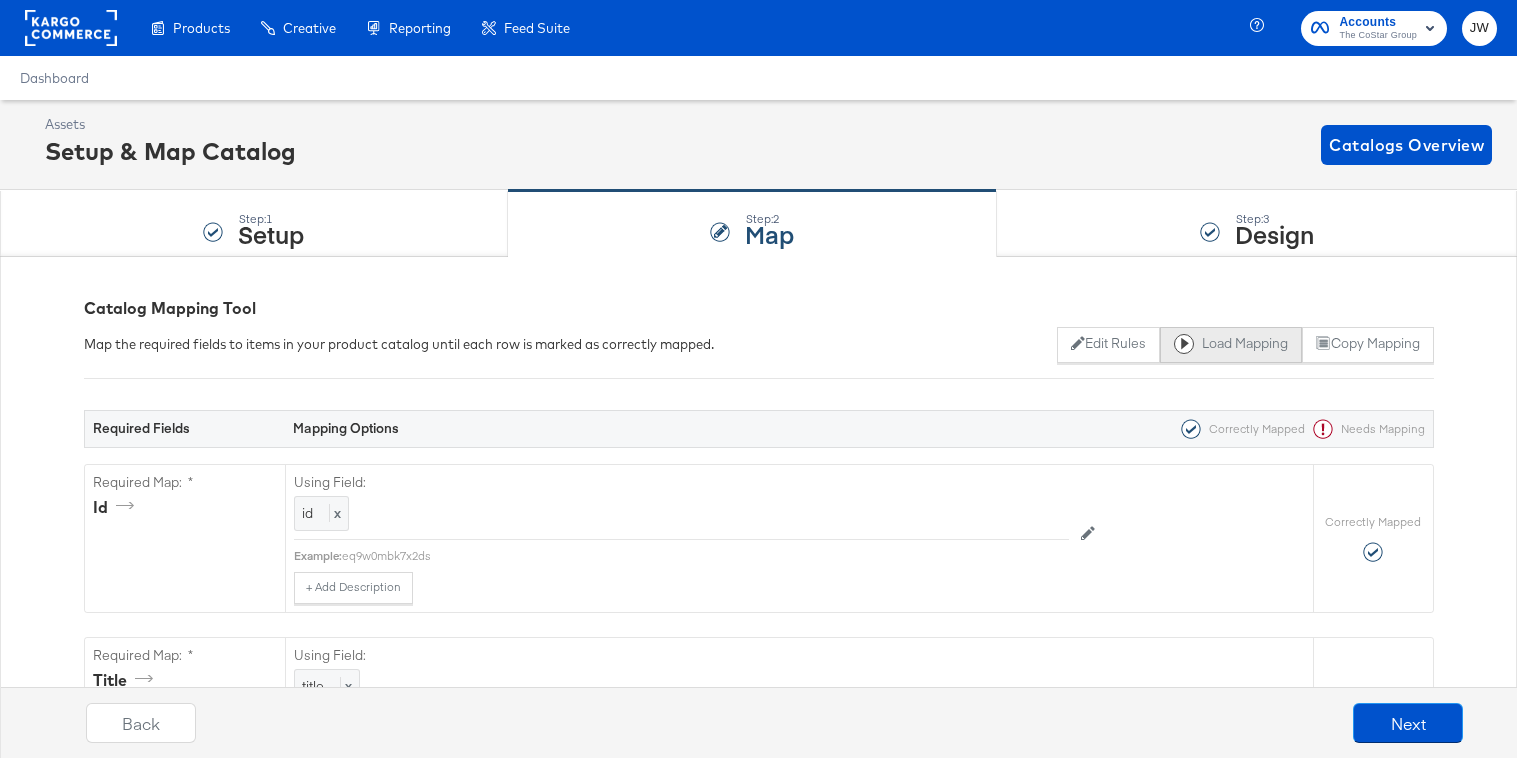 click on "Load Mapping" at bounding box center [1231, 345] 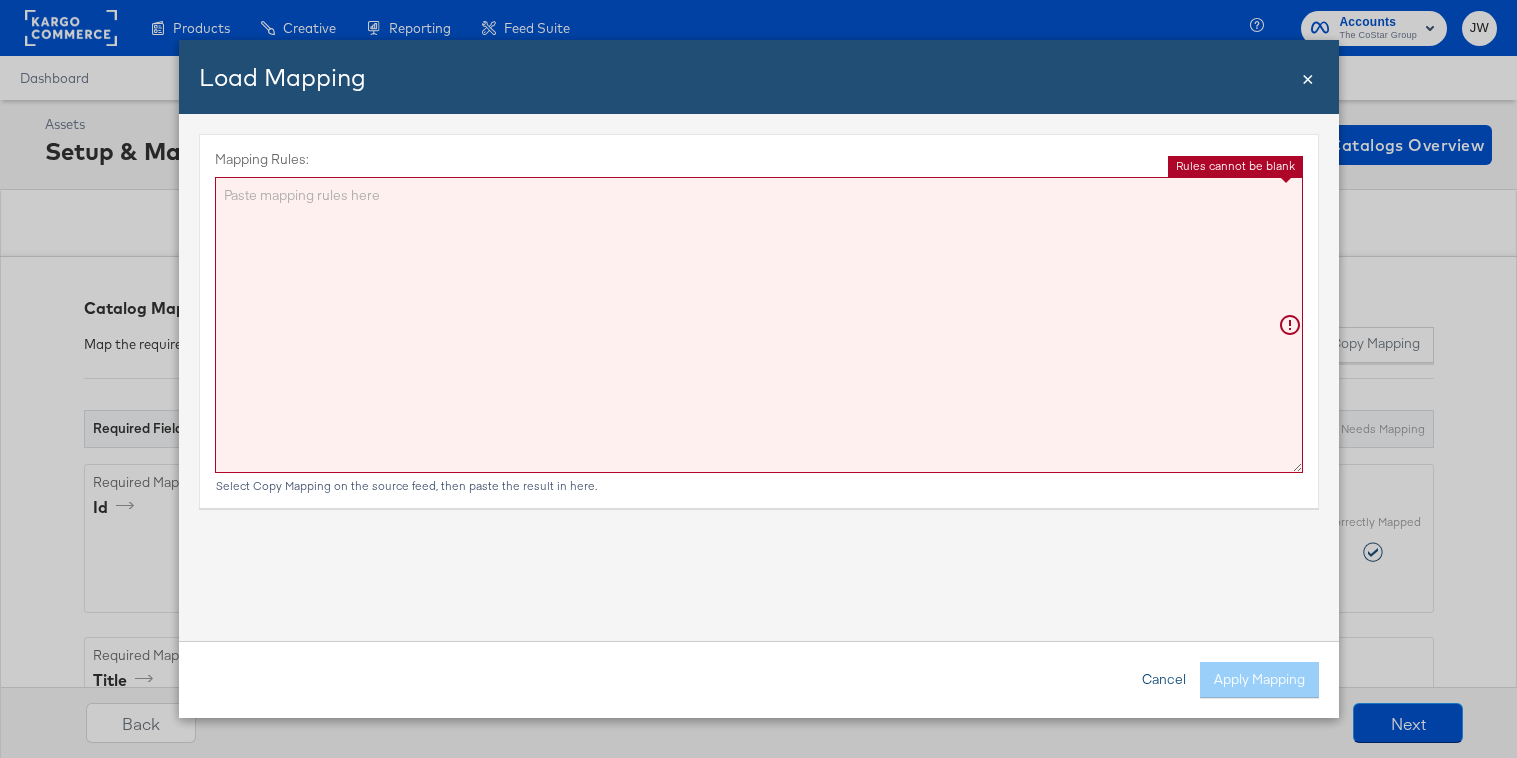 click on "Cancel" at bounding box center (1164, 680) 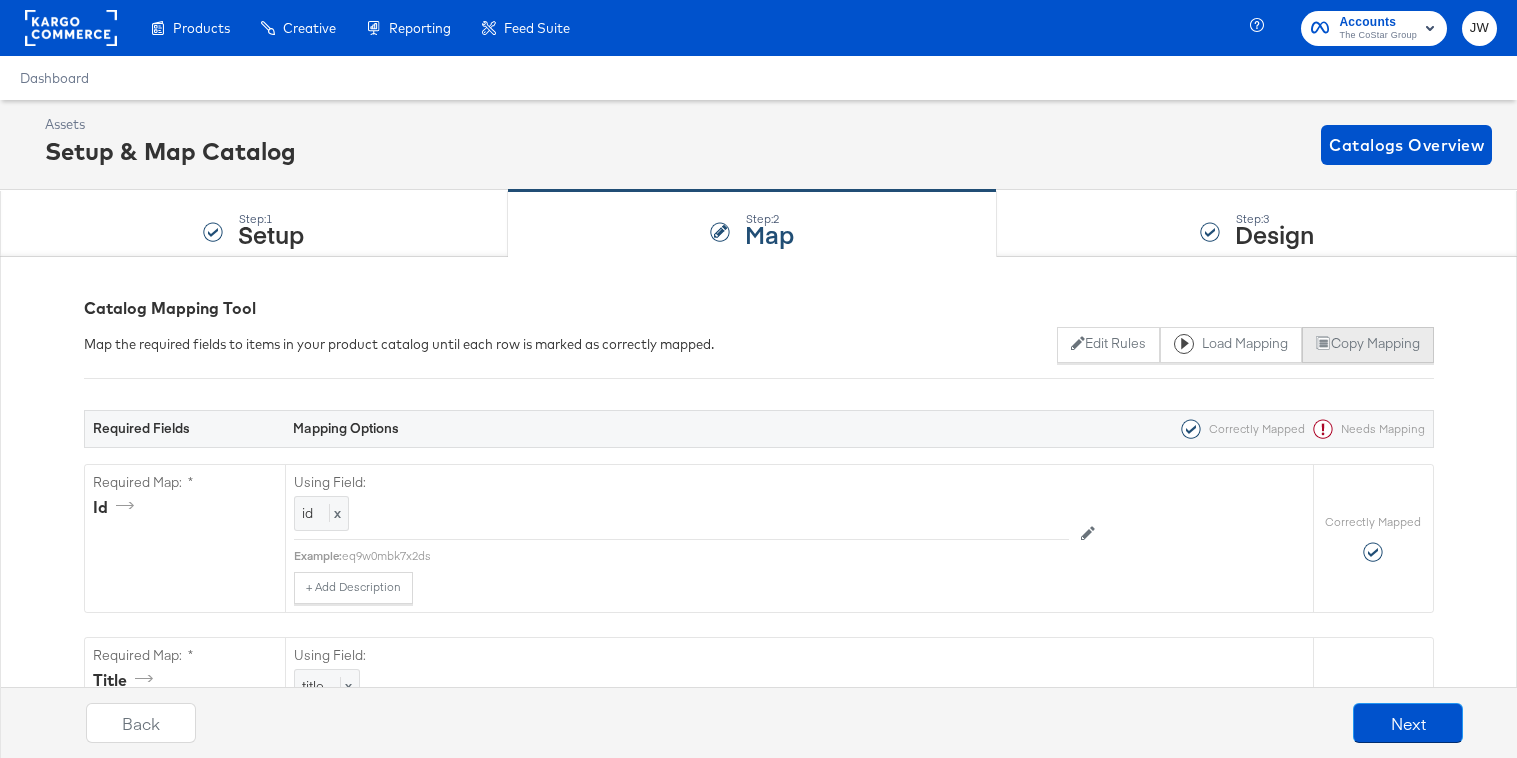 click on "Copy Mapping" at bounding box center [1367, 345] 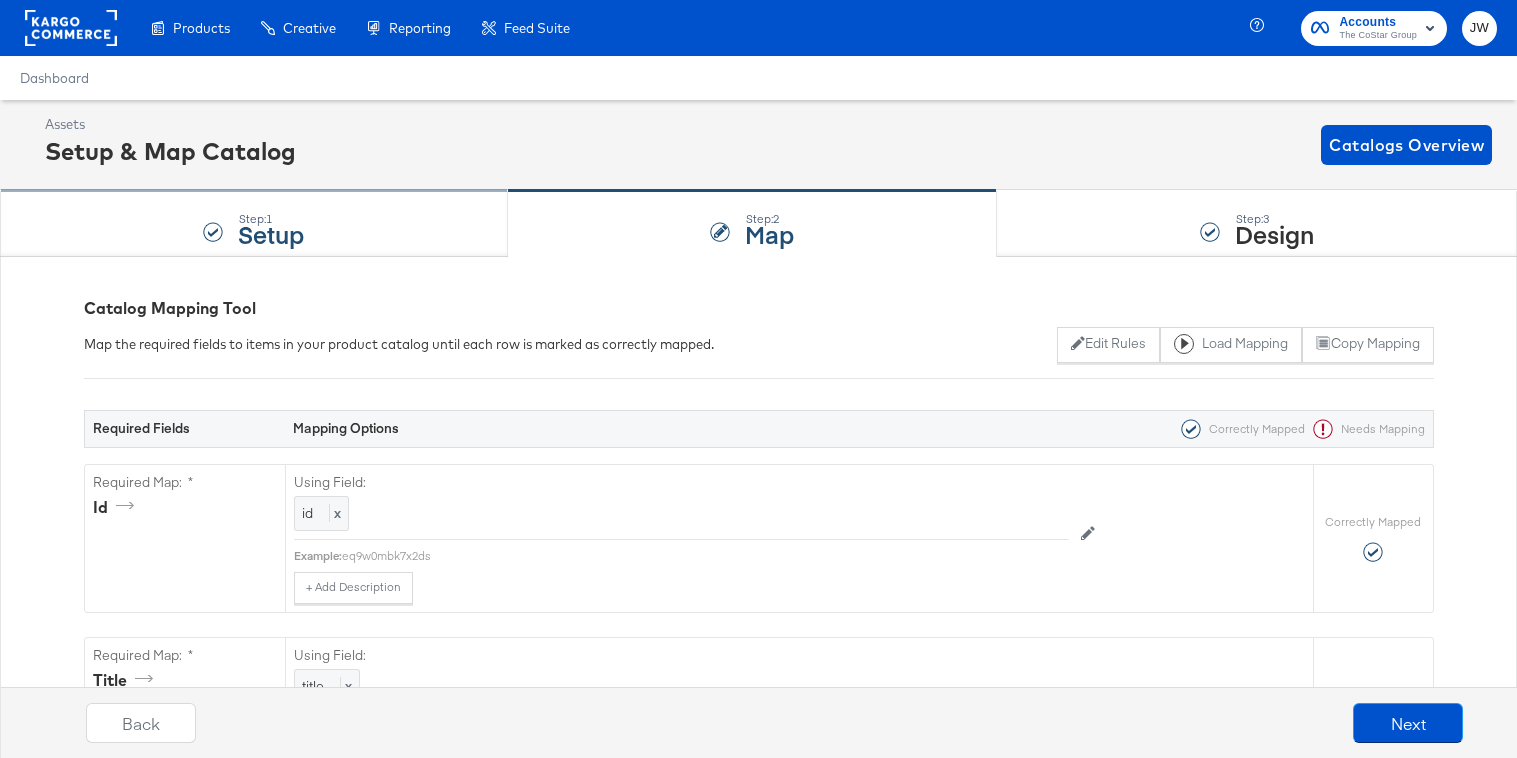 click on "Setup" at bounding box center [271, 233] 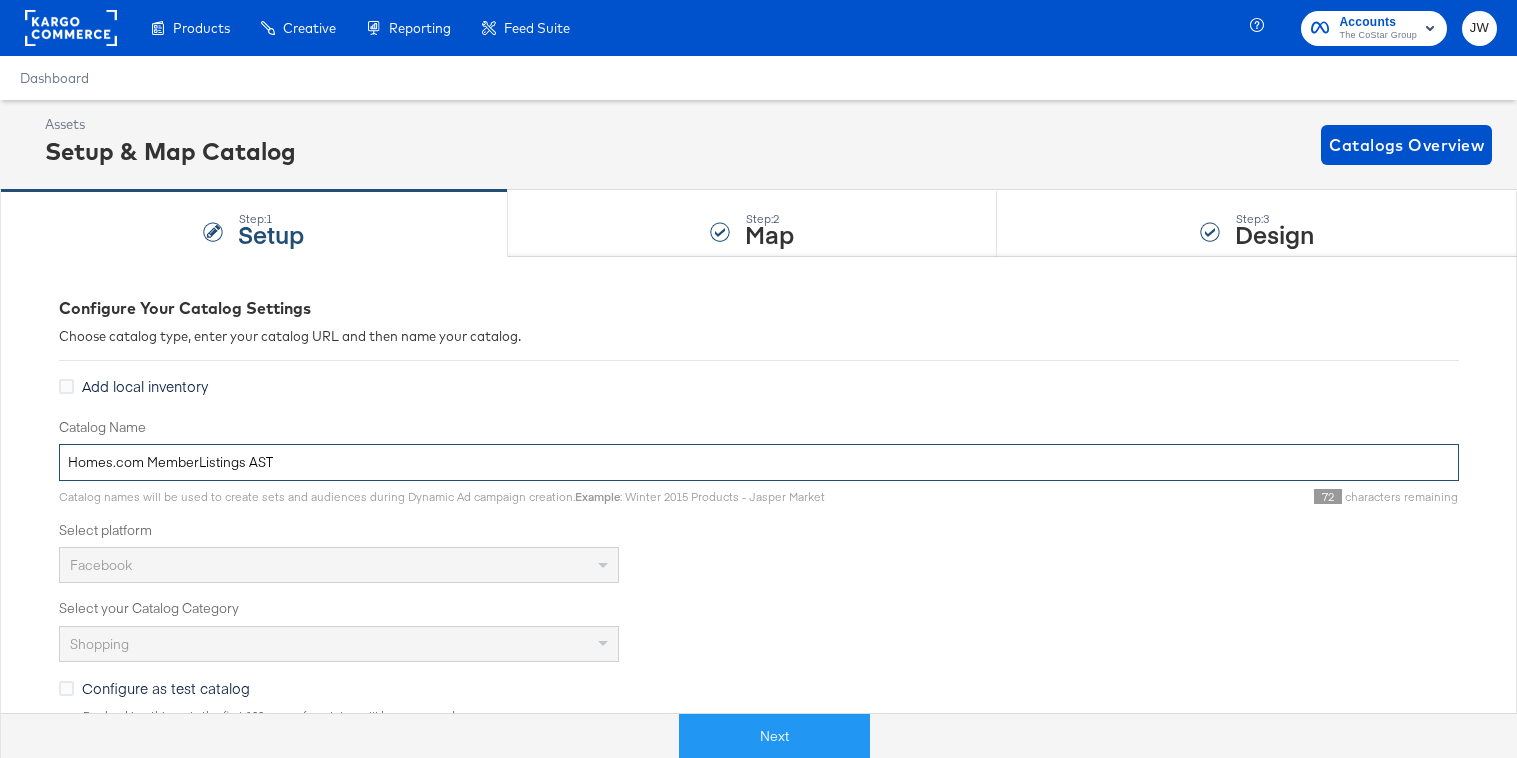 click on "Homes.com MemberListings AST" at bounding box center (759, 462) 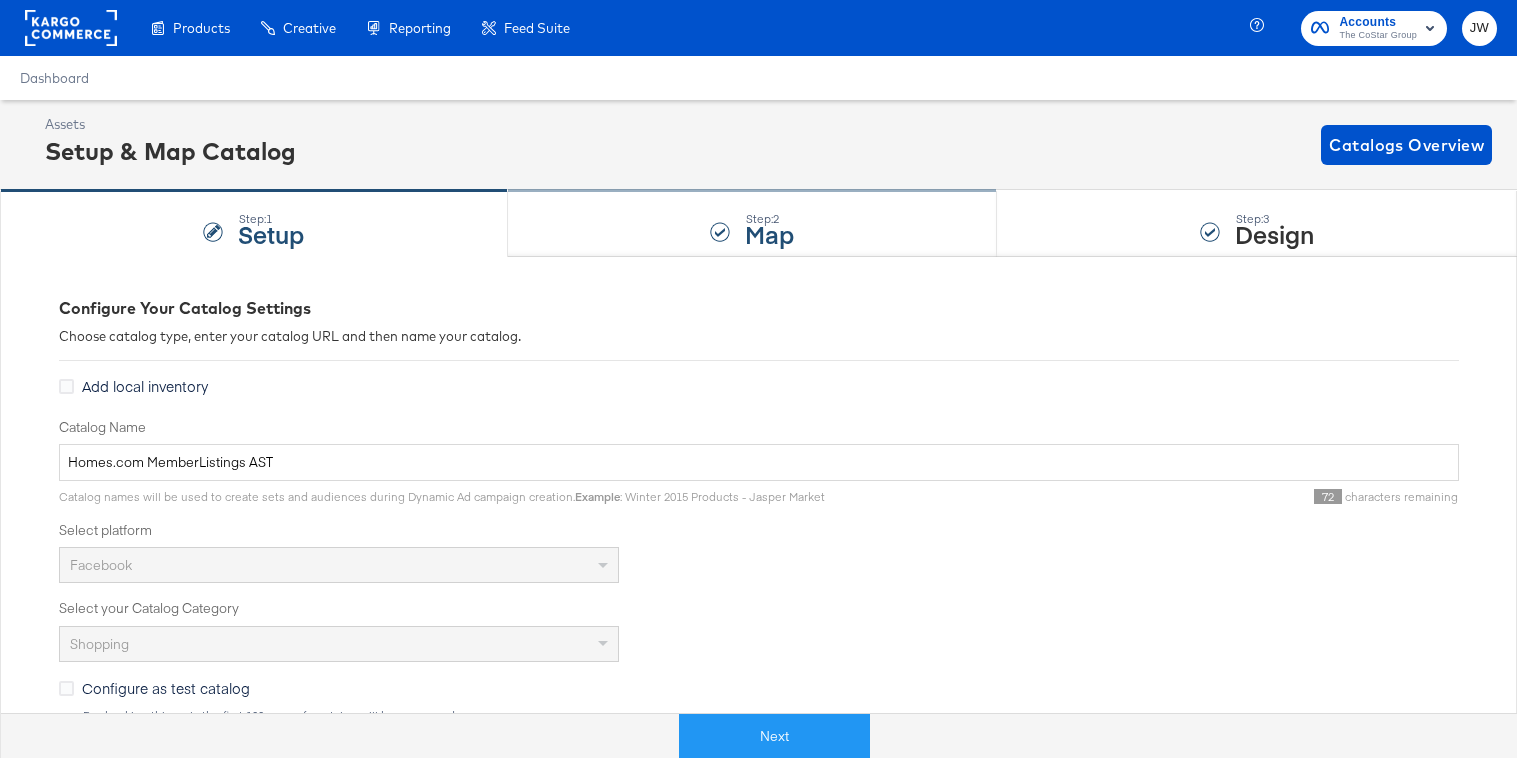 click on "Step:  2   Map" at bounding box center [753, 224] 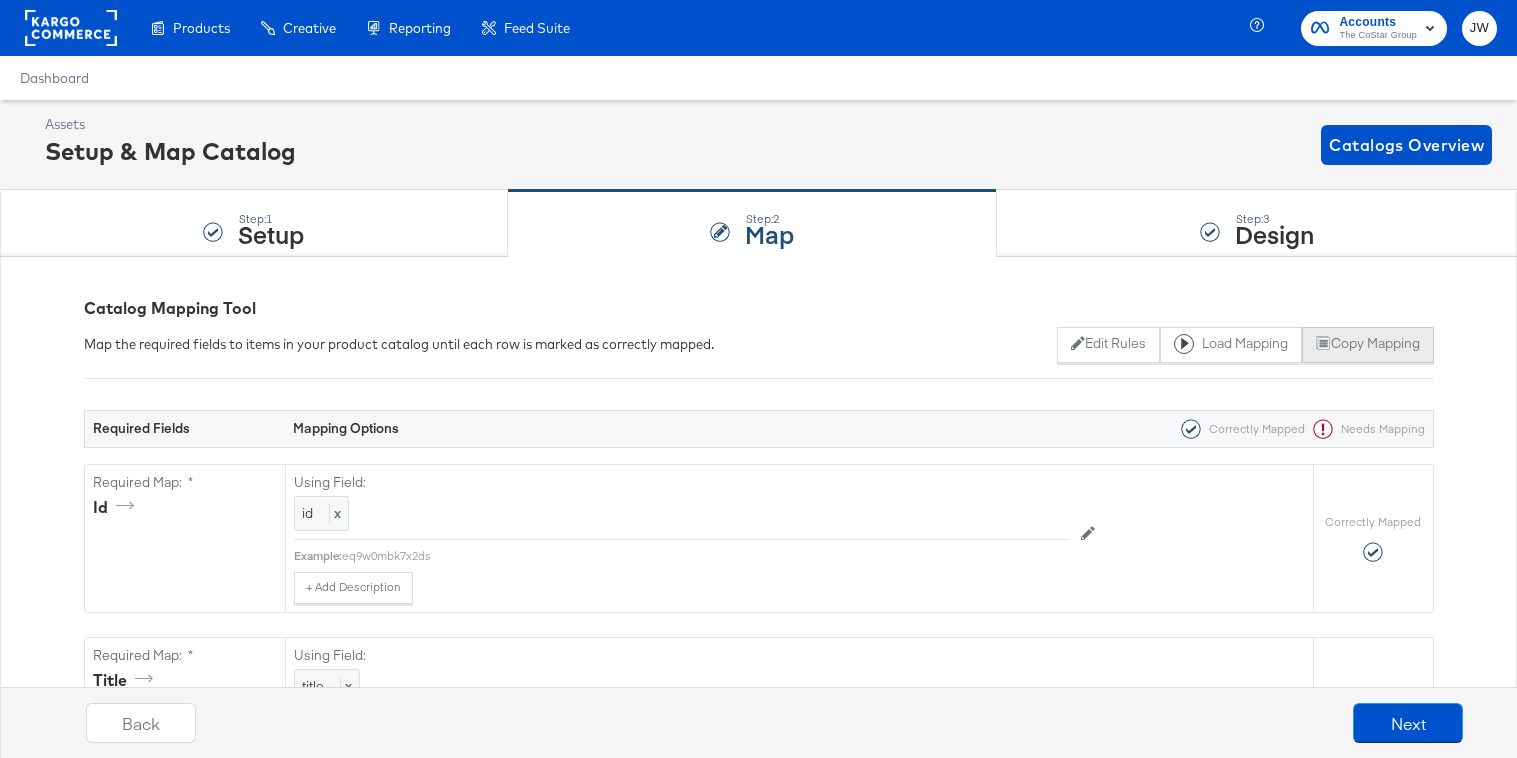 click on "Copy Mapping" at bounding box center (1367, 345) 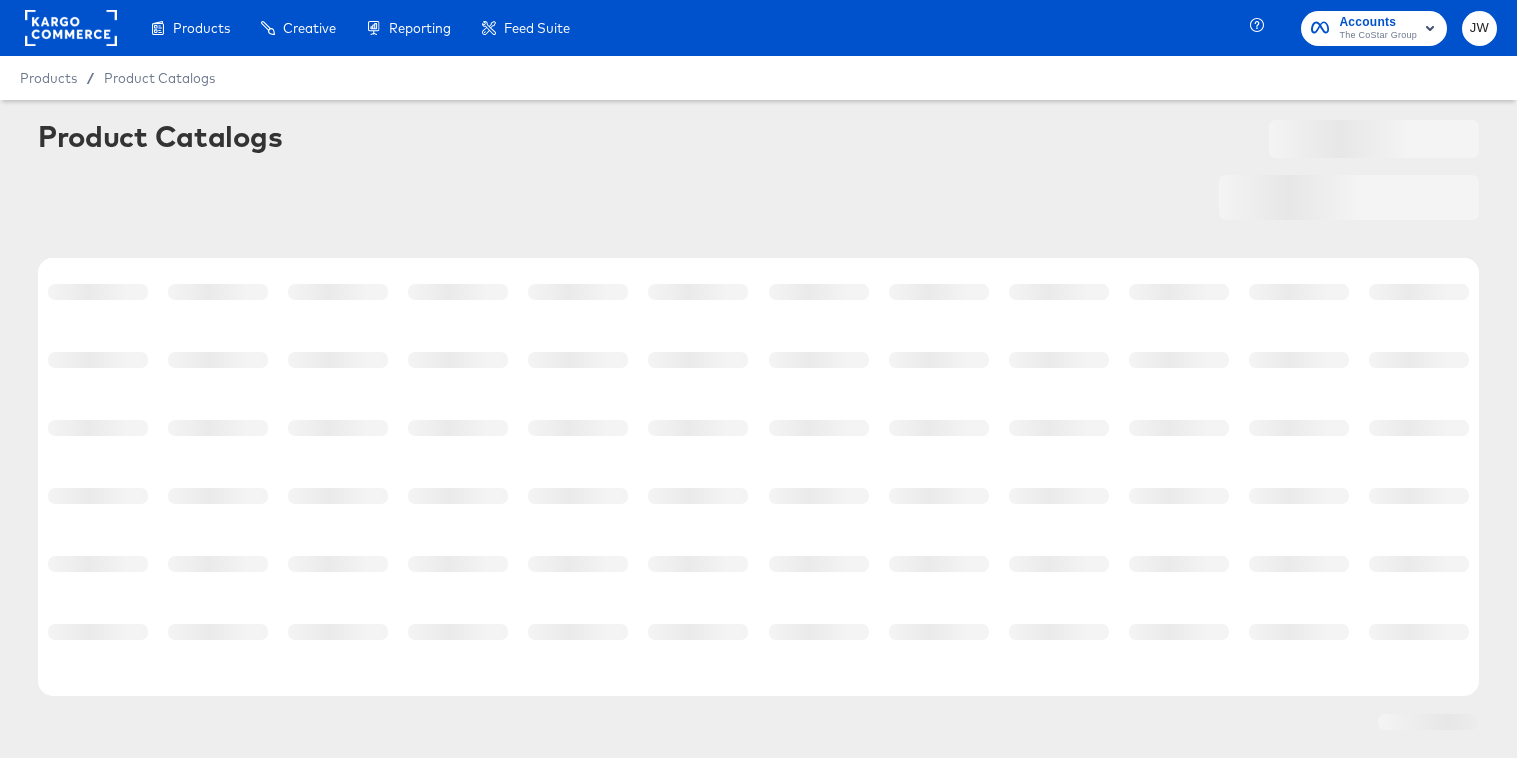 scroll, scrollTop: 50, scrollLeft: 0, axis: vertical 